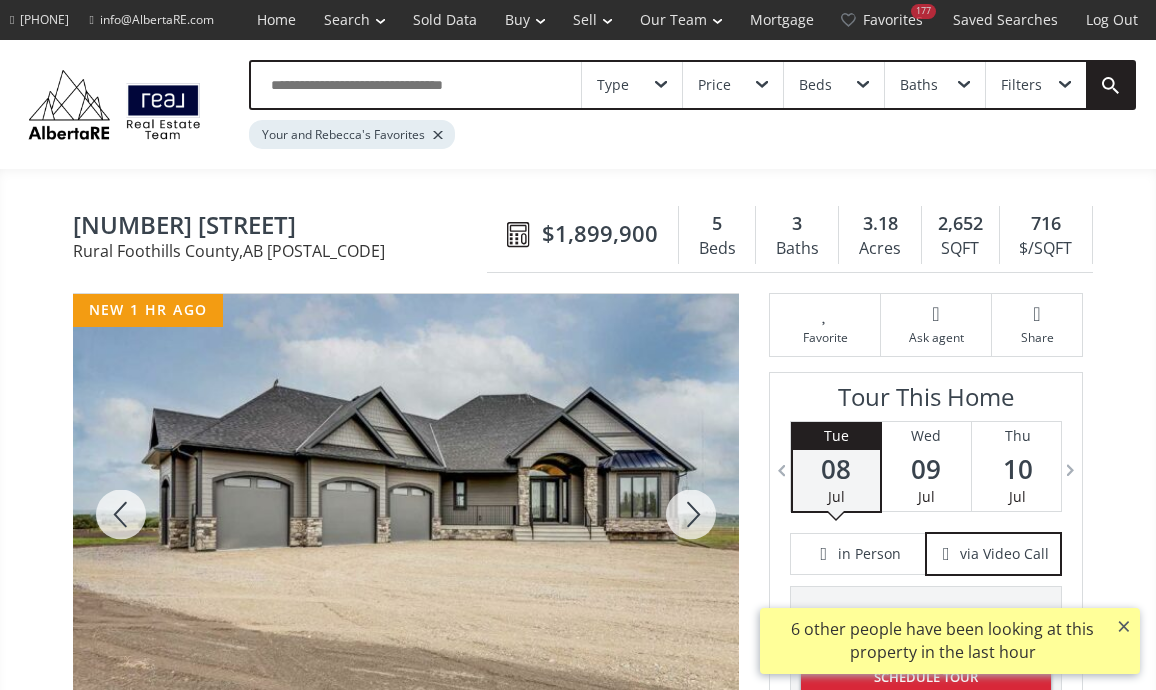 scroll, scrollTop: 0, scrollLeft: 0, axis: both 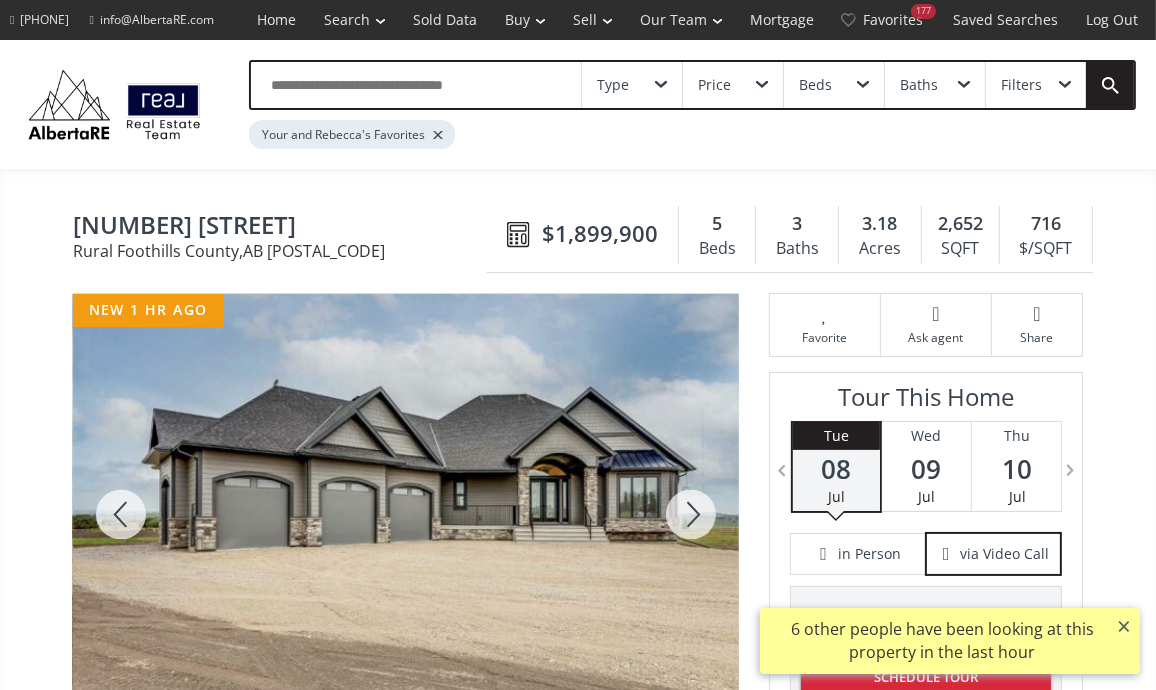 click at bounding box center [691, 514] 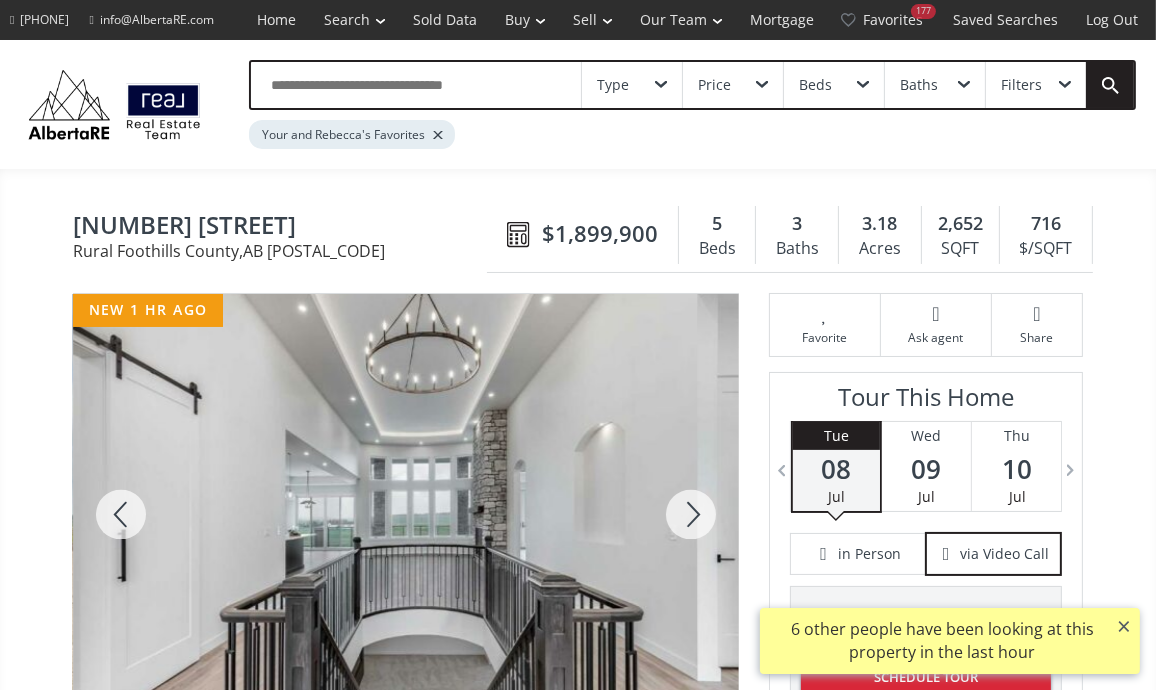 click at bounding box center [691, 514] 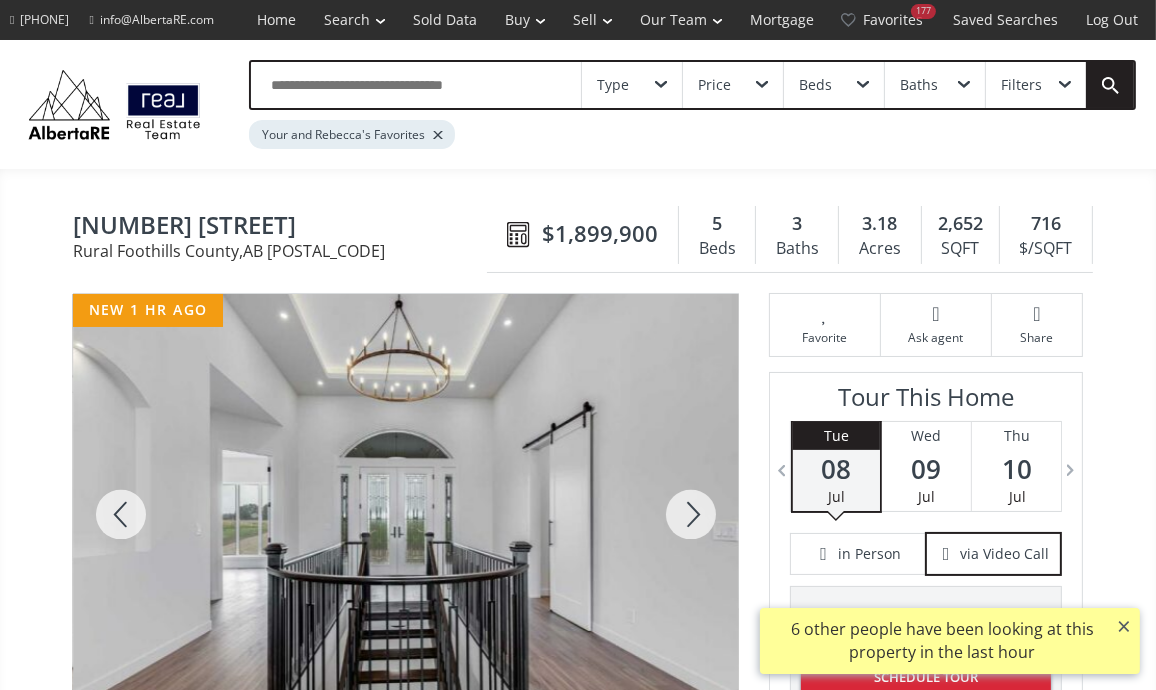 click at bounding box center [691, 514] 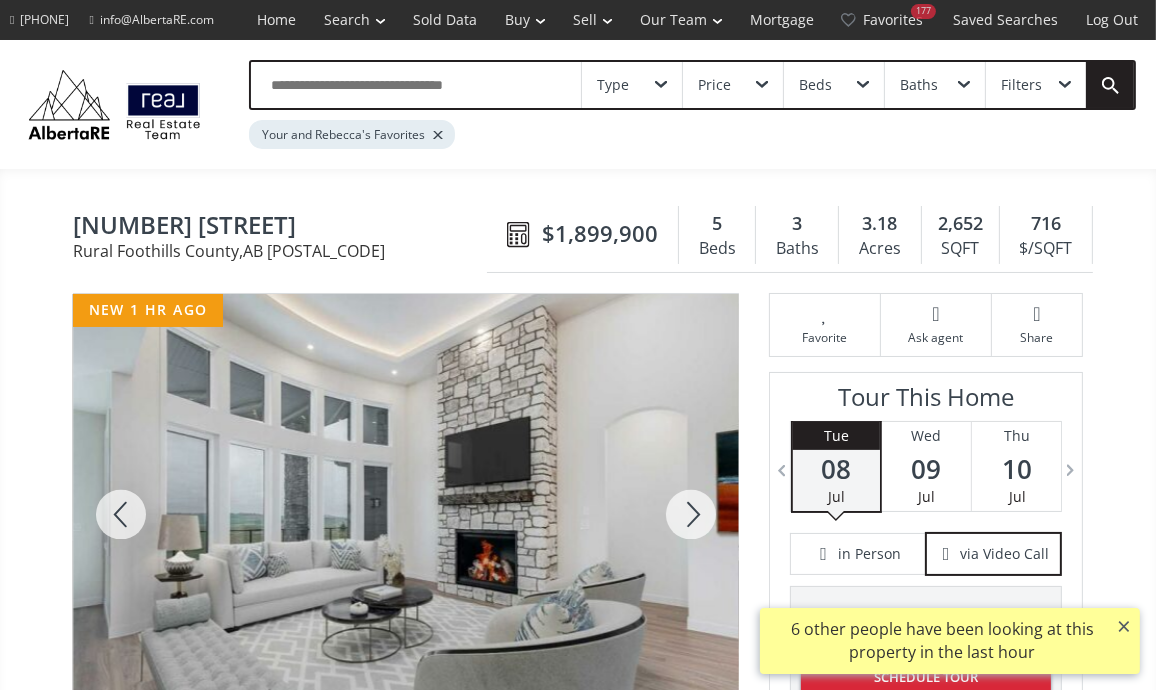click at bounding box center [691, 514] 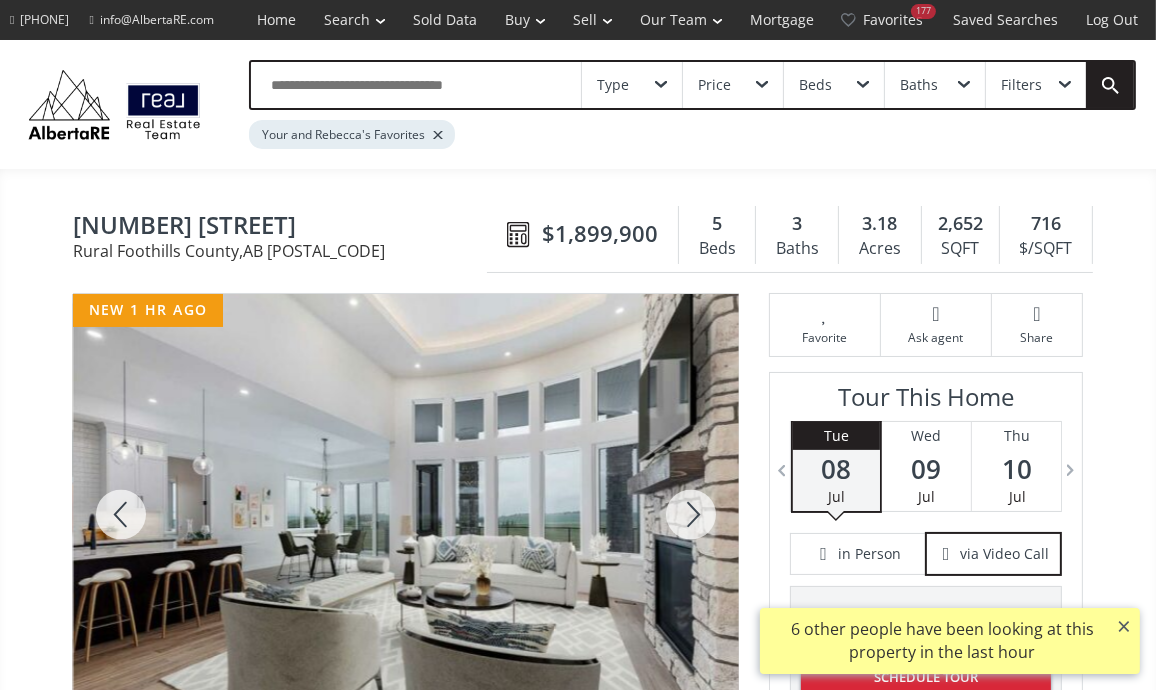 click at bounding box center (691, 514) 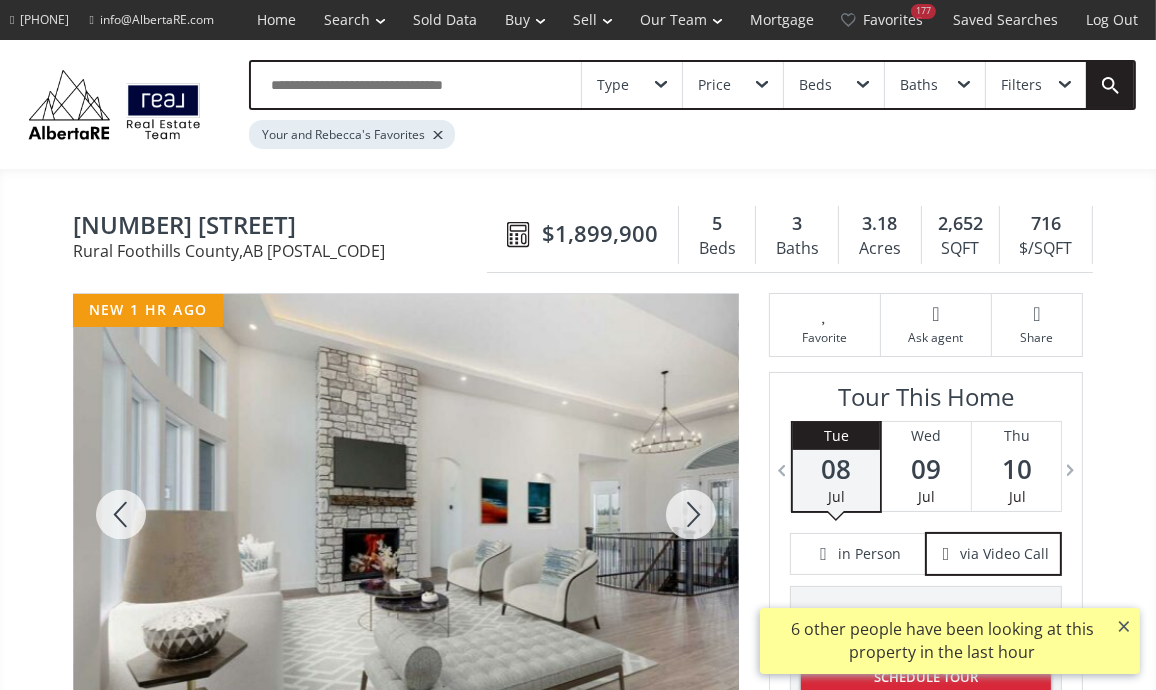 click at bounding box center (691, 514) 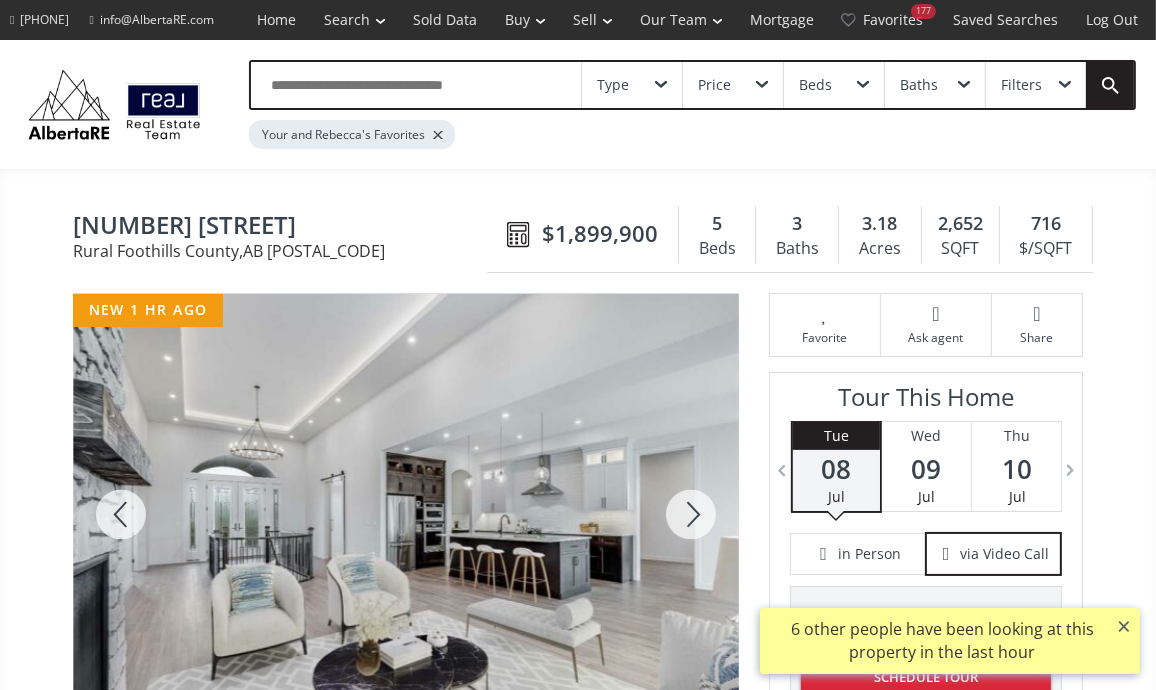 click at bounding box center (691, 514) 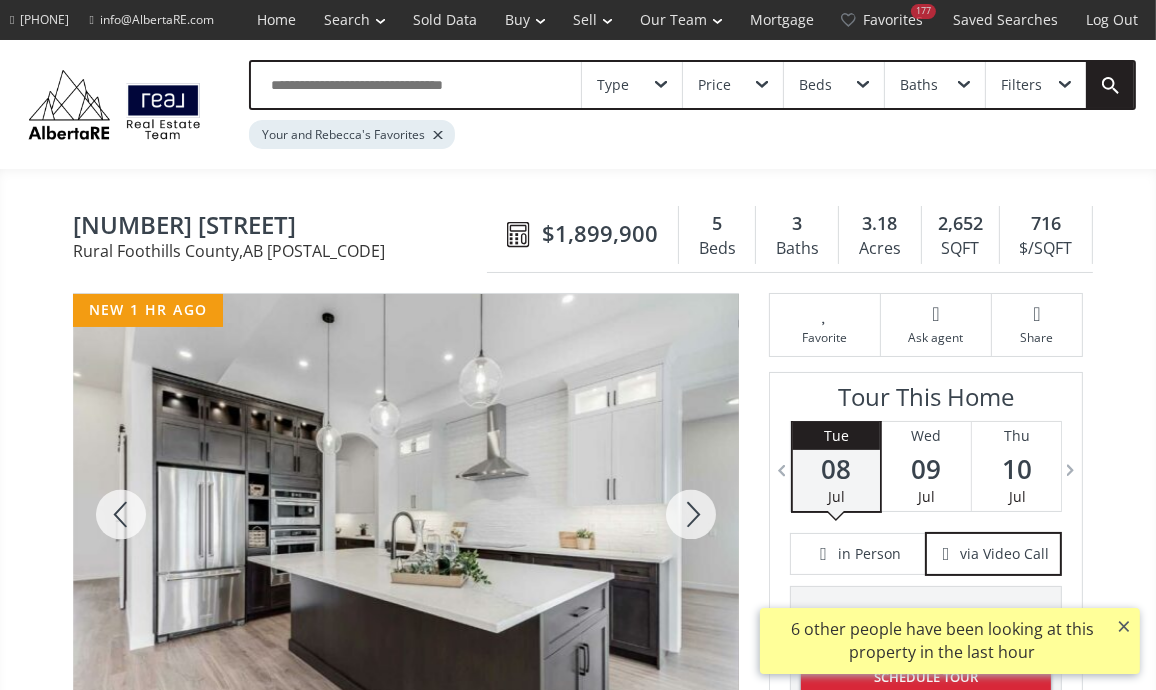 click at bounding box center [691, 514] 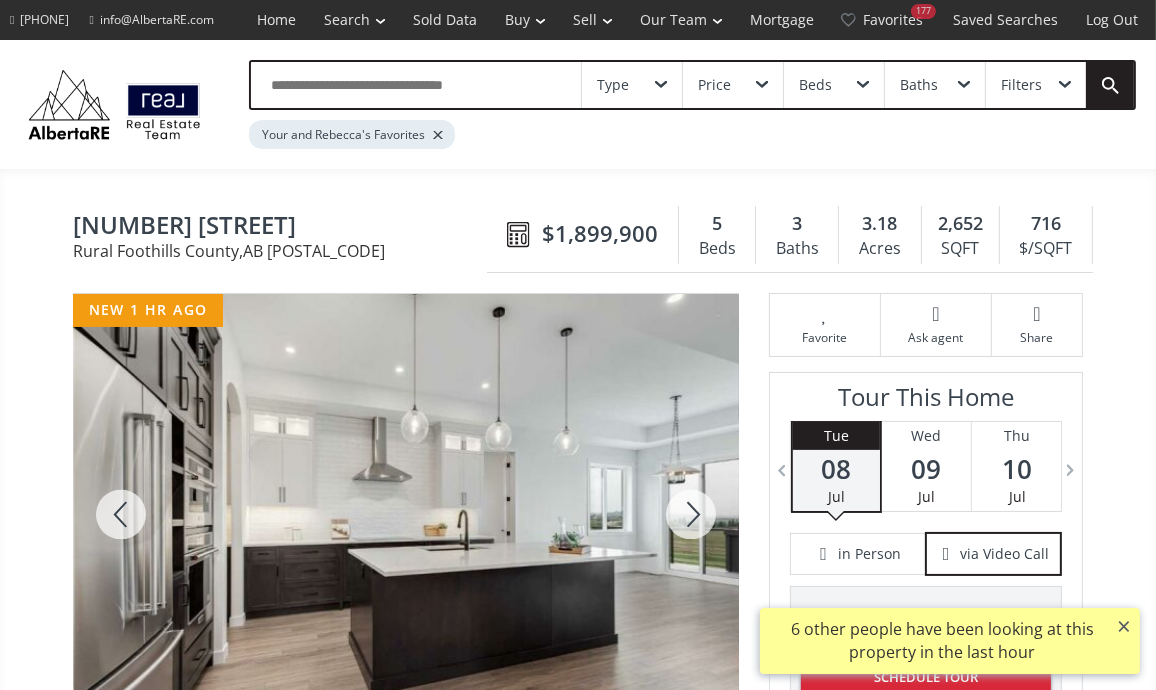 click at bounding box center (691, 514) 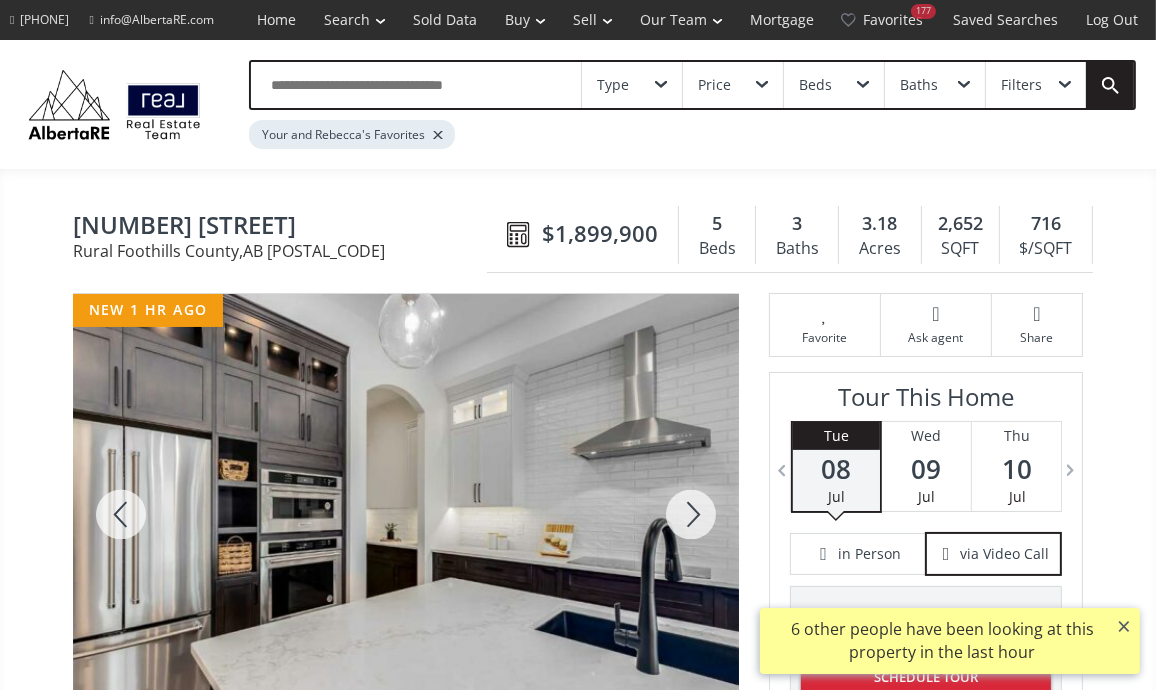 click at bounding box center (691, 514) 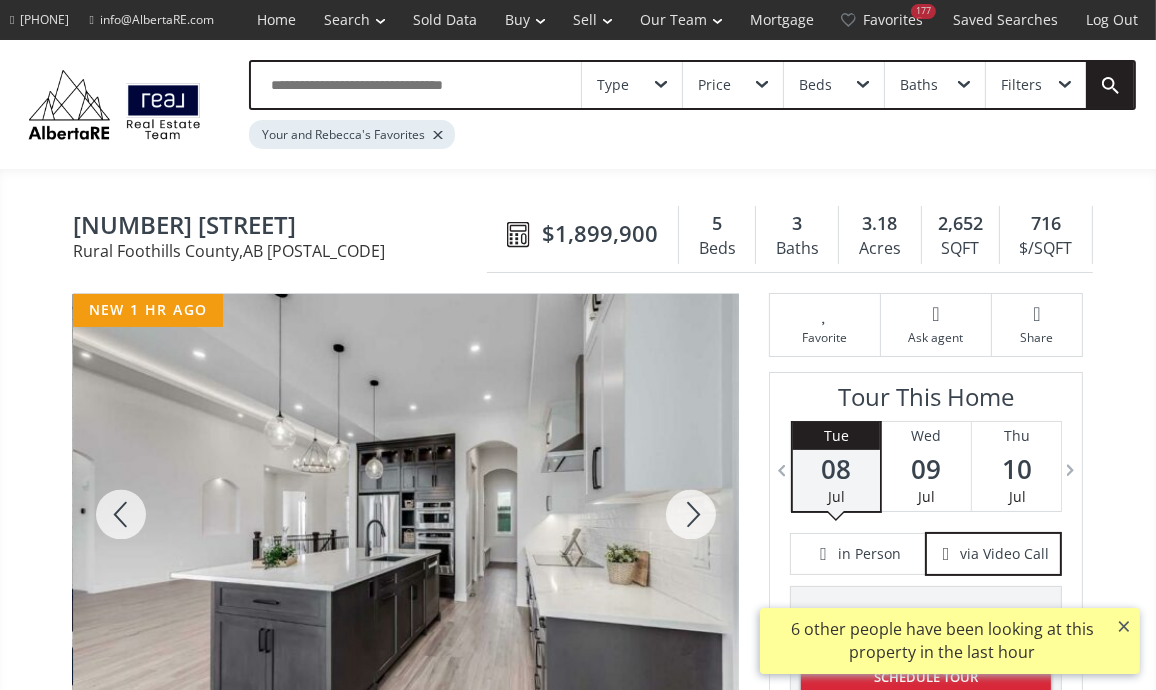 click at bounding box center [691, 514] 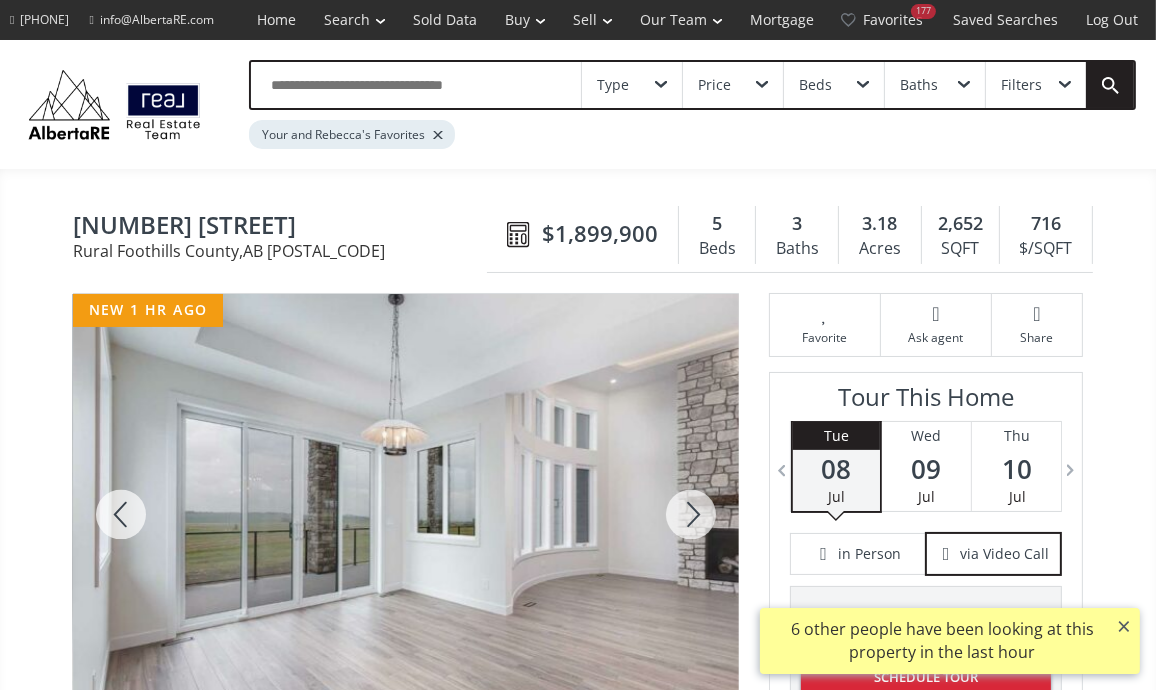 click at bounding box center [691, 514] 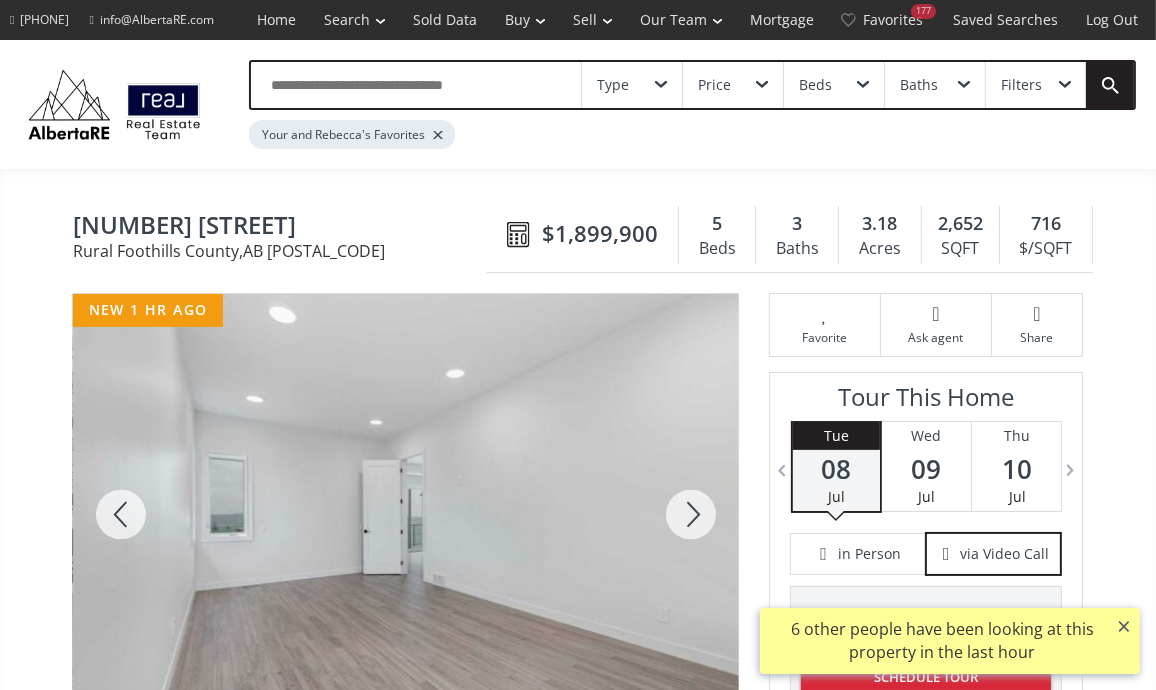 click at bounding box center [691, 514] 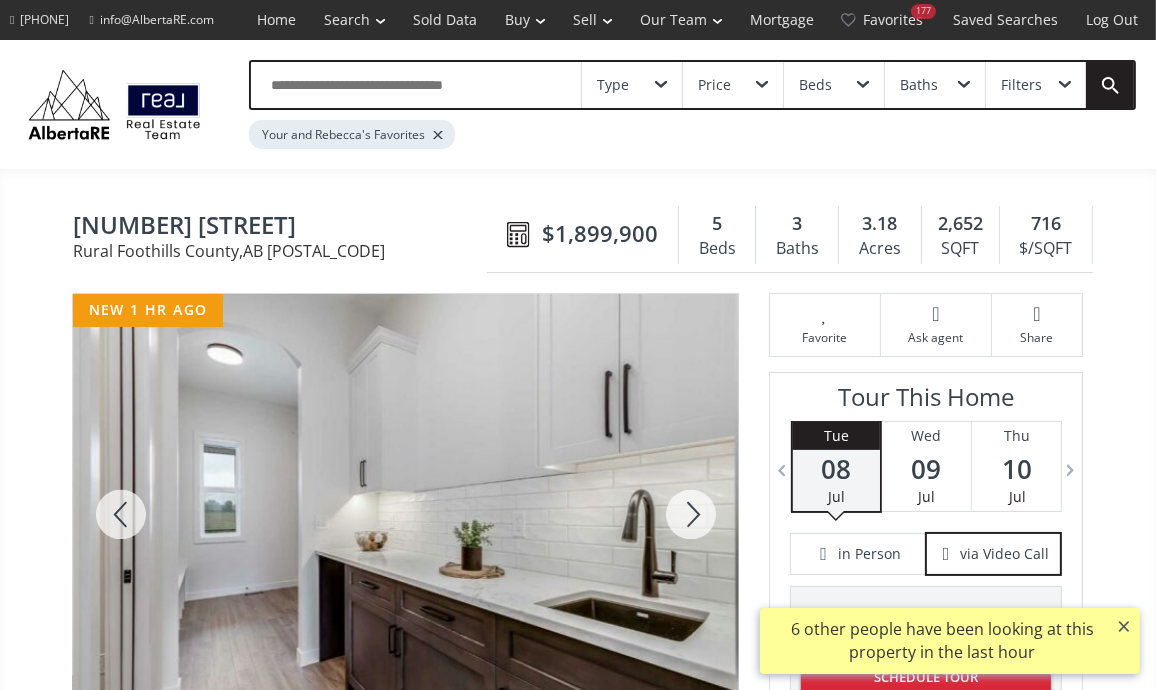 click at bounding box center (691, 514) 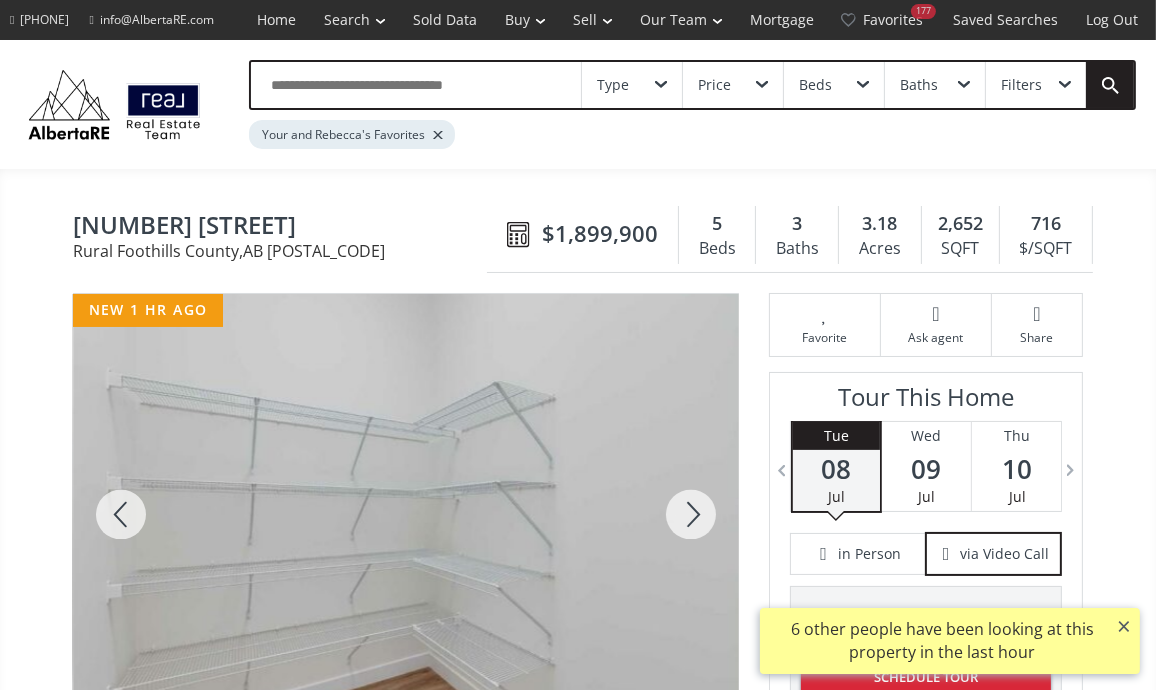 click at bounding box center (691, 514) 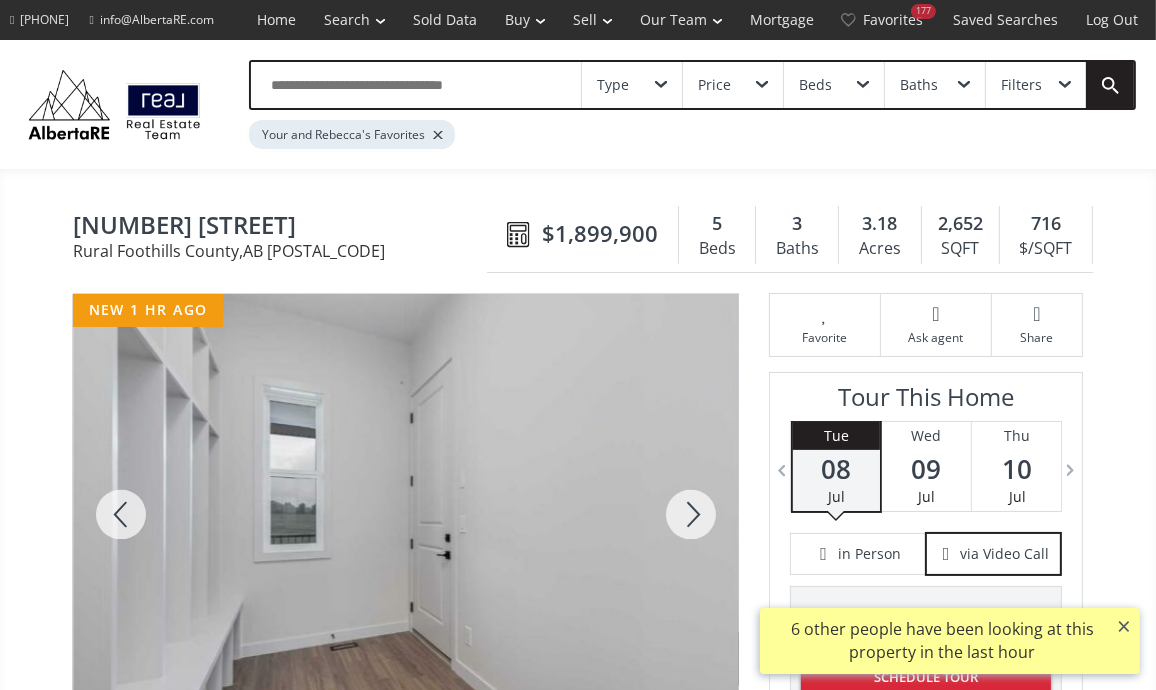 click at bounding box center (691, 514) 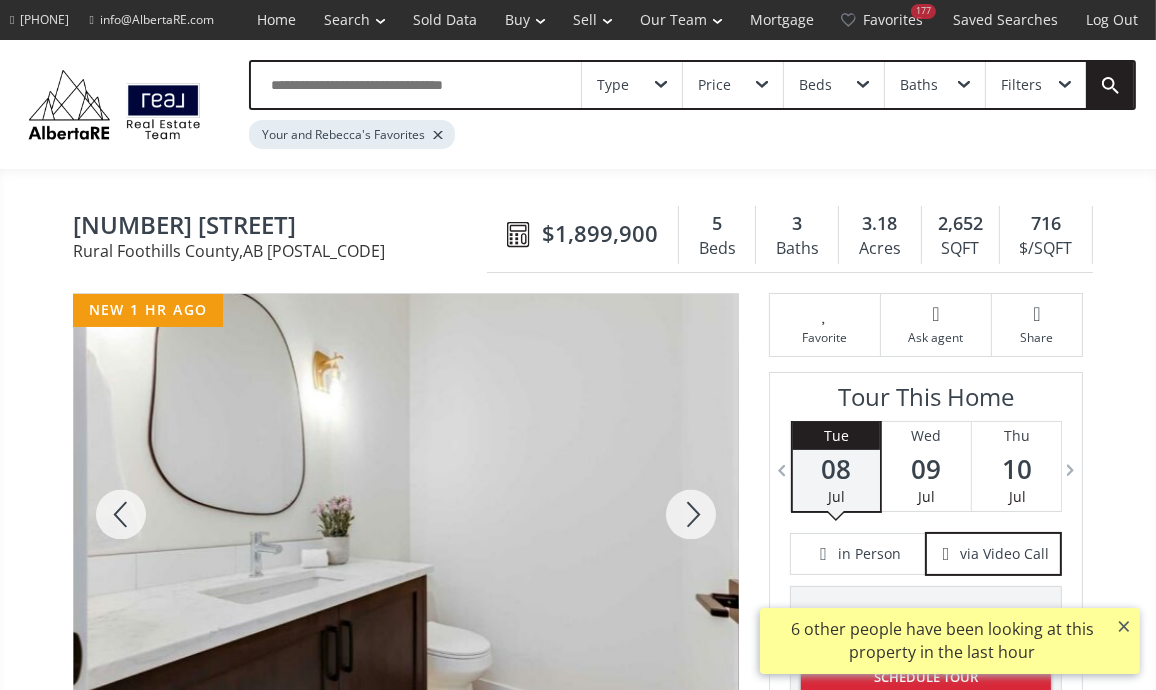 click at bounding box center [691, 514] 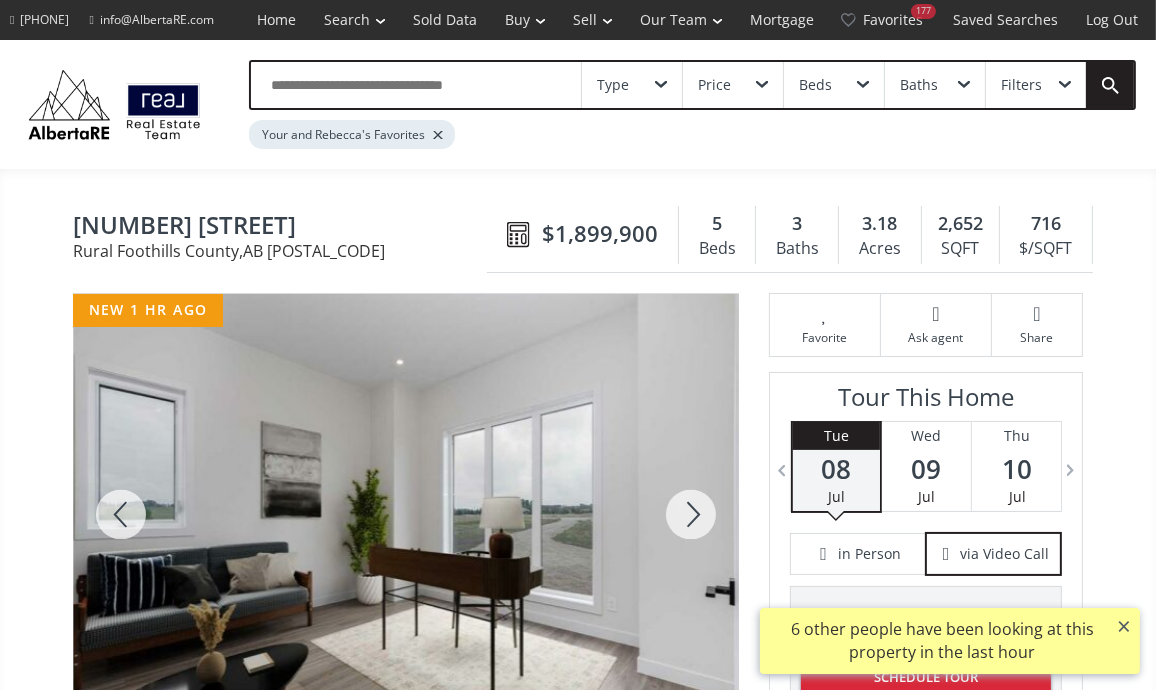 click at bounding box center [691, 514] 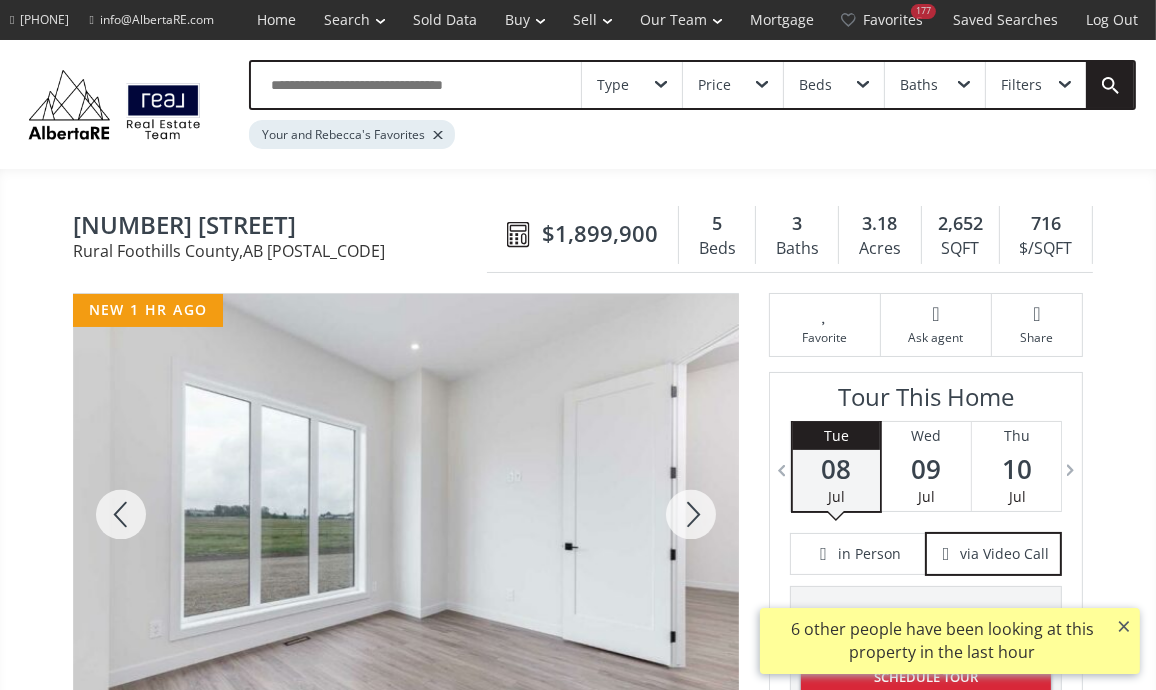 click at bounding box center (691, 514) 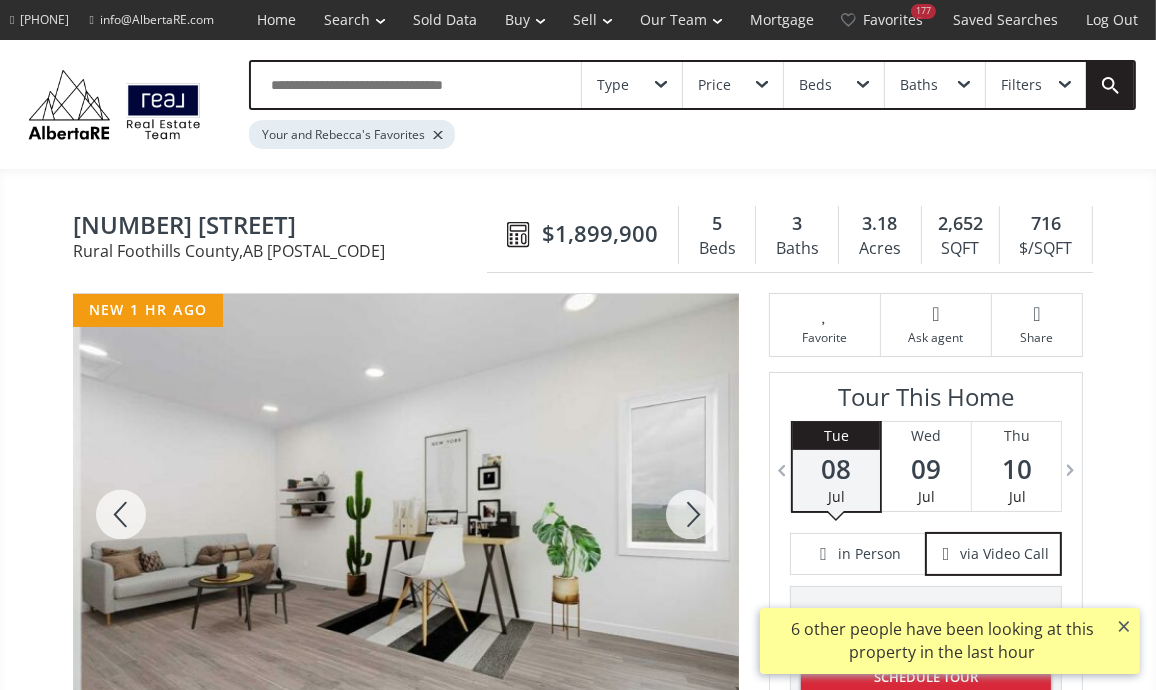 click at bounding box center (691, 514) 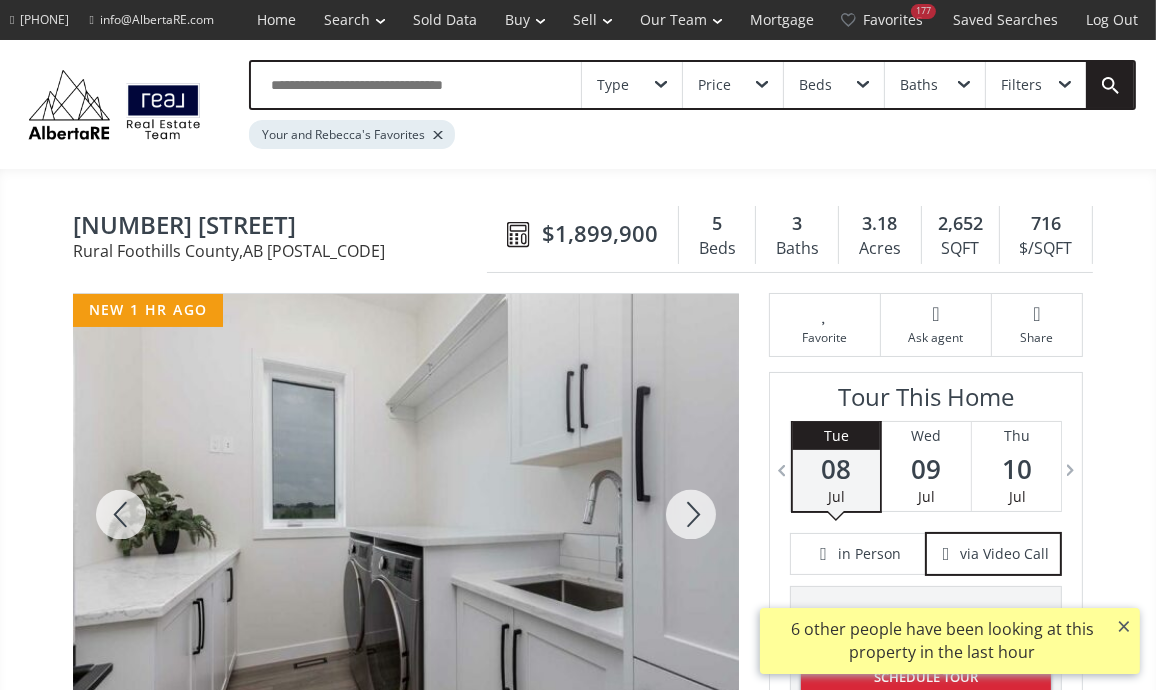 click at bounding box center [691, 514] 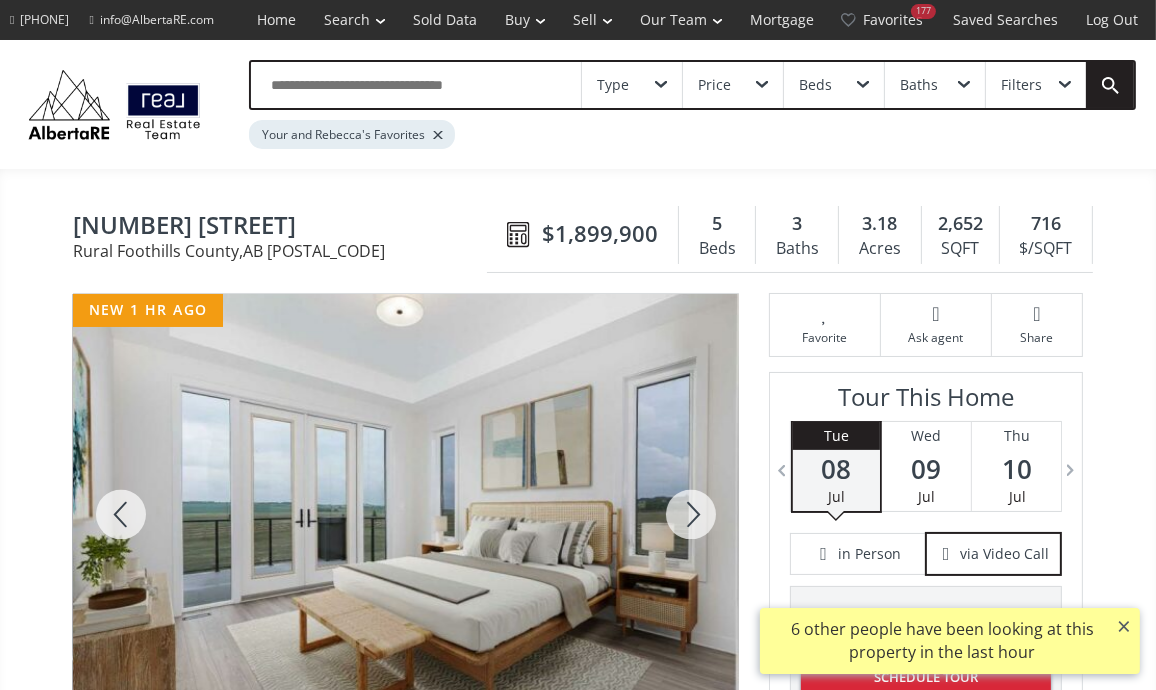 click at bounding box center (691, 514) 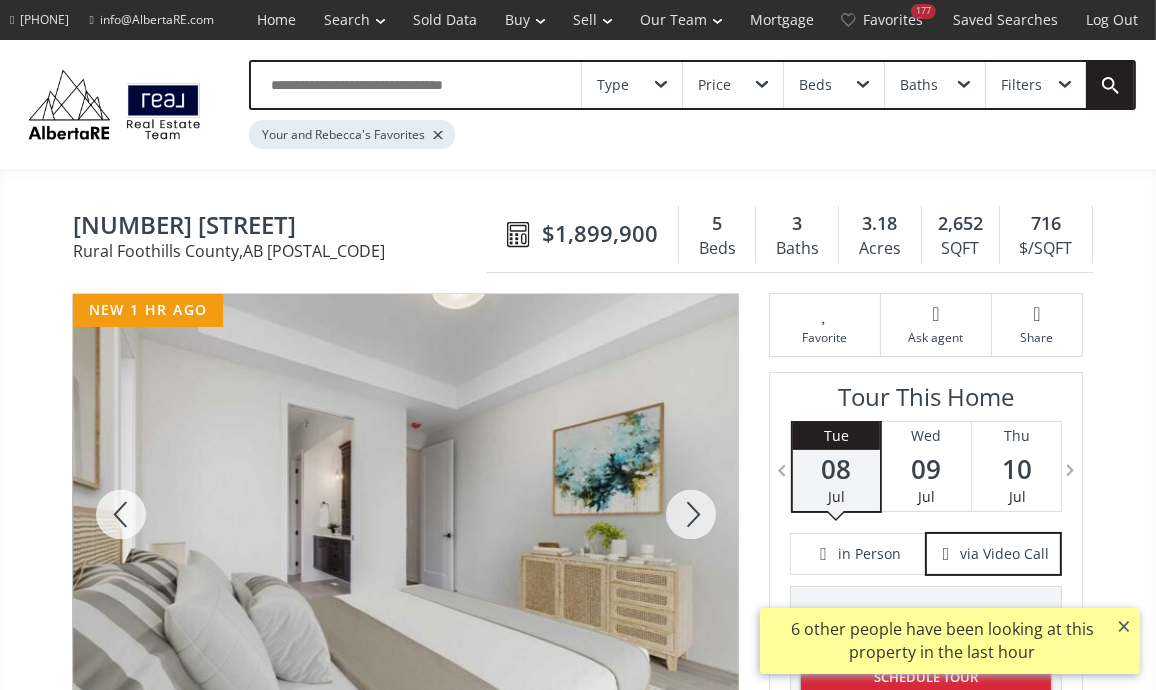 click at bounding box center [691, 514] 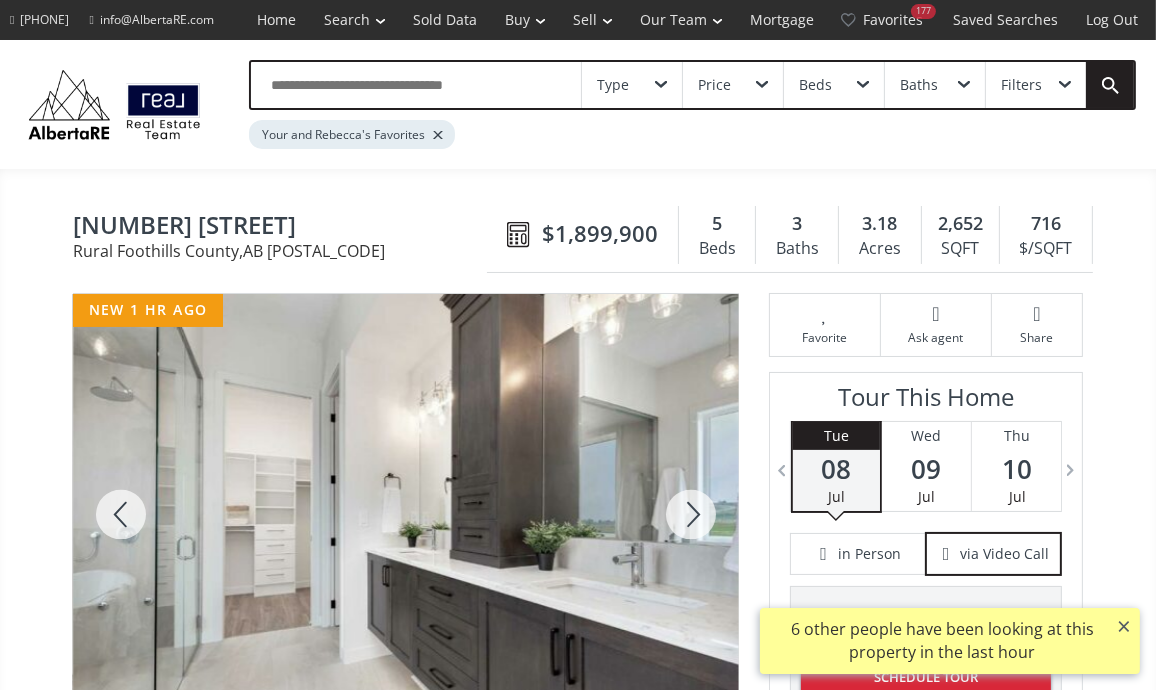 click at bounding box center [691, 514] 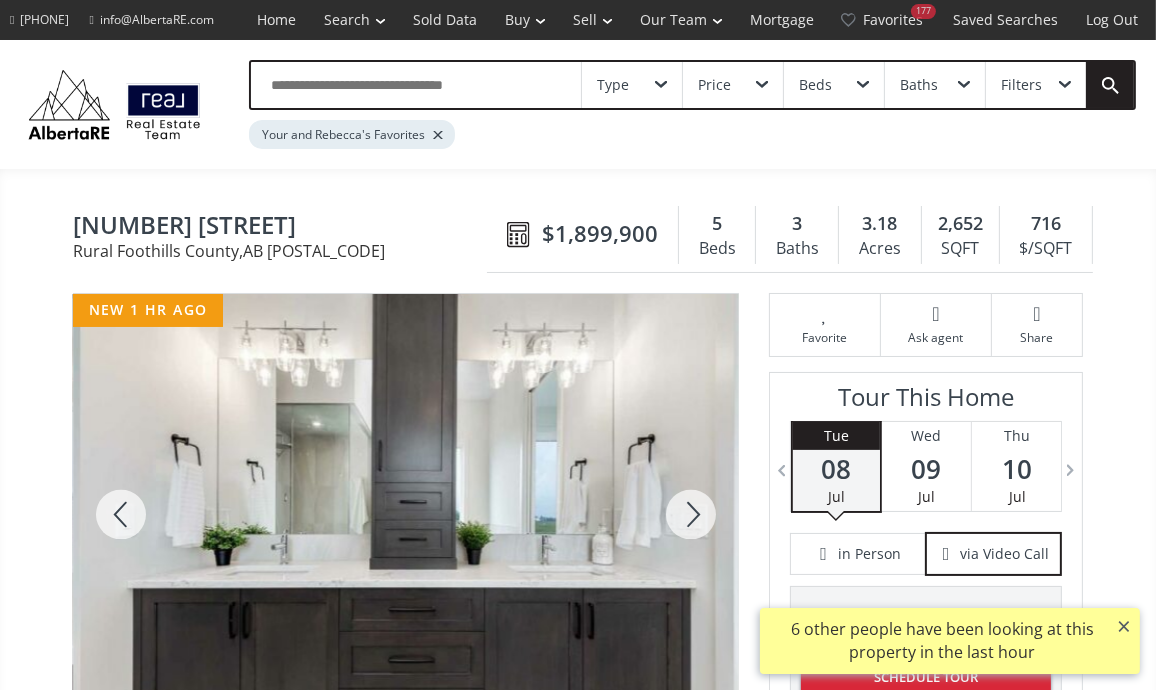 click at bounding box center [691, 514] 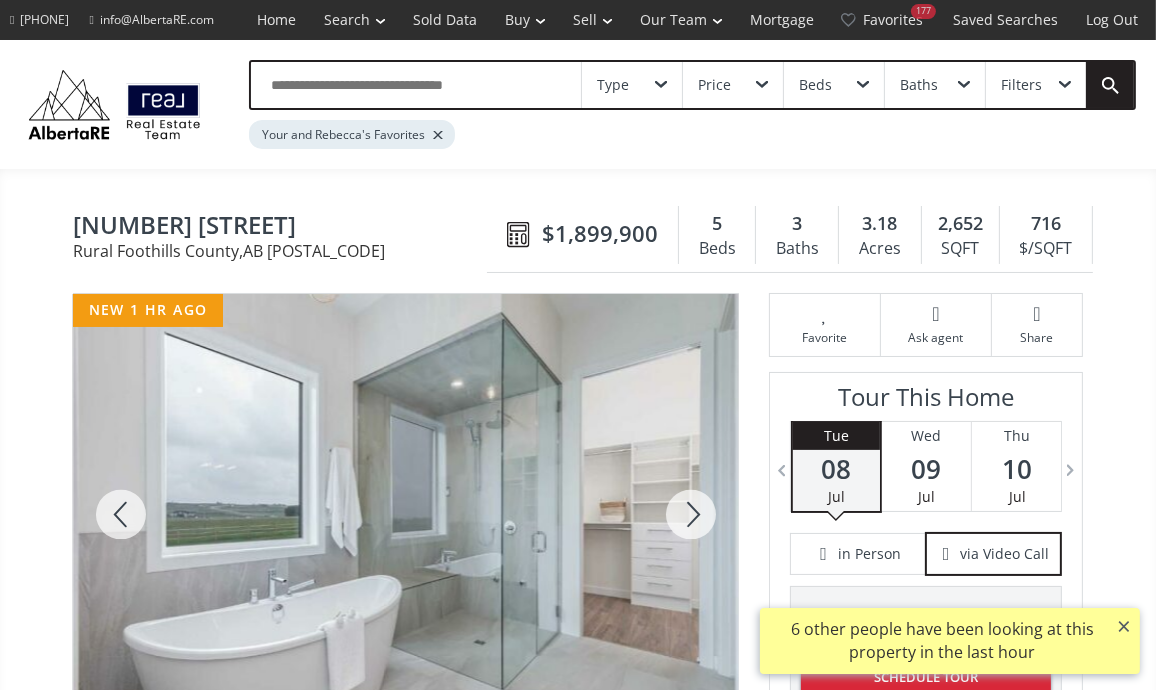 click at bounding box center [691, 514] 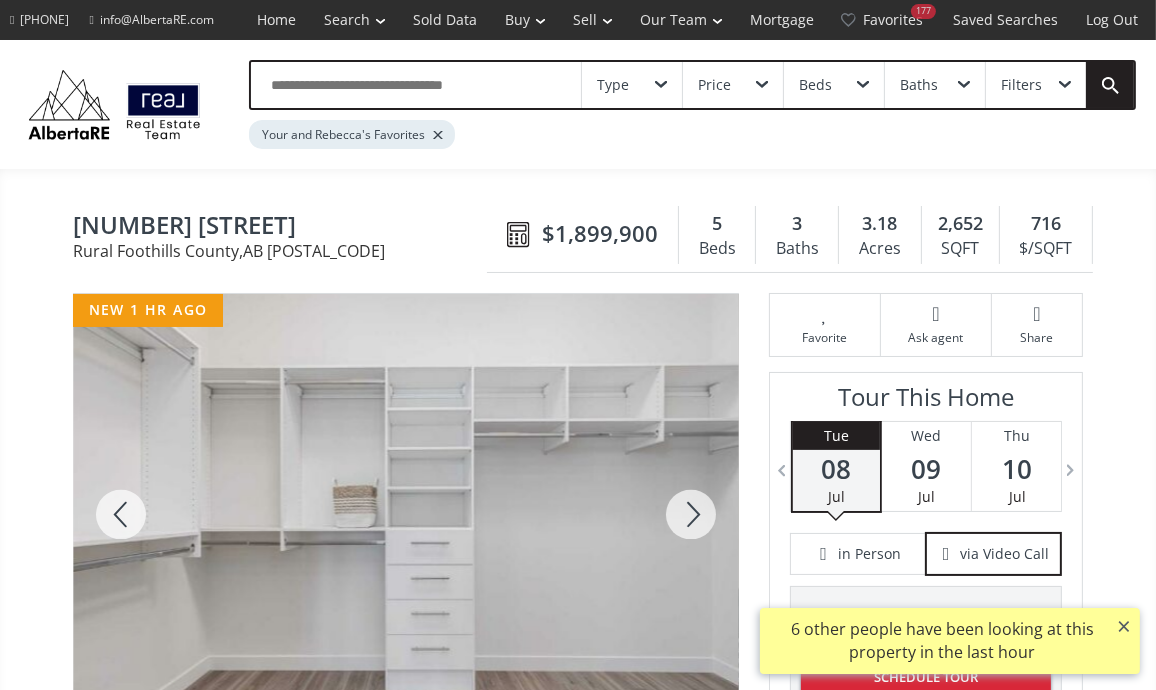 click at bounding box center (691, 514) 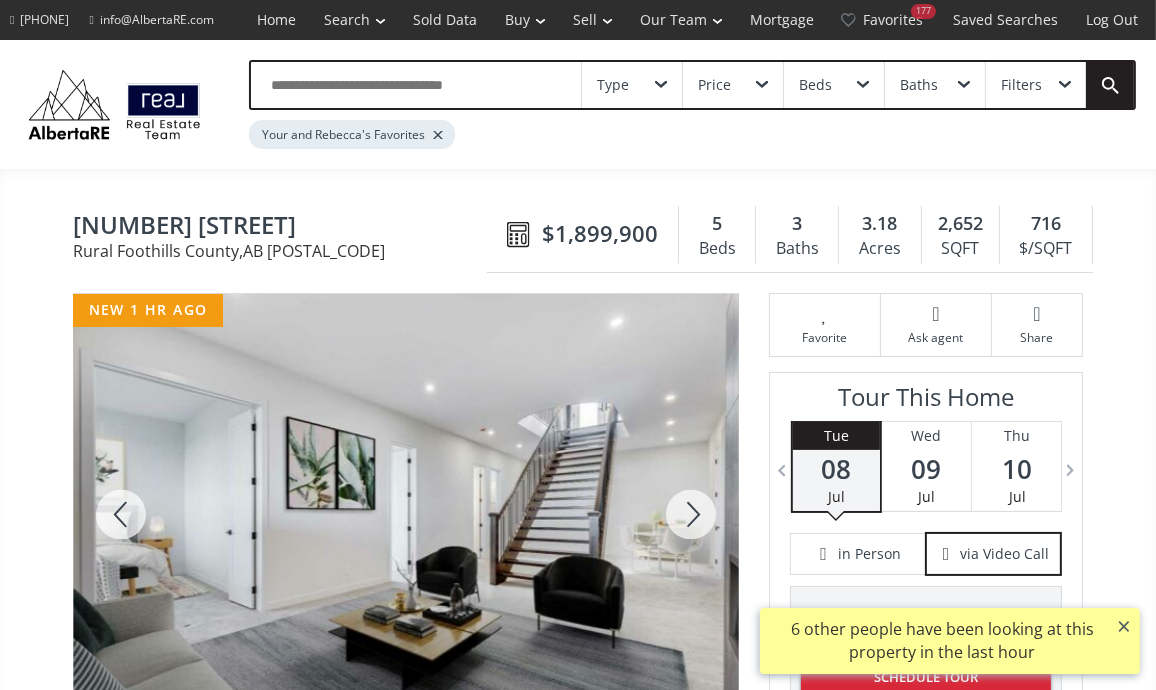 click at bounding box center (691, 514) 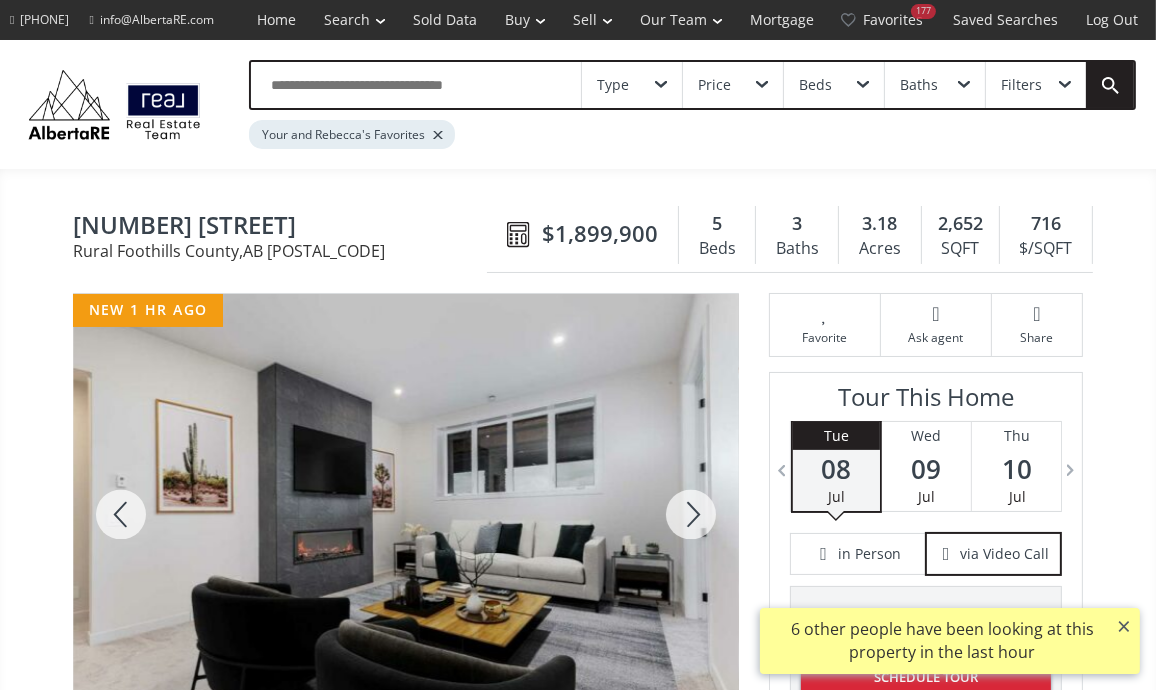 click at bounding box center [691, 514] 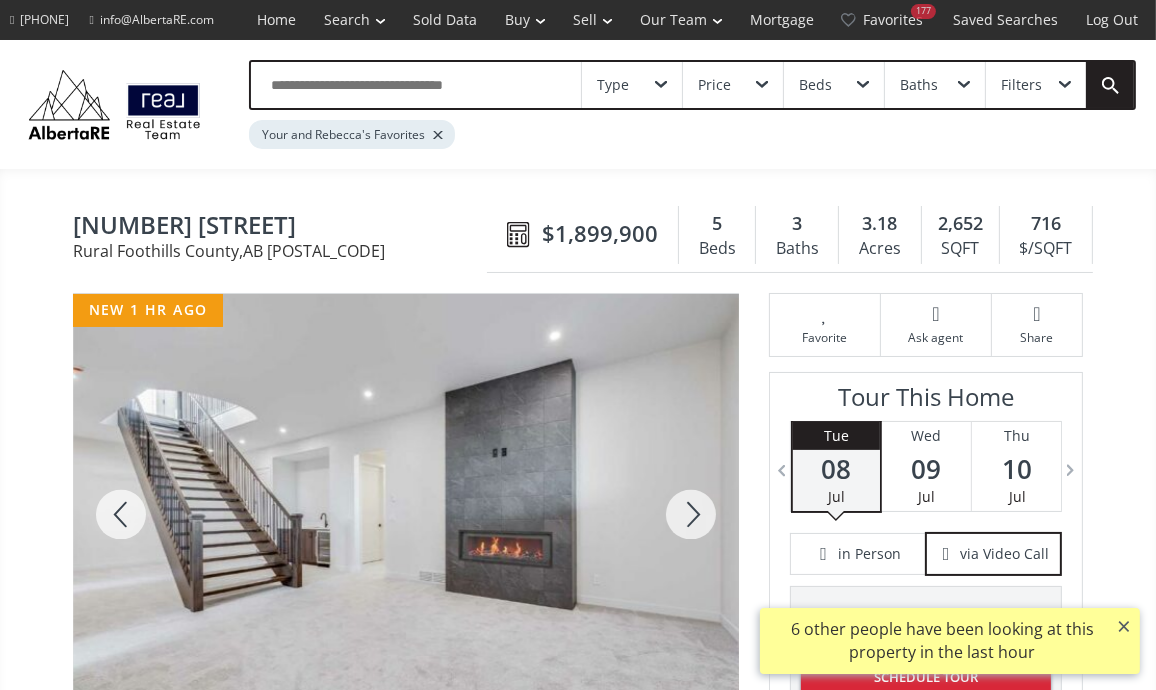 click at bounding box center [691, 514] 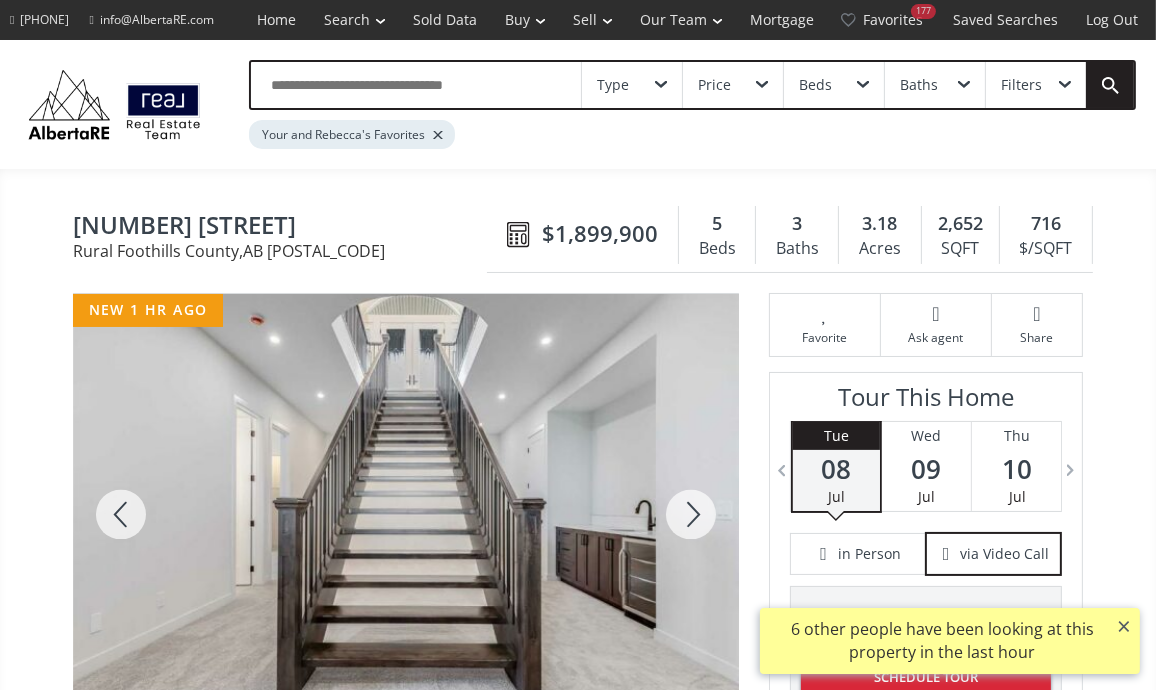 click at bounding box center (691, 514) 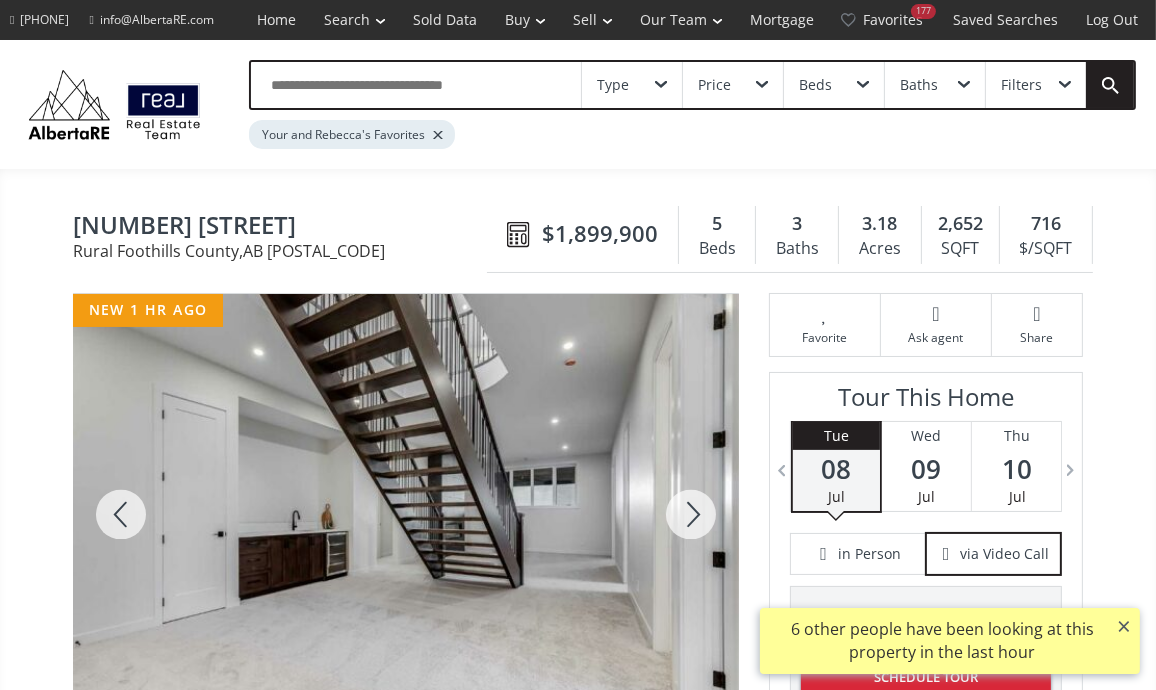 click at bounding box center (691, 514) 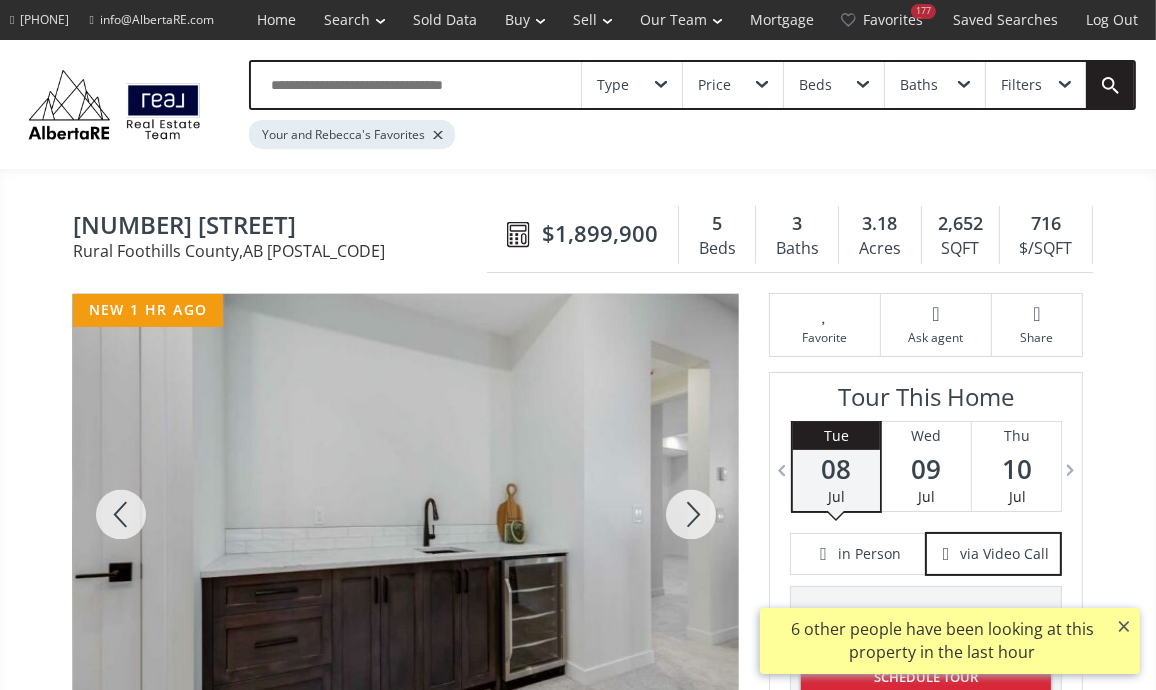 click at bounding box center (691, 514) 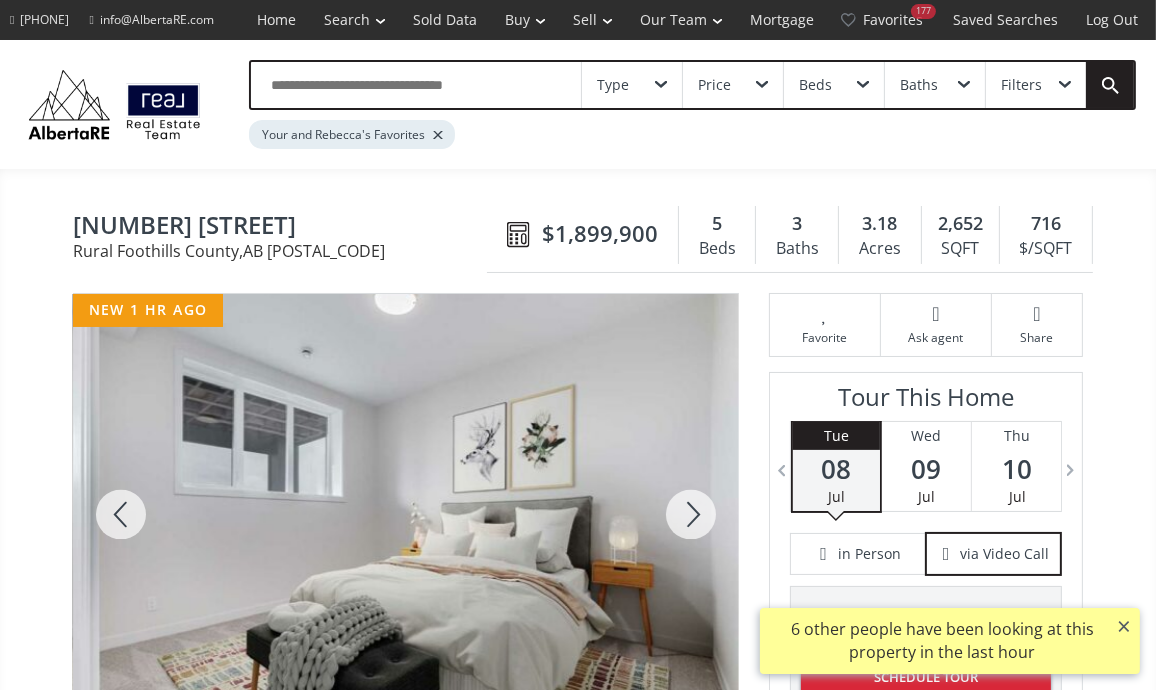 click at bounding box center (691, 514) 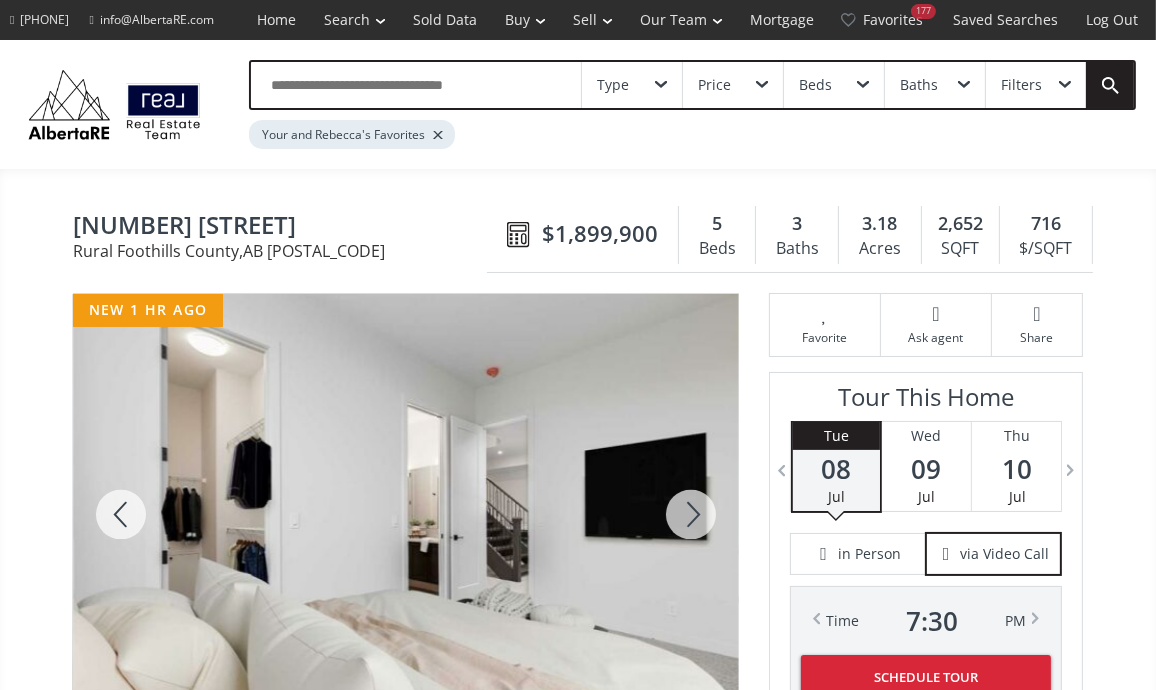 click on "Your and Rebecca's Favorites" at bounding box center (352, 134) 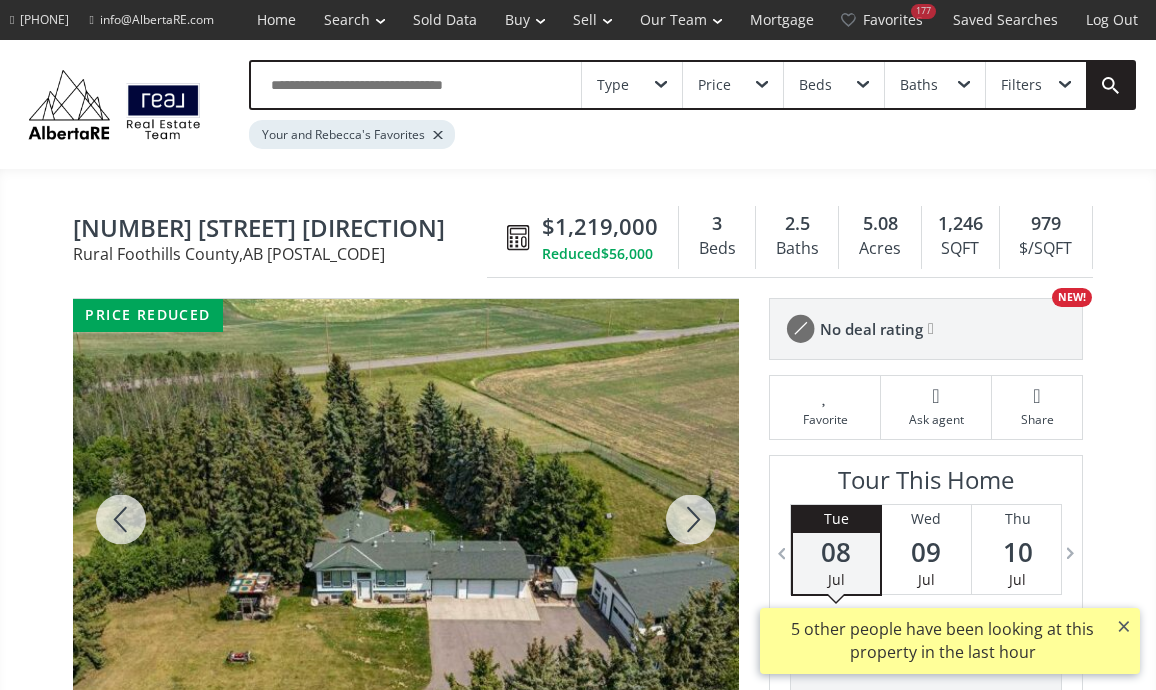 scroll, scrollTop: 259, scrollLeft: 0, axis: vertical 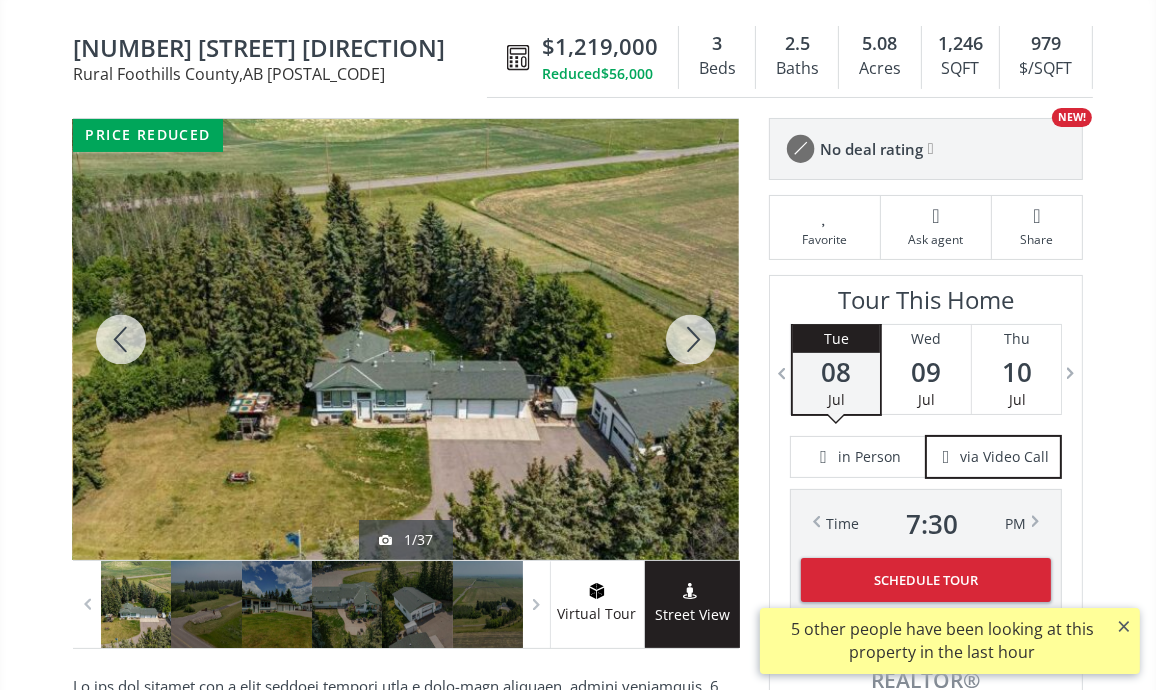 click at bounding box center (691, 339) 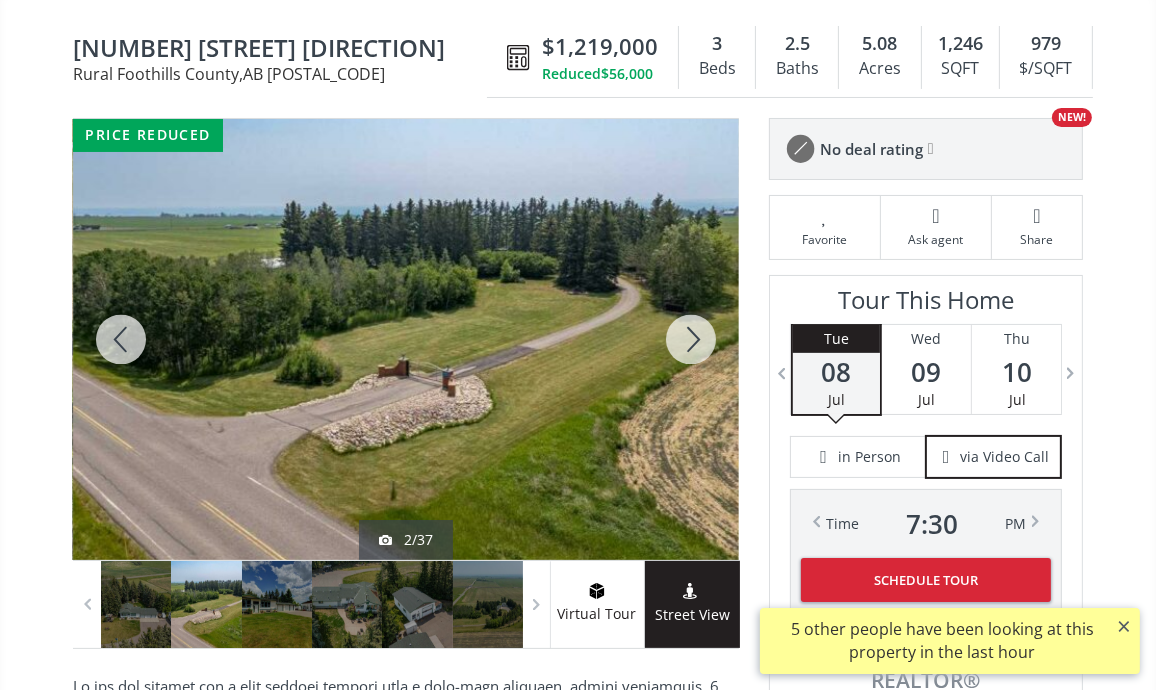 click at bounding box center (691, 339) 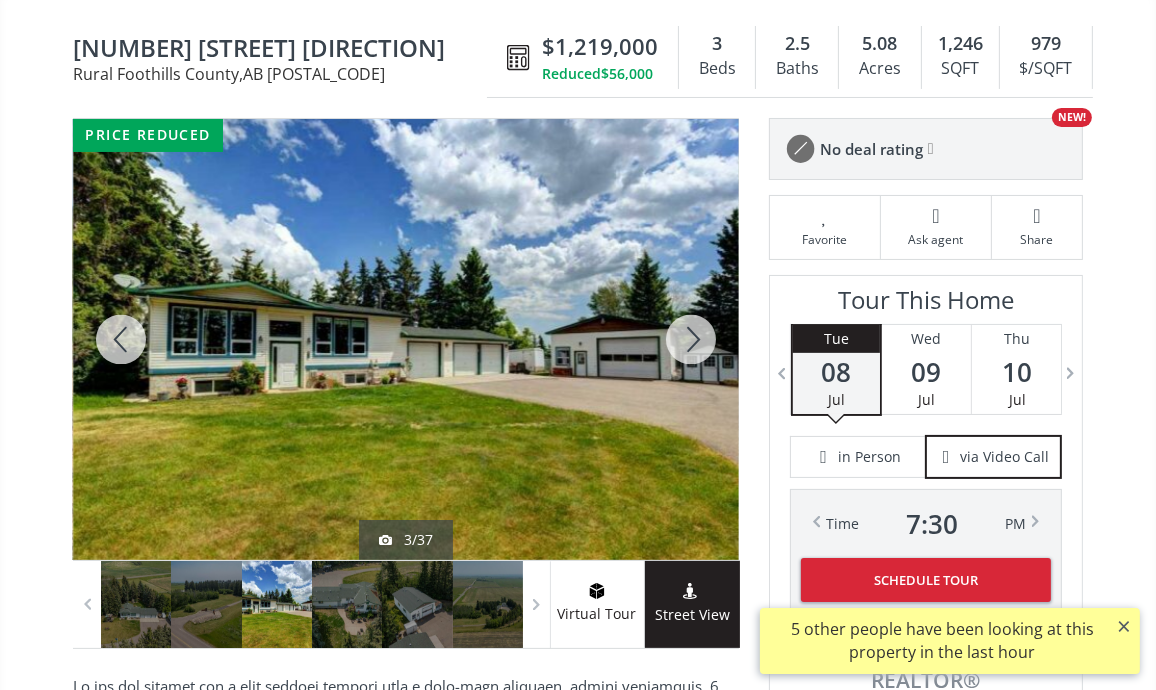 click at bounding box center (691, 339) 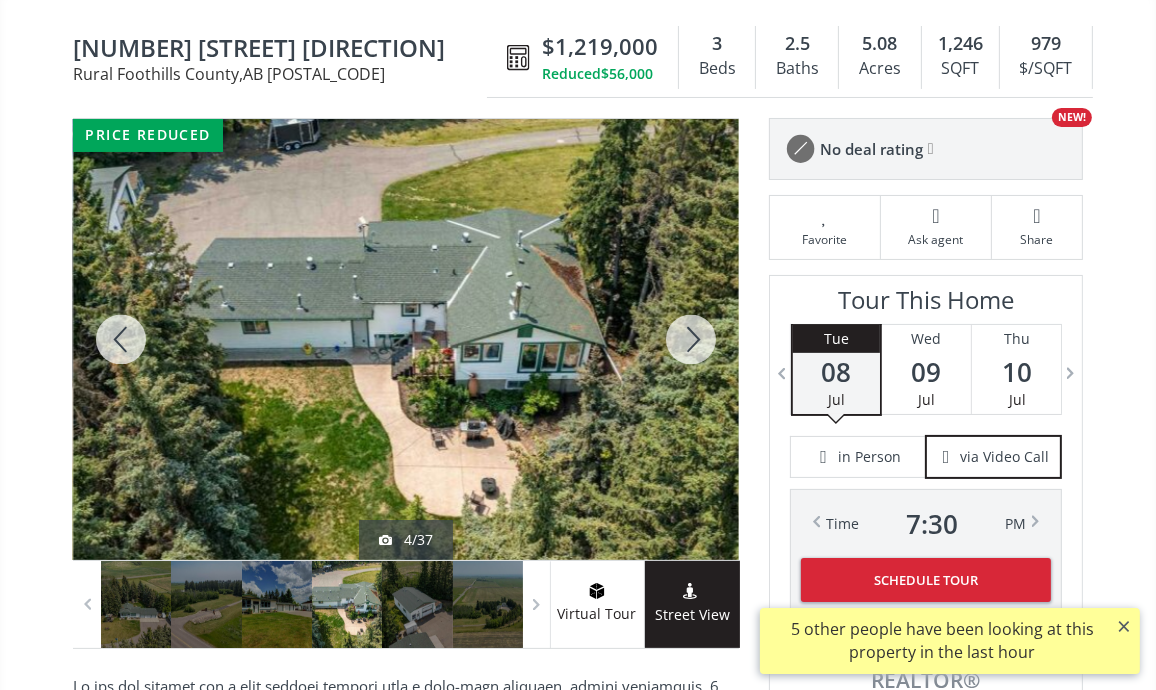click at bounding box center [691, 339] 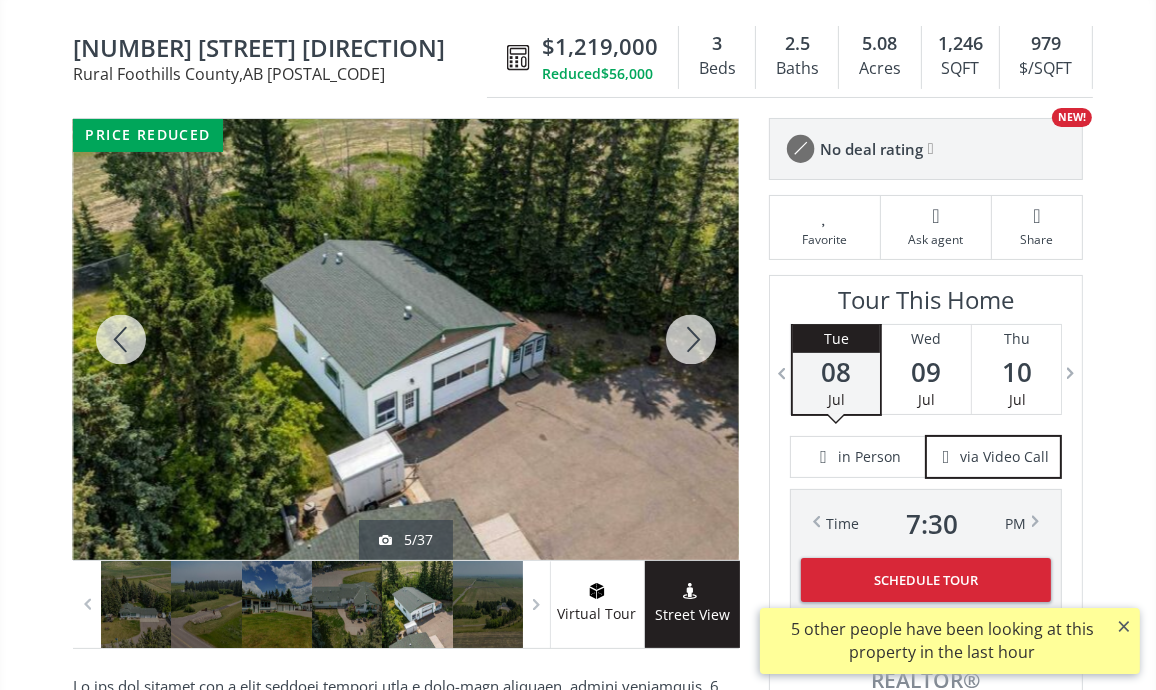 click at bounding box center [691, 339] 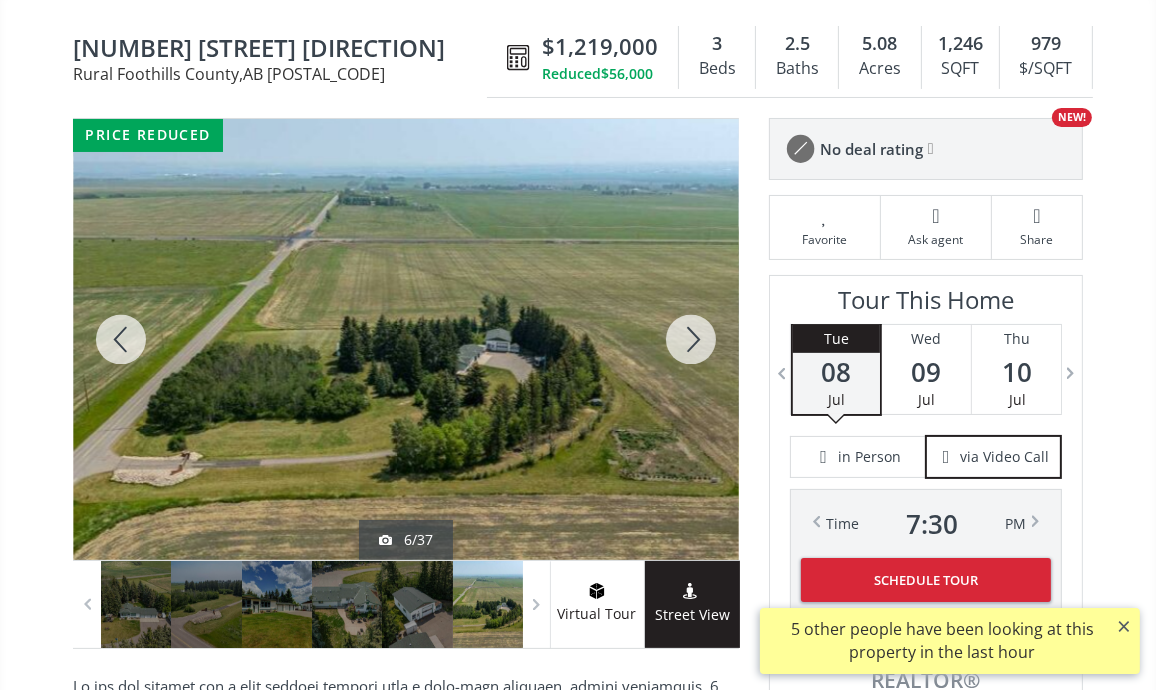 click at bounding box center [691, 339] 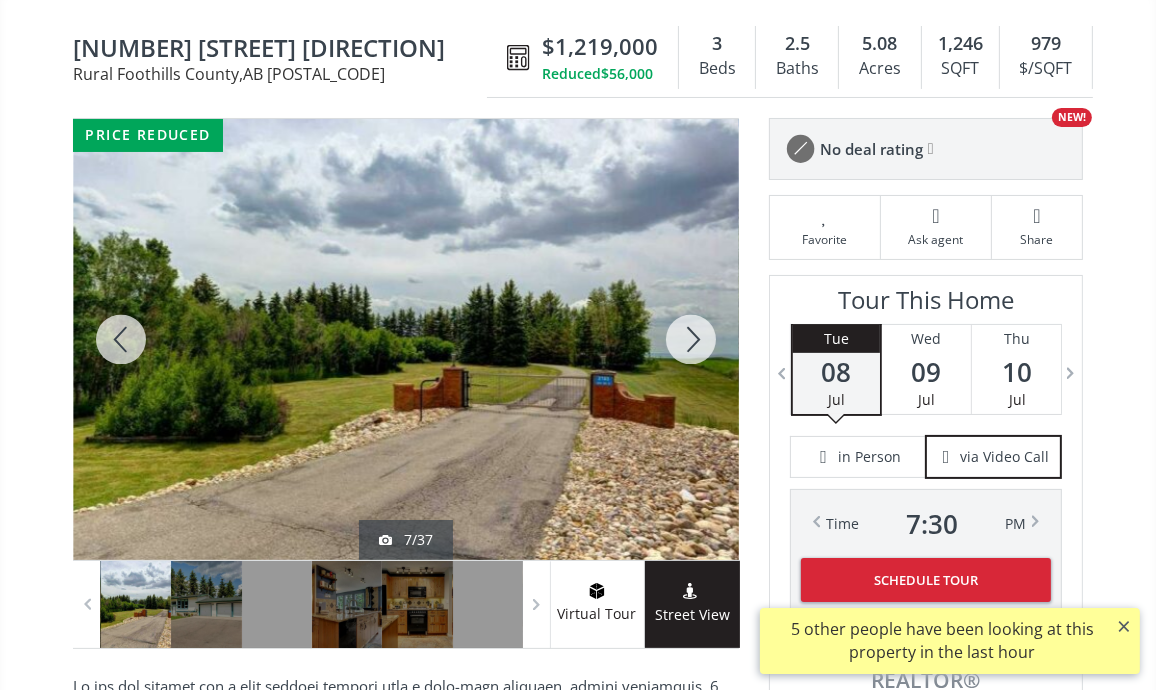 click at bounding box center [691, 339] 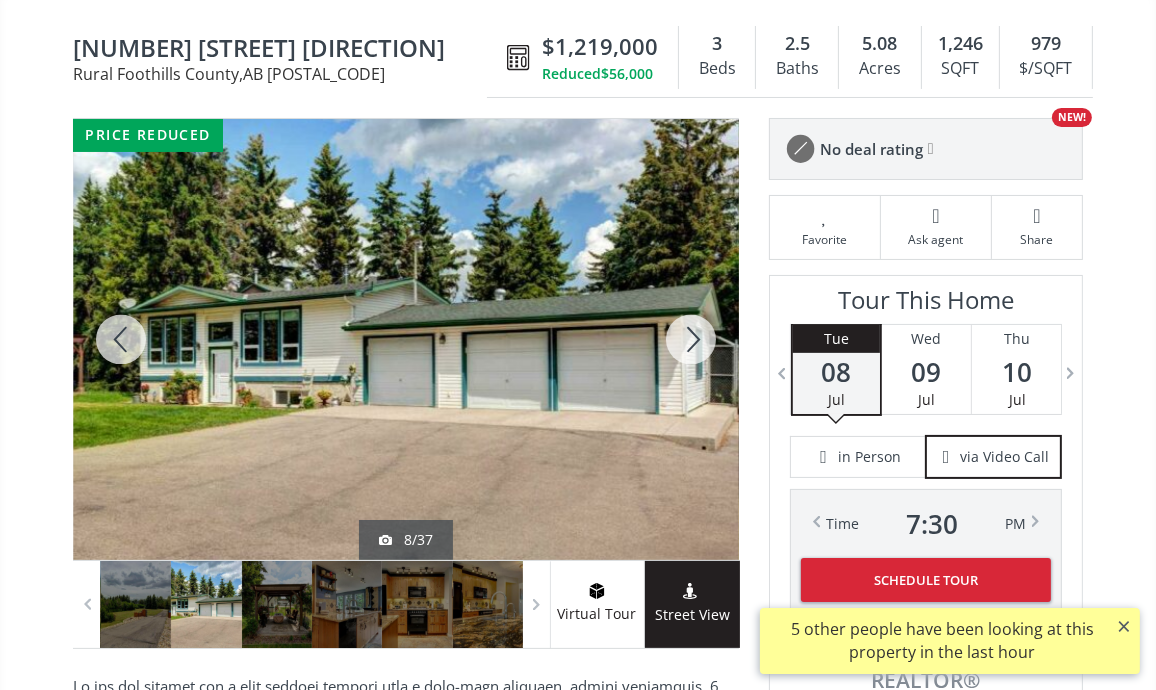 click at bounding box center (691, 339) 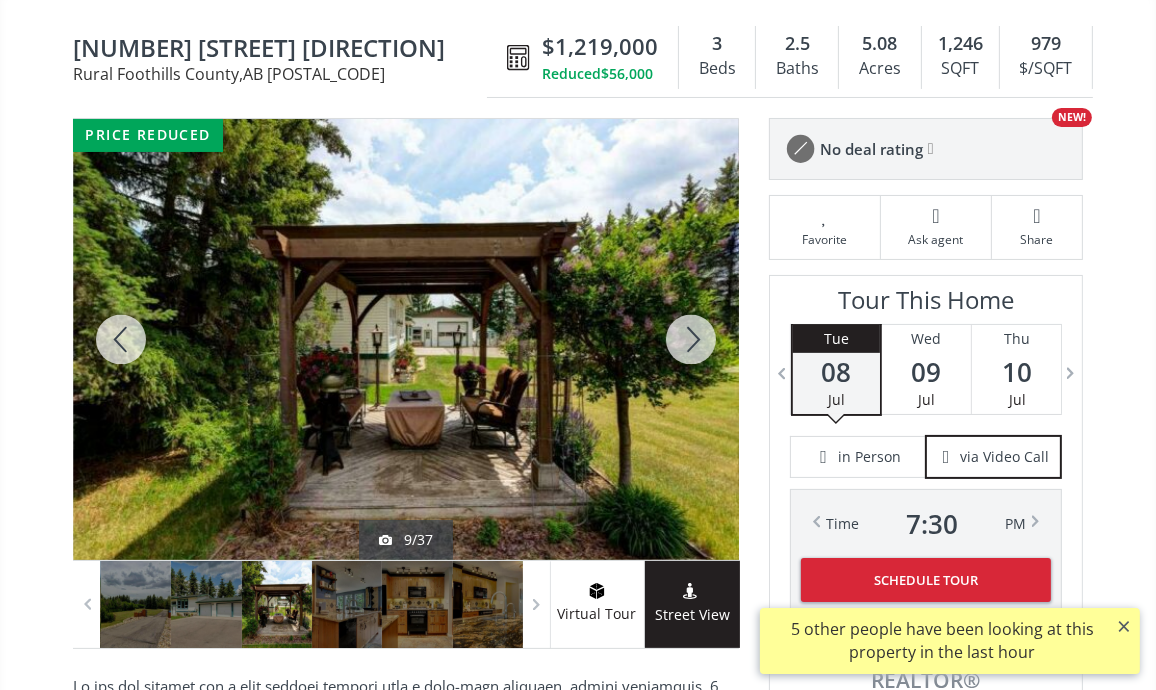 click at bounding box center [691, 339] 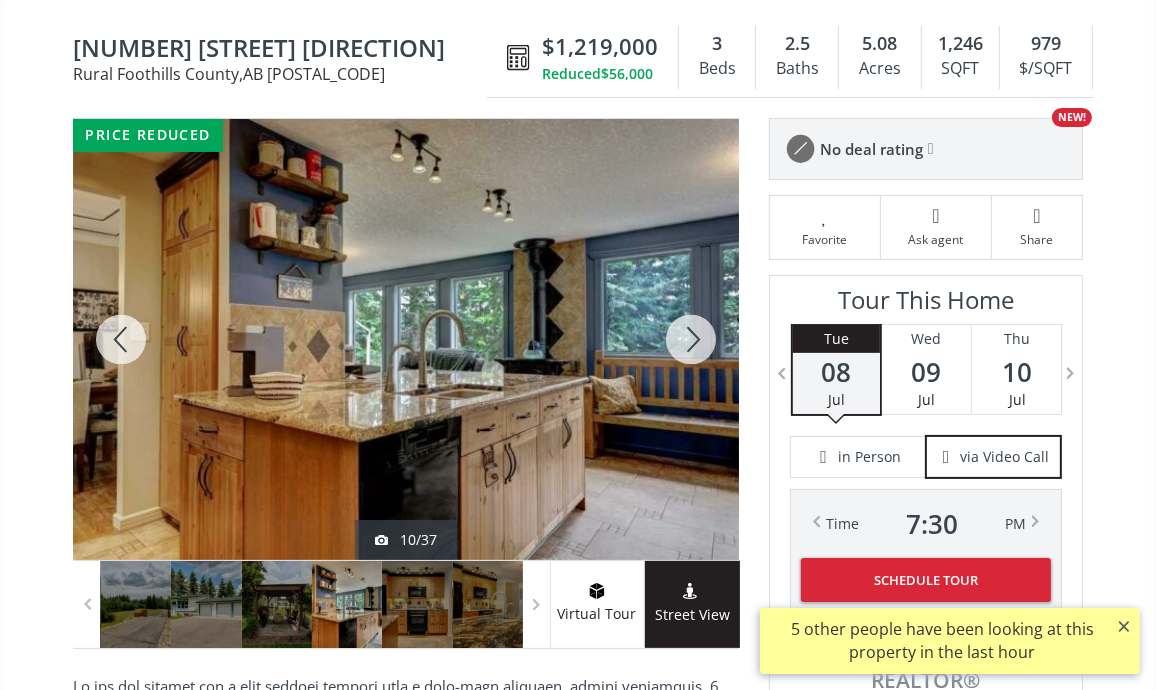 click at bounding box center (691, 339) 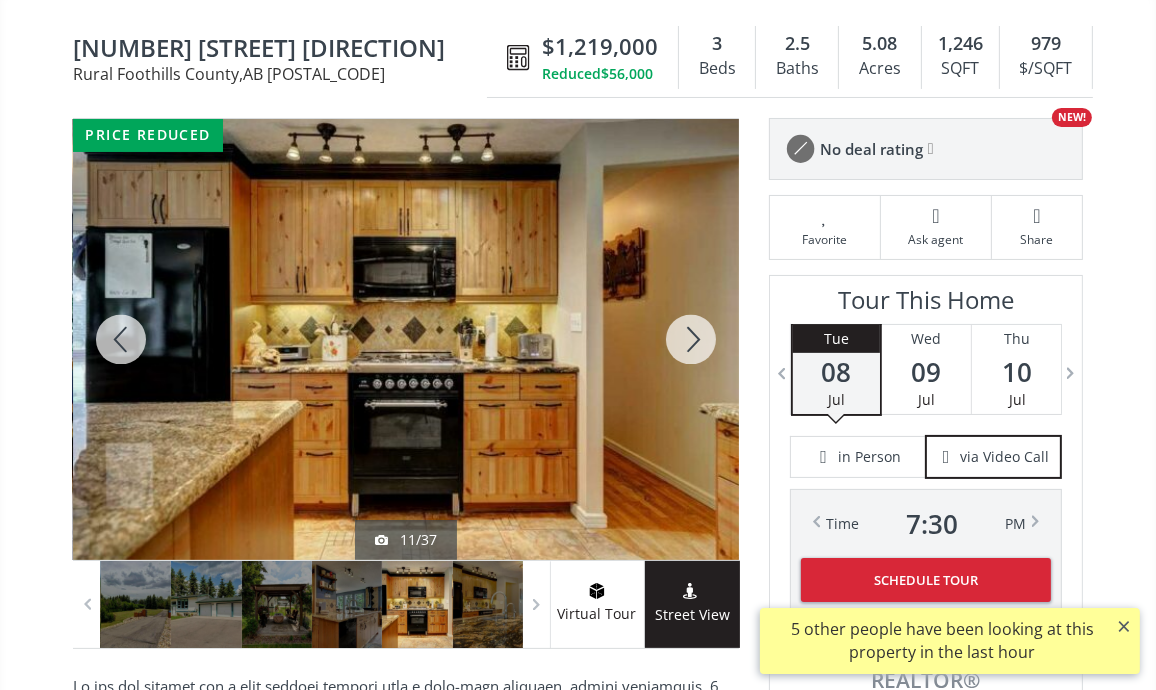click at bounding box center (691, 339) 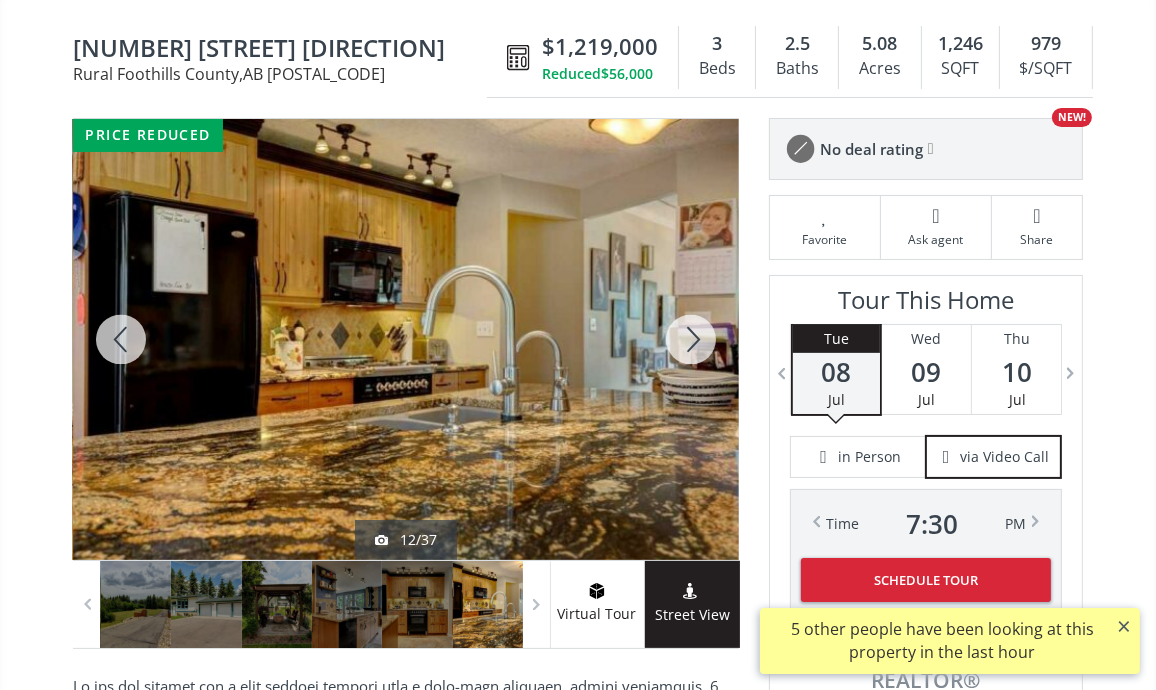 click at bounding box center [691, 339] 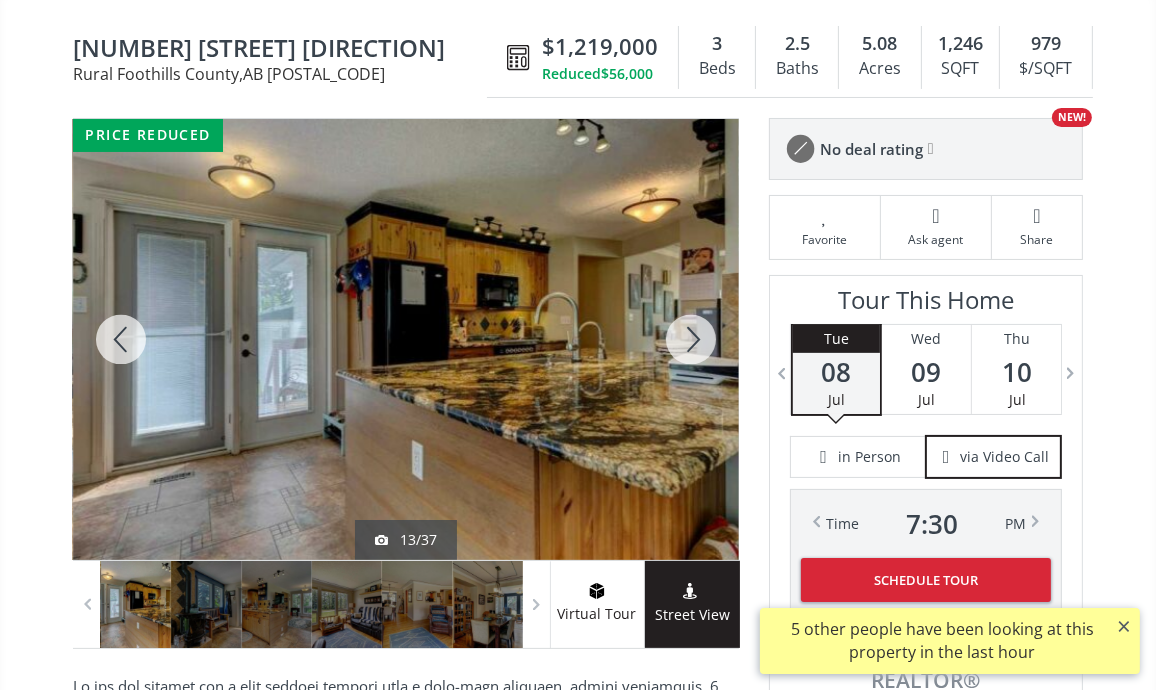 click at bounding box center (691, 339) 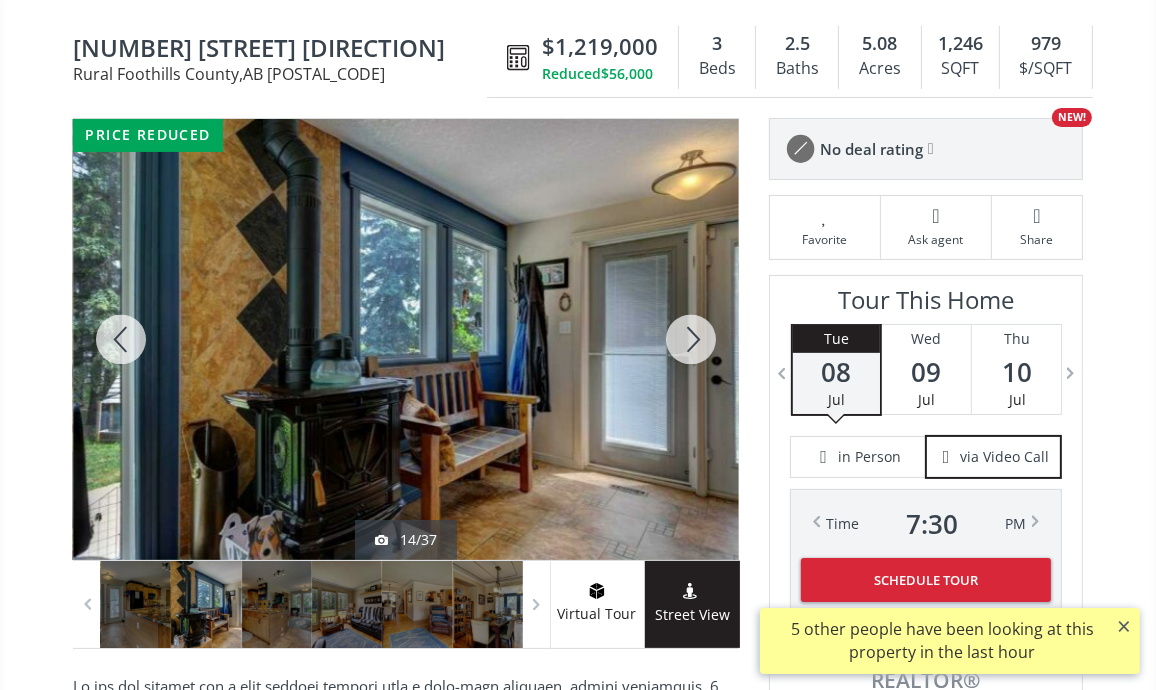click at bounding box center (691, 339) 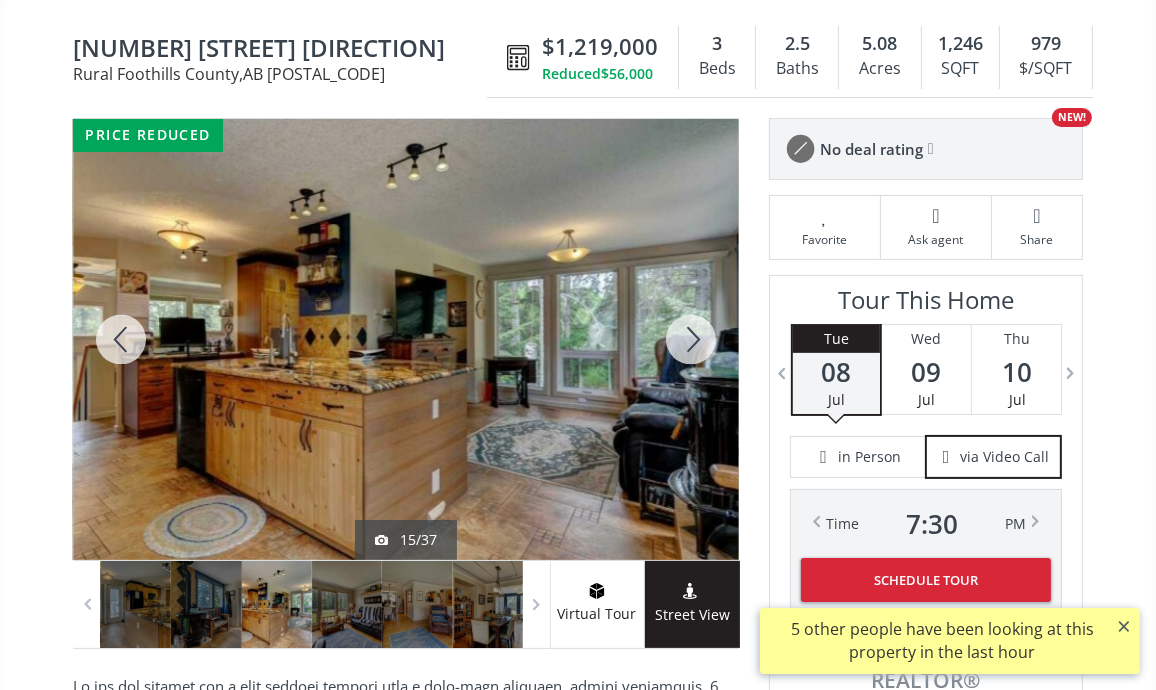 click at bounding box center [691, 339] 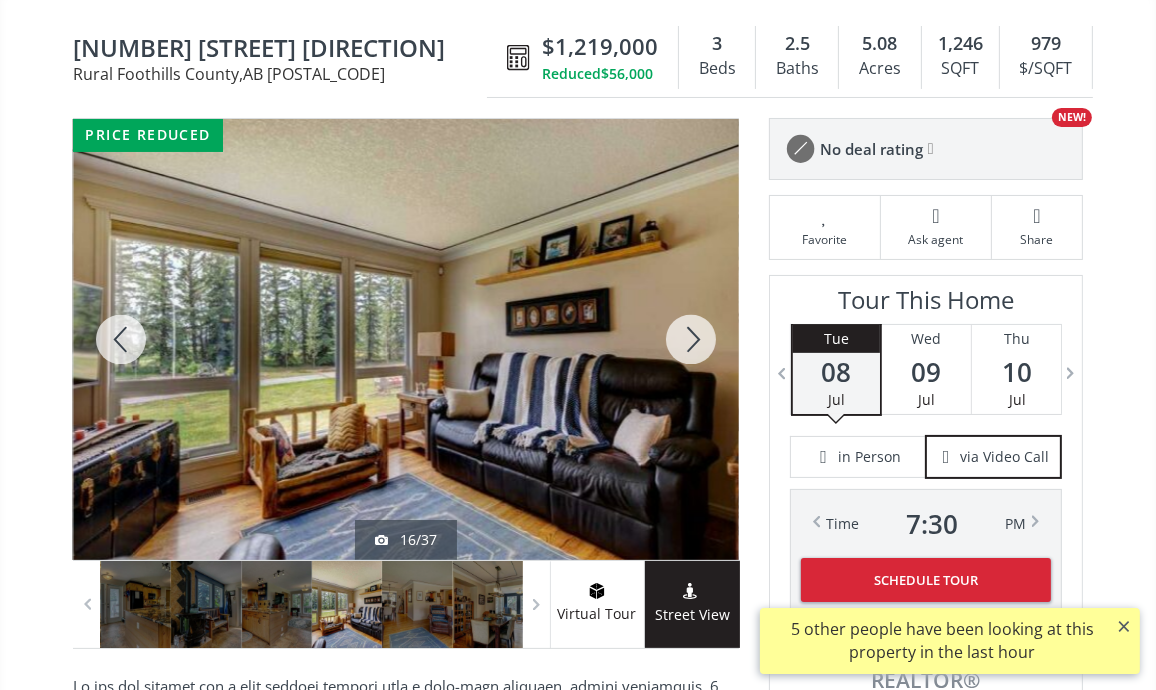 click at bounding box center (691, 339) 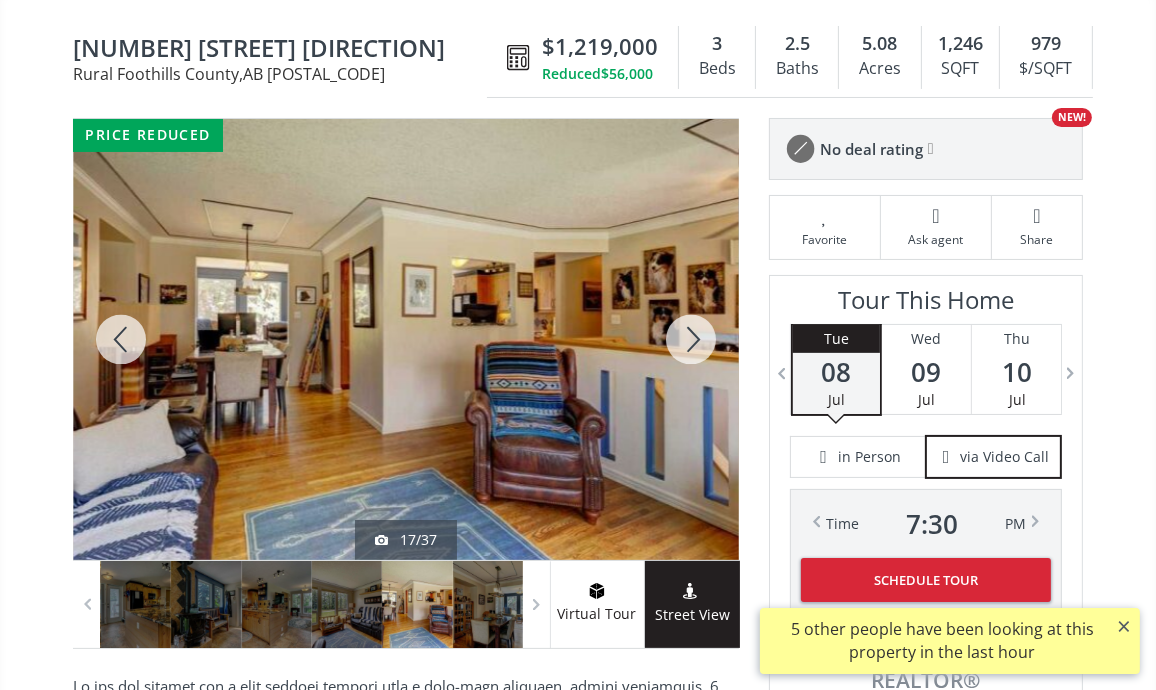 click at bounding box center (691, 339) 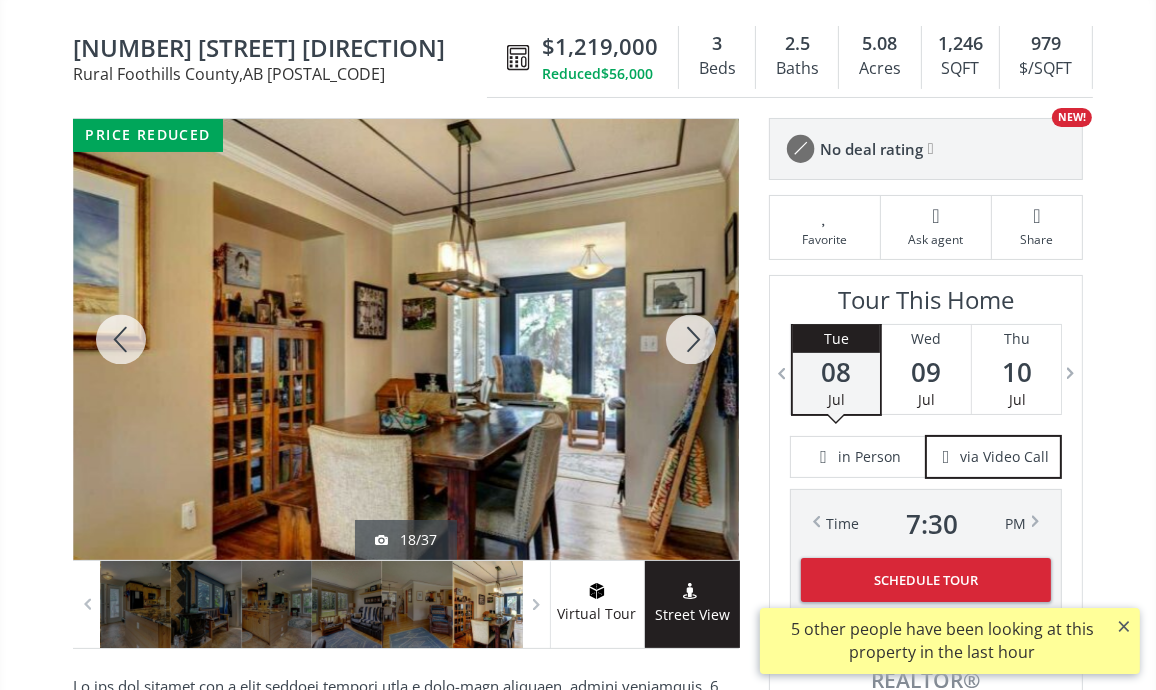click at bounding box center (691, 339) 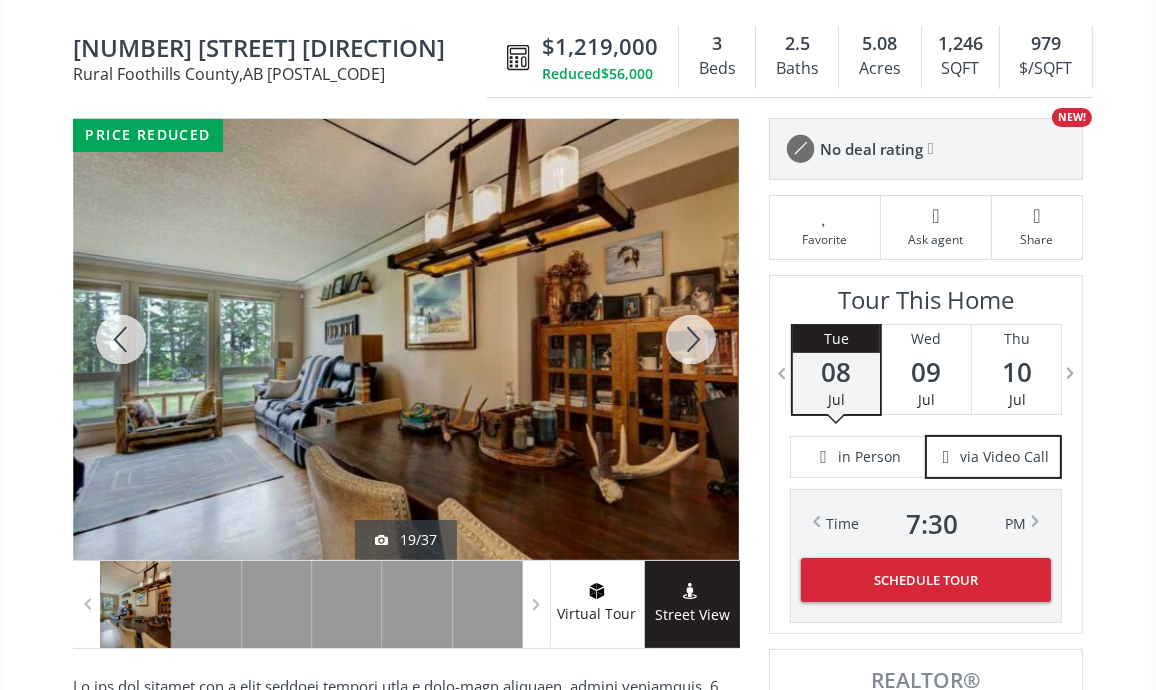 click at bounding box center (691, 339) 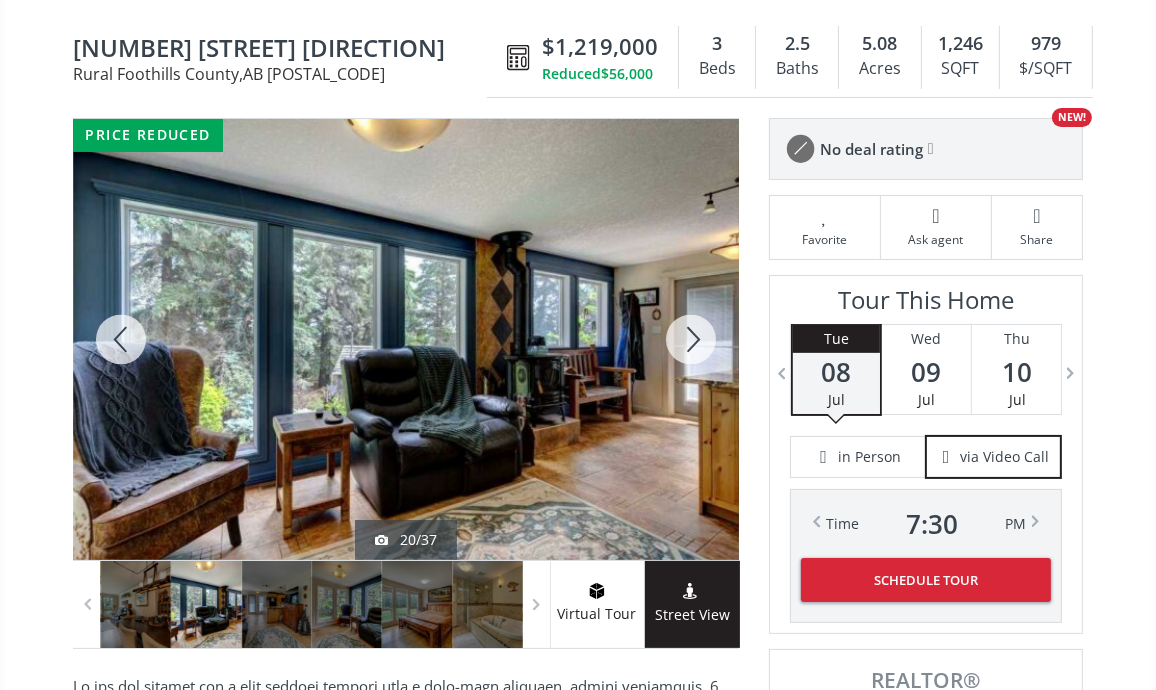 click at bounding box center [691, 339] 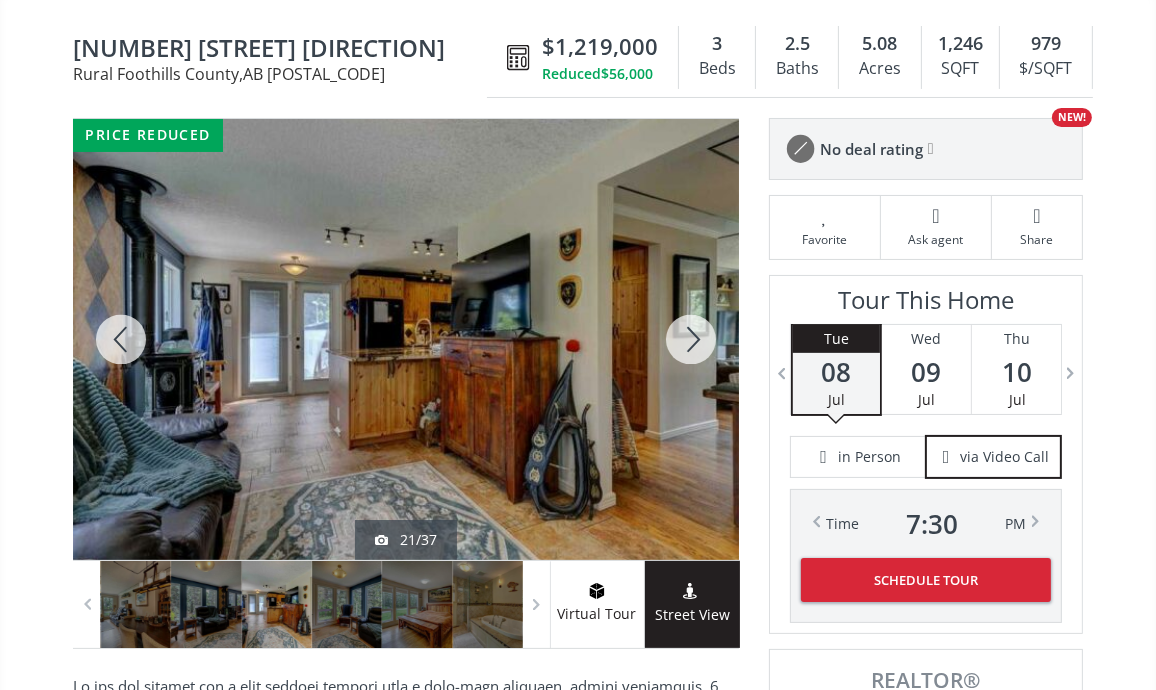 click at bounding box center [691, 339] 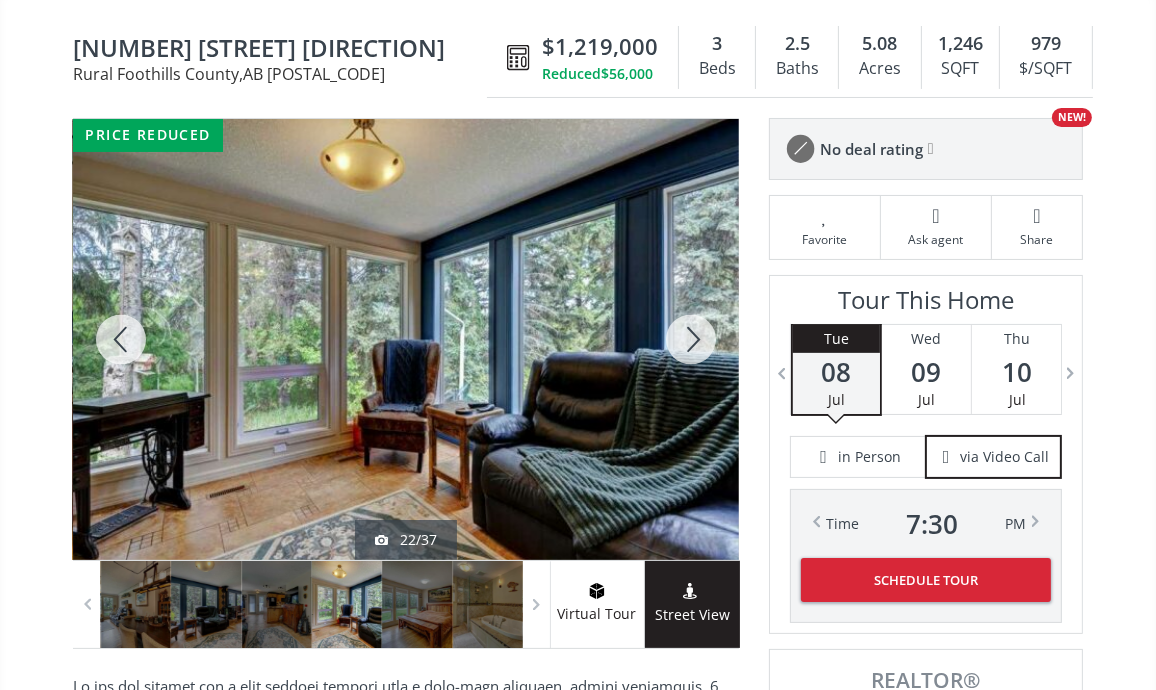 click at bounding box center [691, 339] 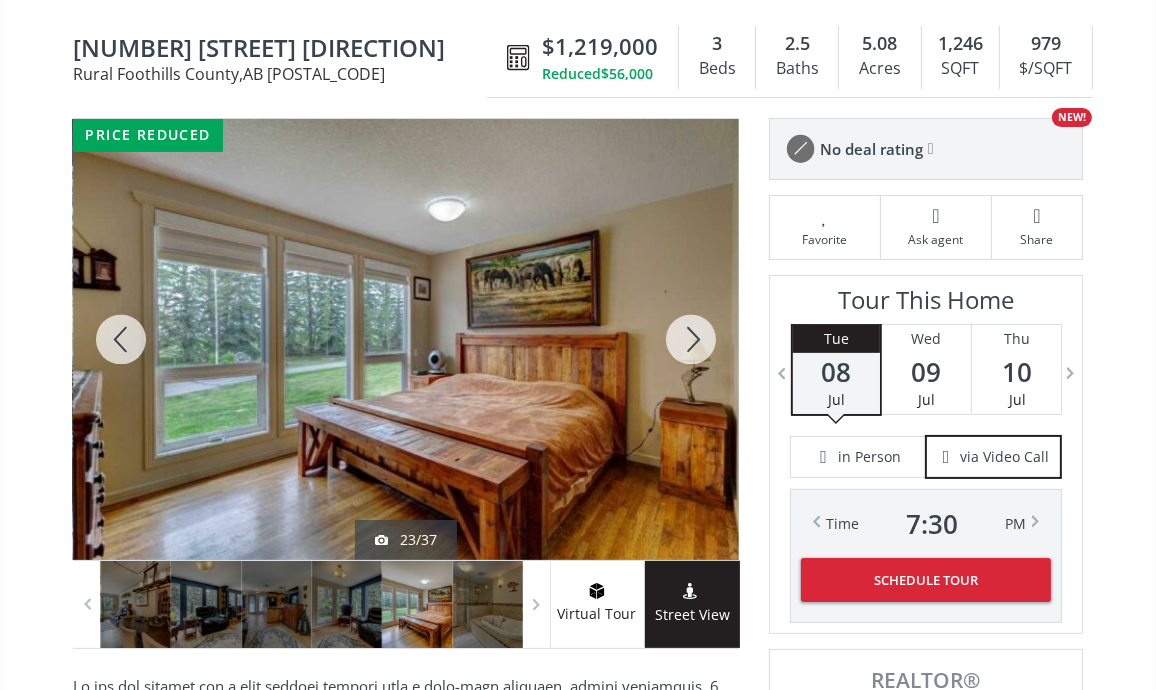 click at bounding box center (691, 339) 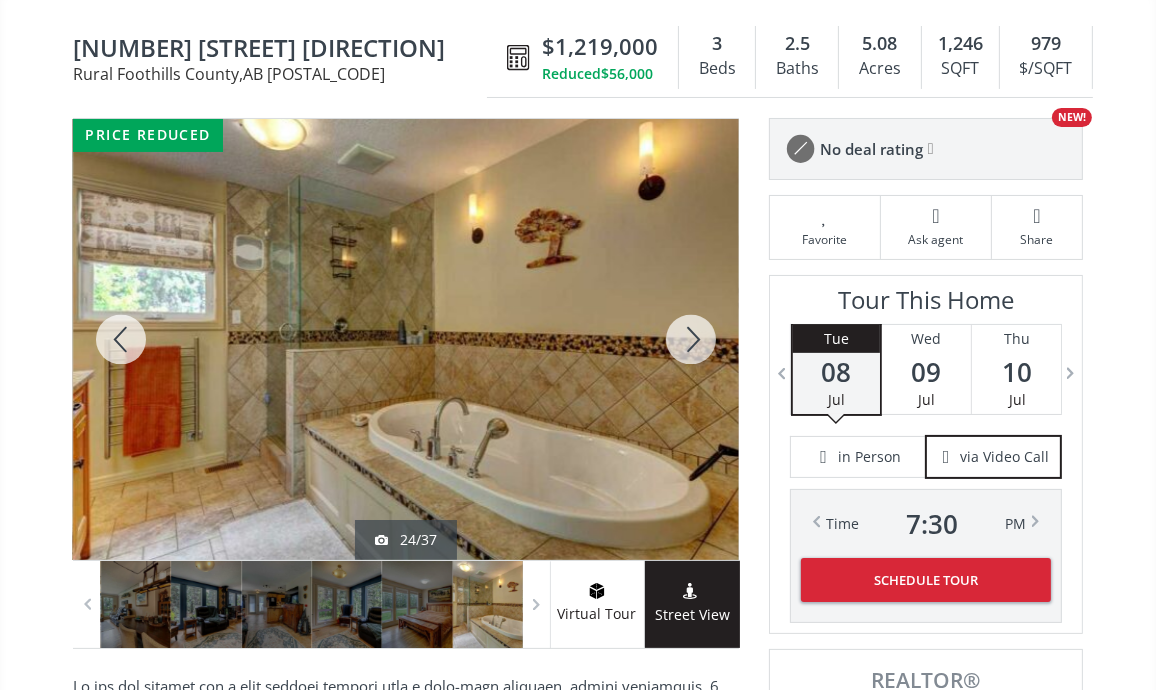 click at bounding box center (691, 339) 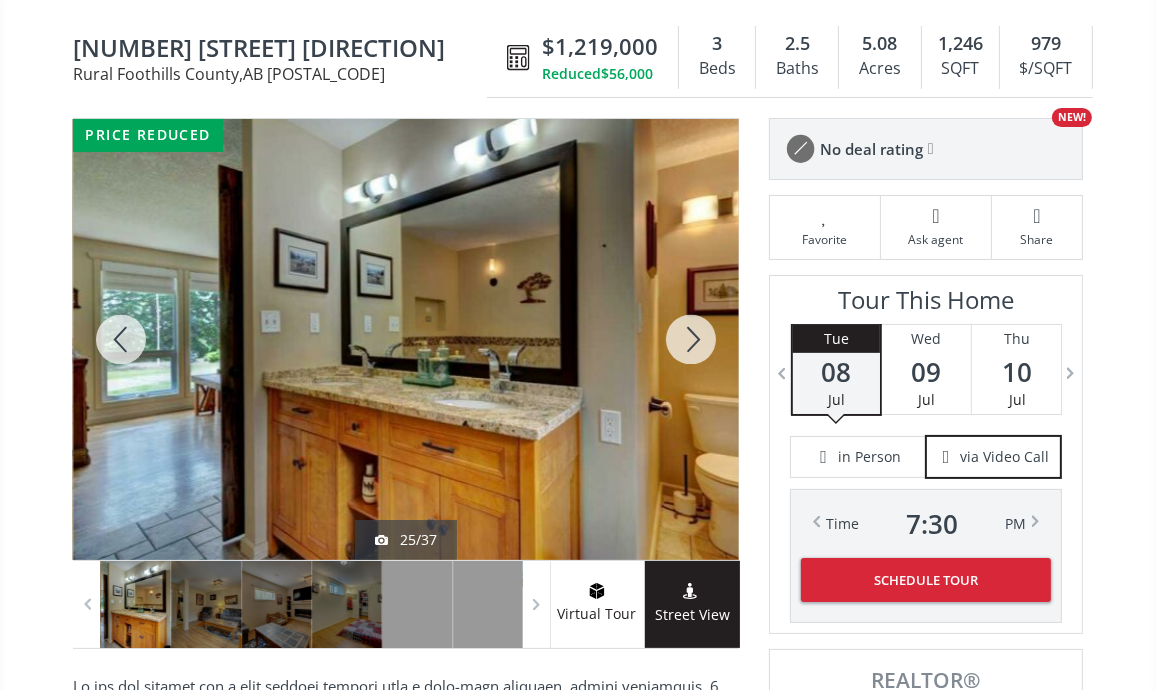 click at bounding box center [691, 339] 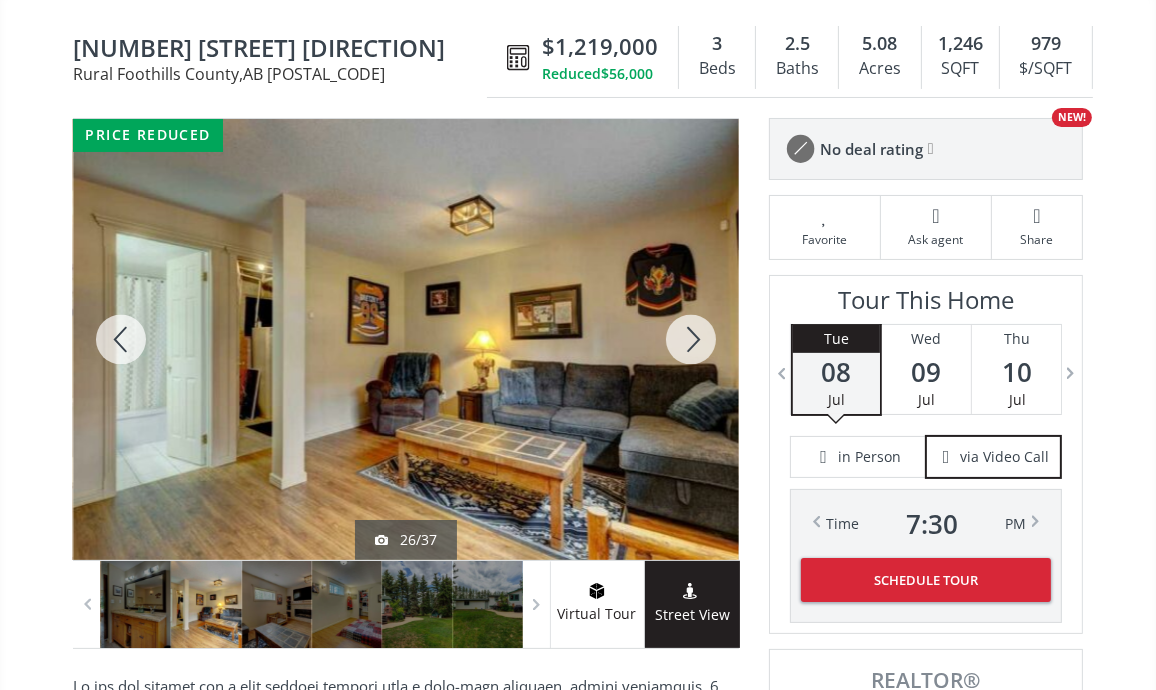 click at bounding box center [691, 339] 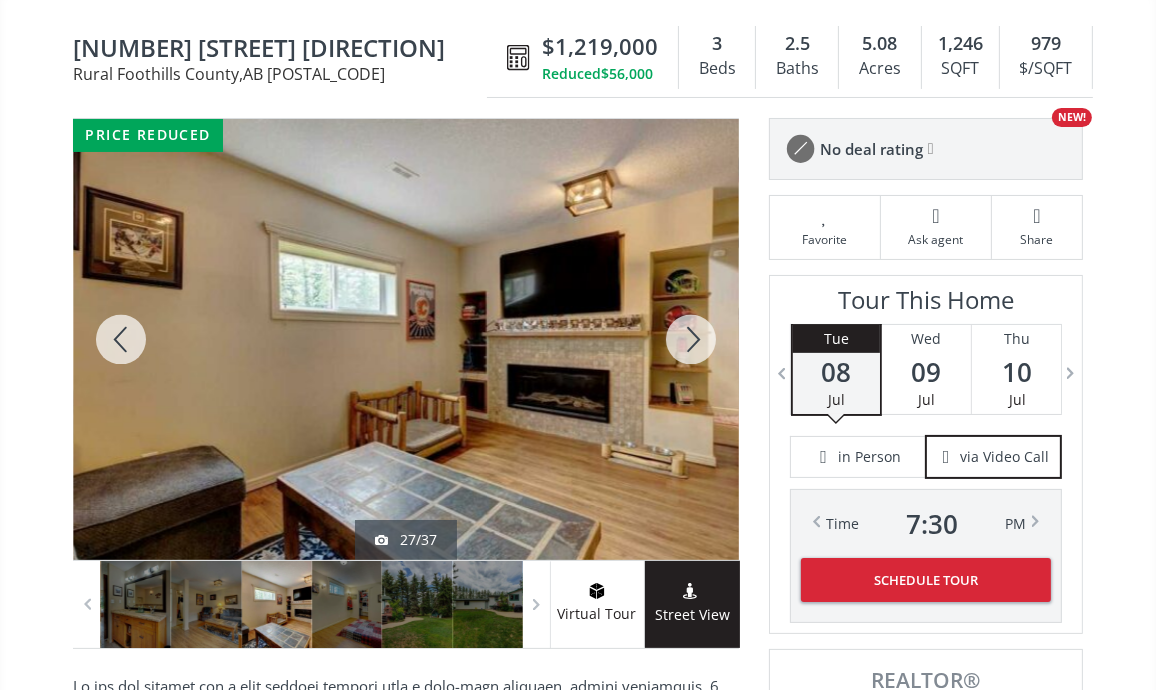 click at bounding box center (691, 339) 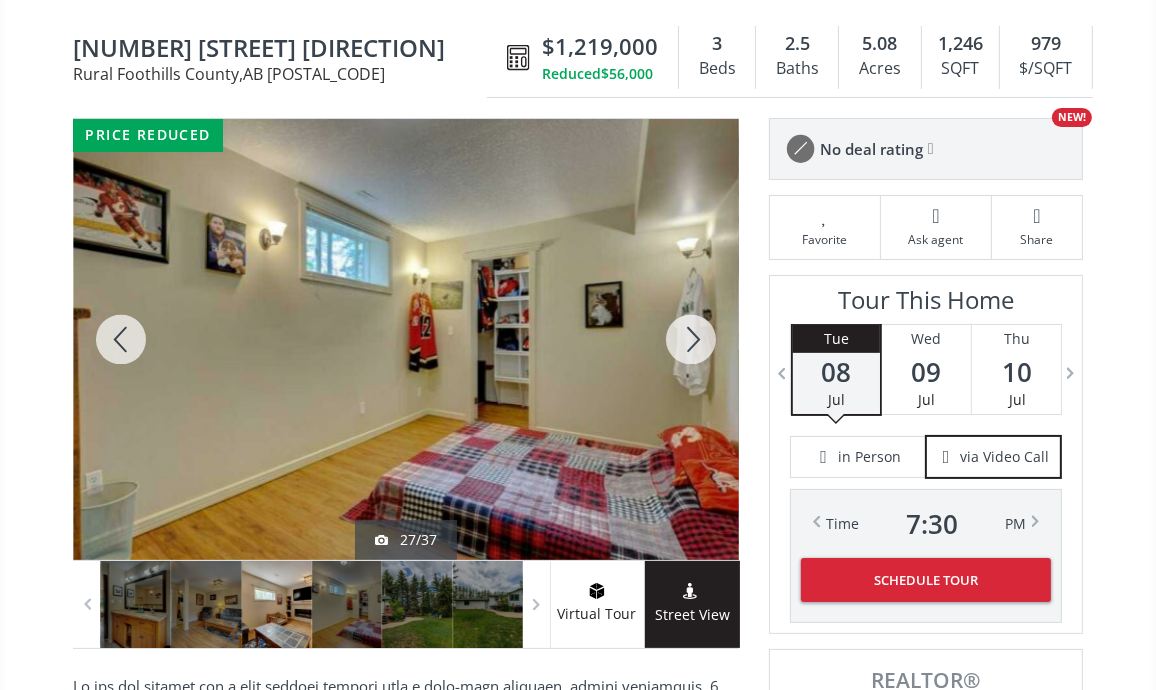 click at bounding box center [691, 339] 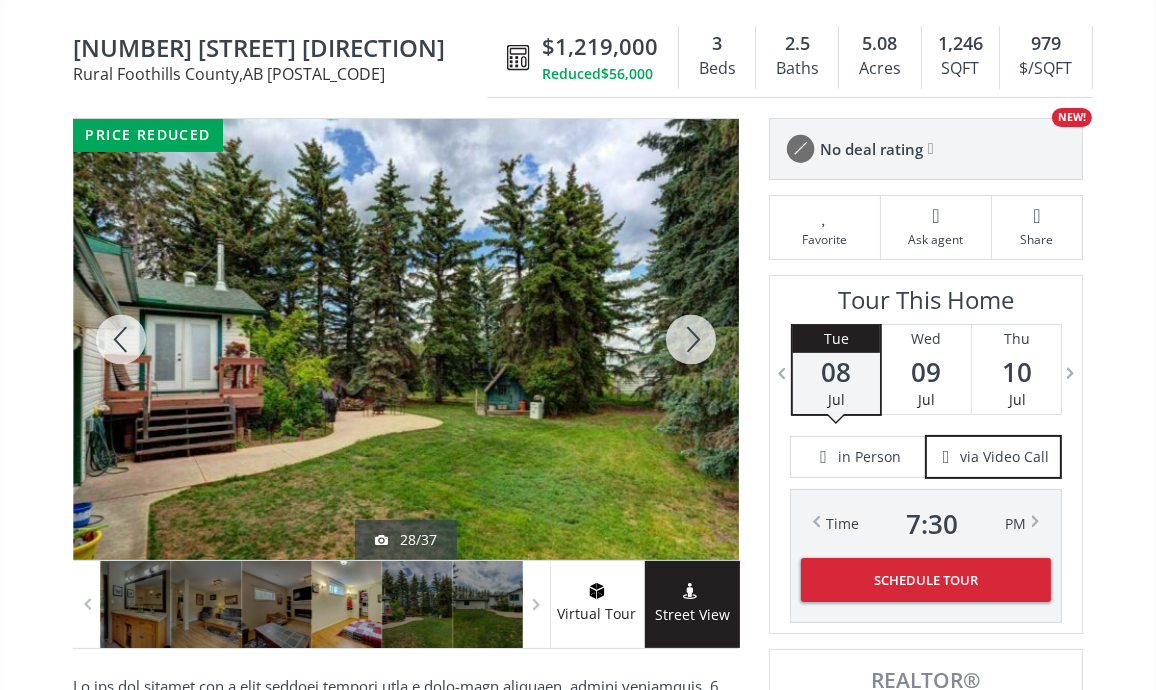 click at bounding box center (691, 339) 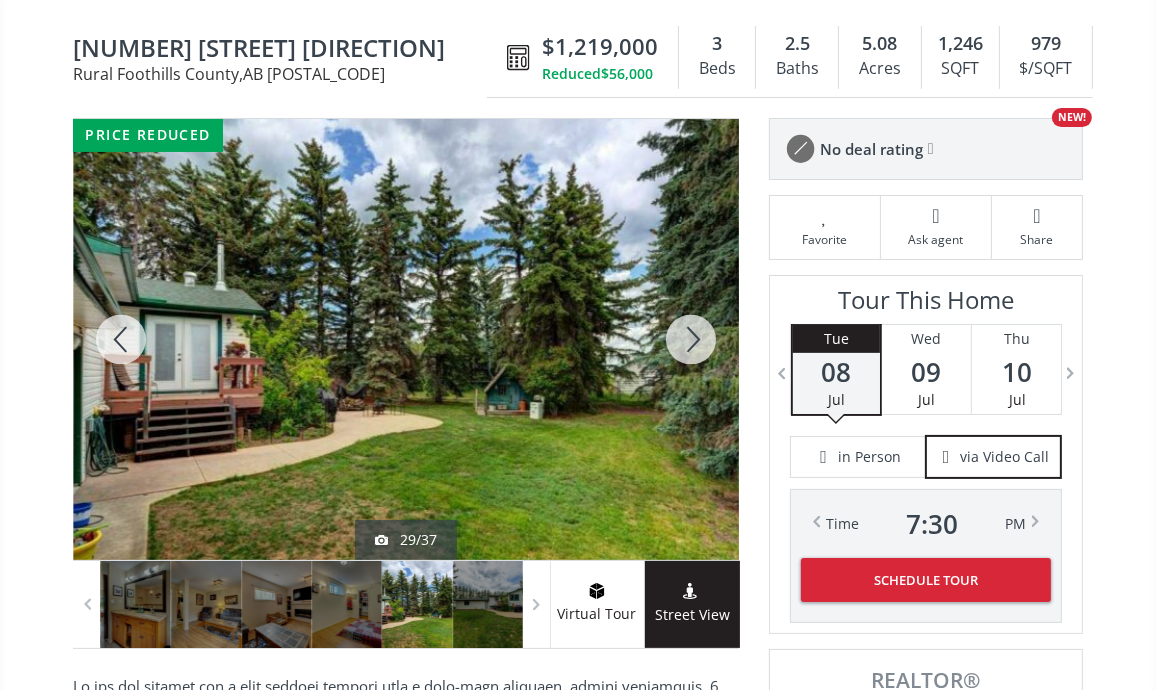 click at bounding box center [691, 339] 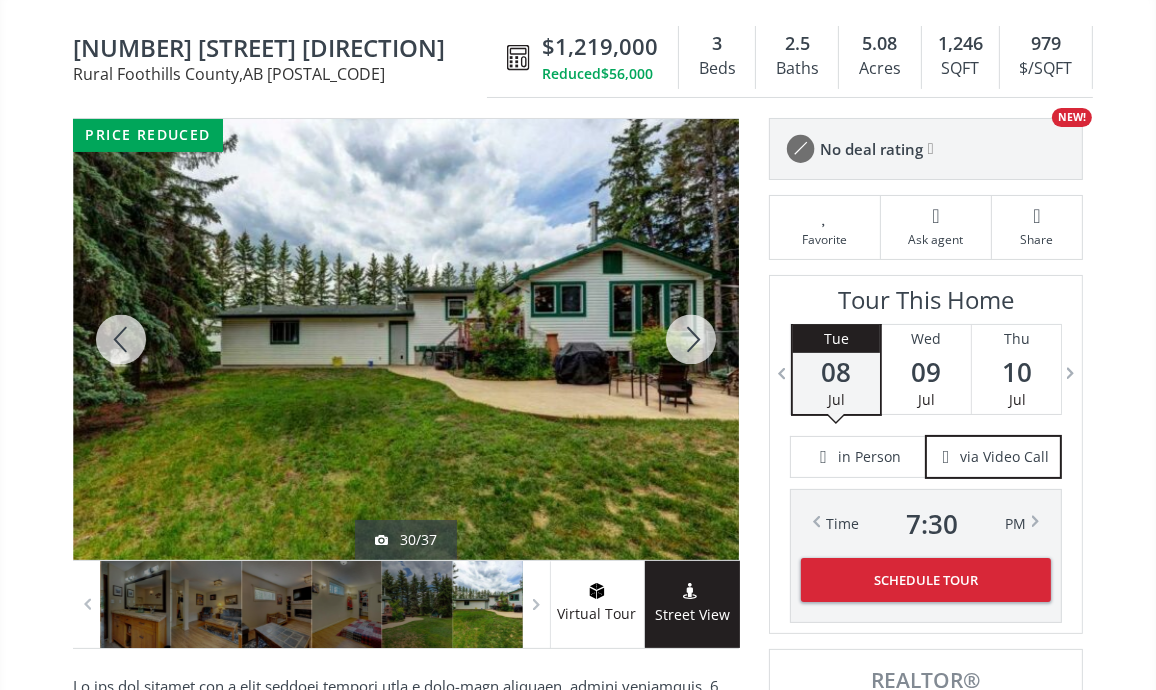 click at bounding box center (691, 339) 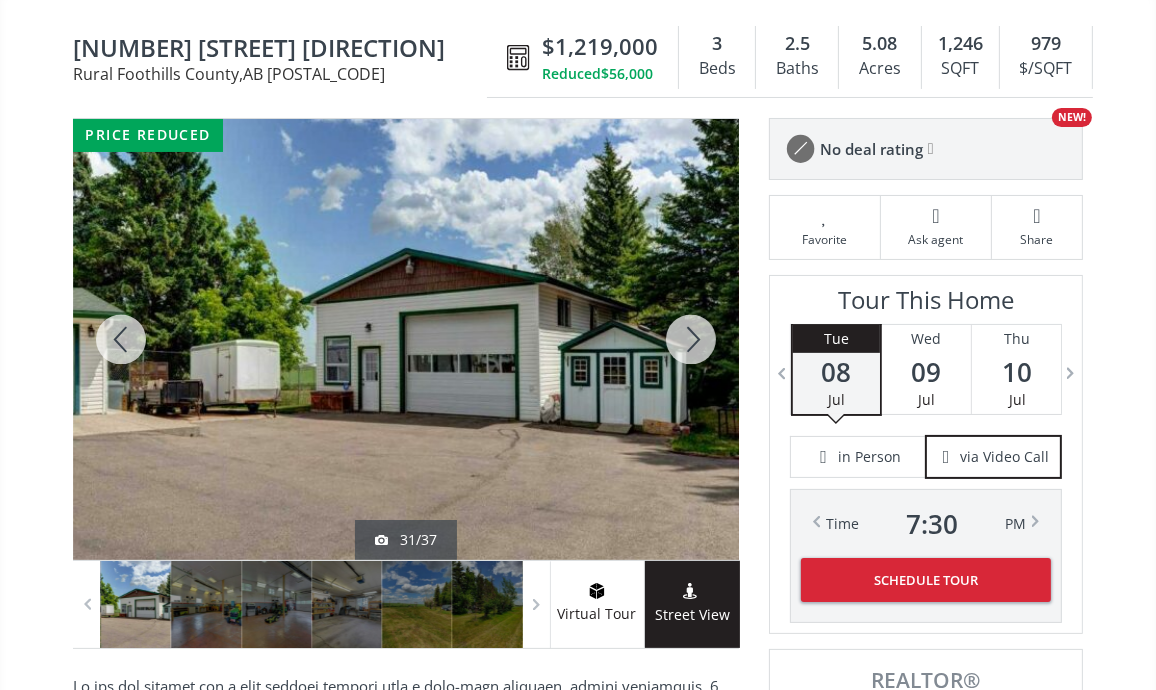 click at bounding box center [691, 339] 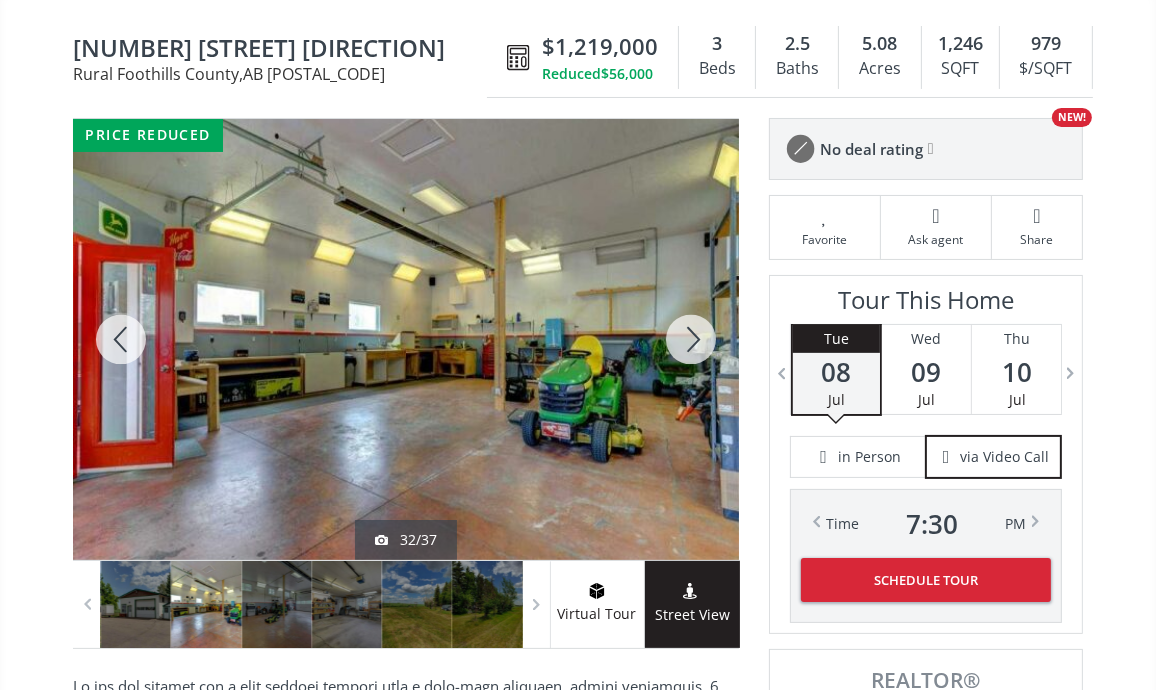 click at bounding box center [691, 339] 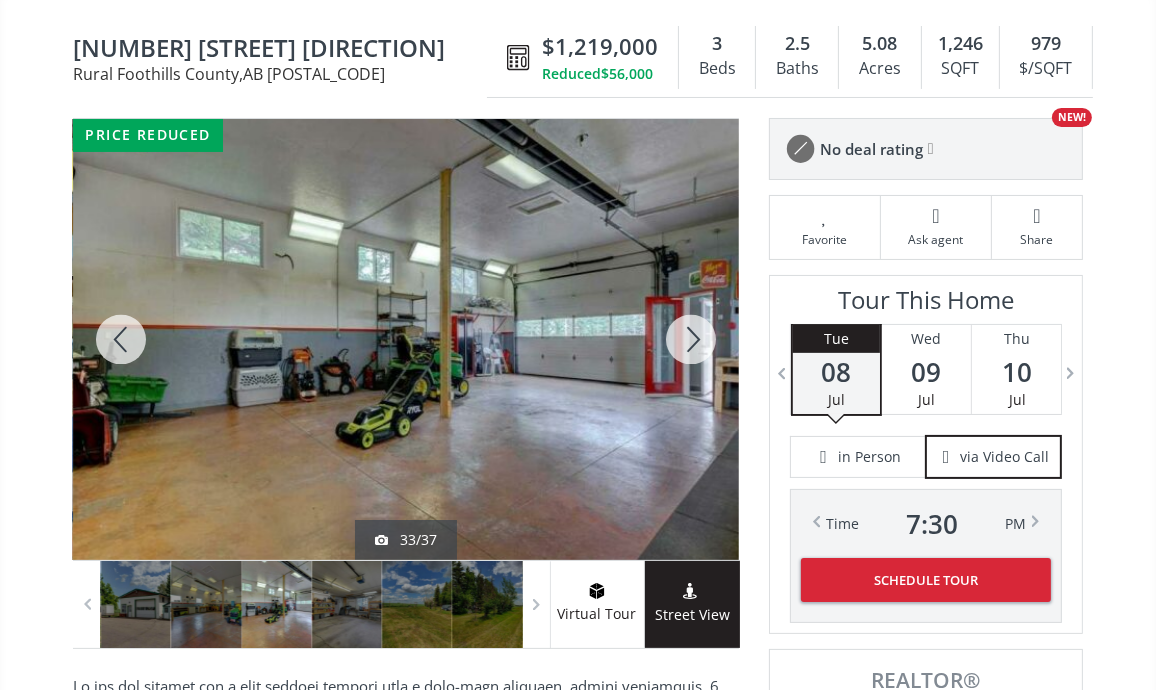 click at bounding box center (691, 339) 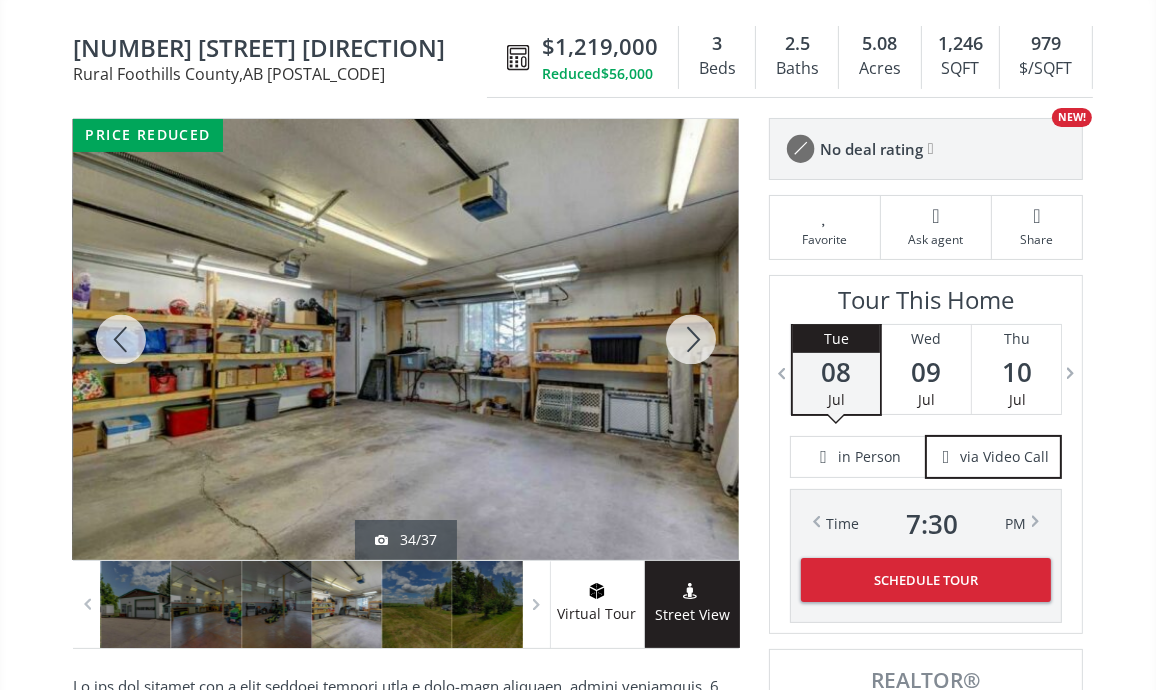 click at bounding box center (691, 339) 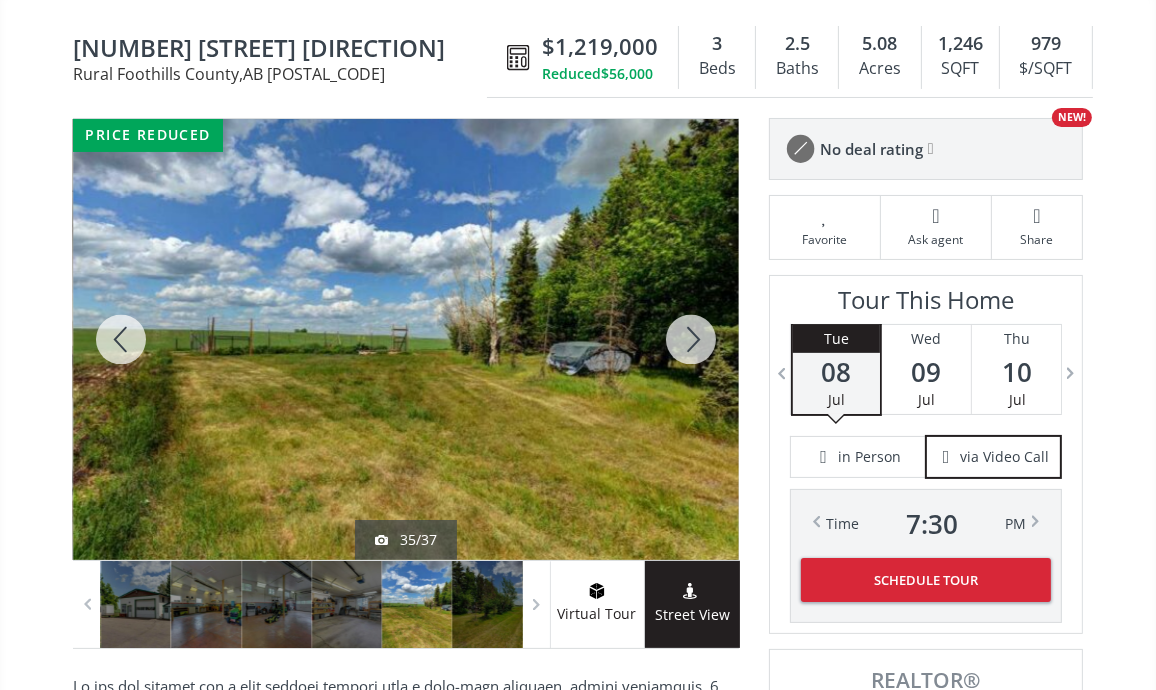 click at bounding box center [691, 339] 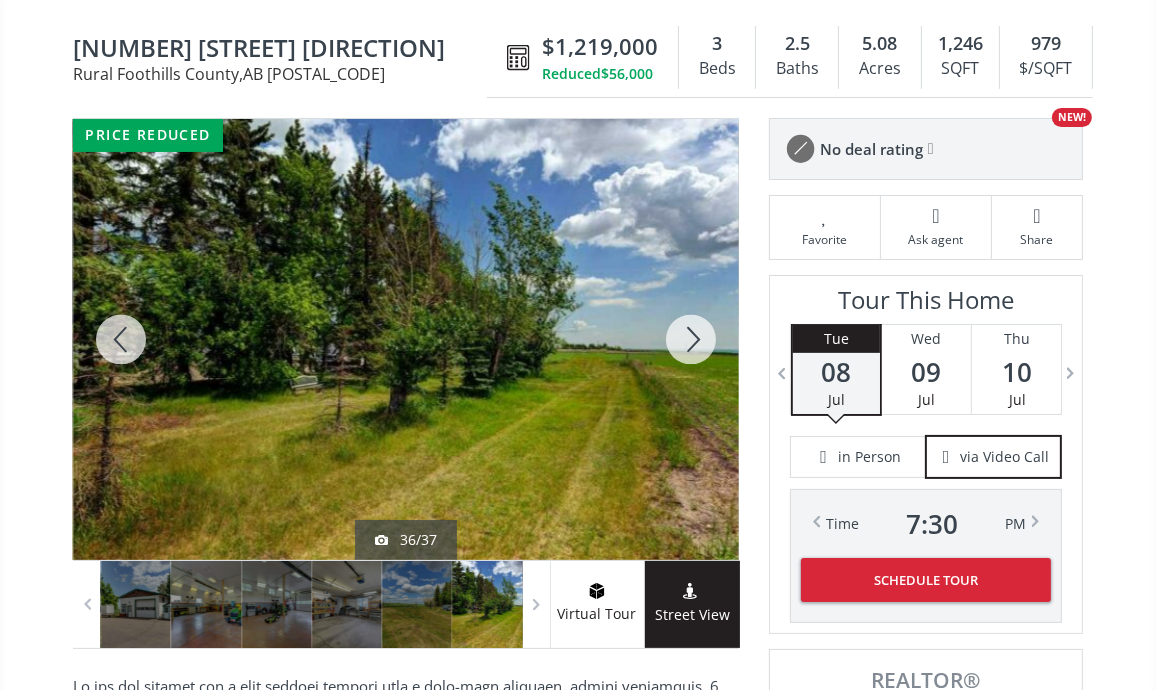 click at bounding box center (691, 339) 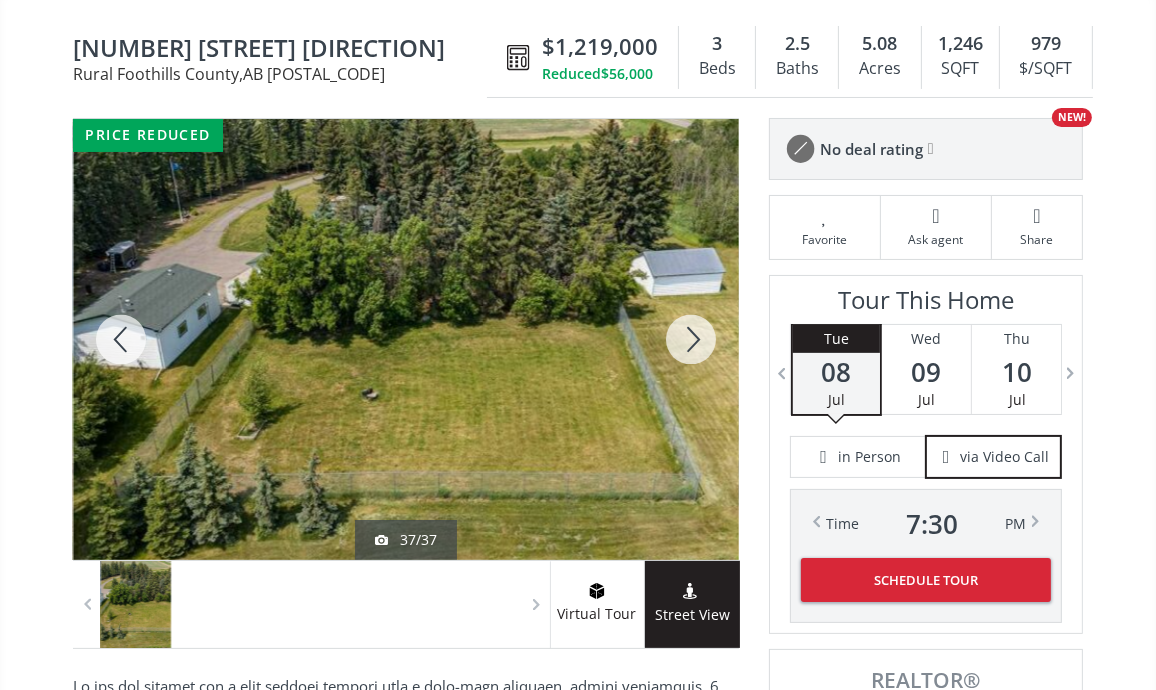 click at bounding box center [691, 339] 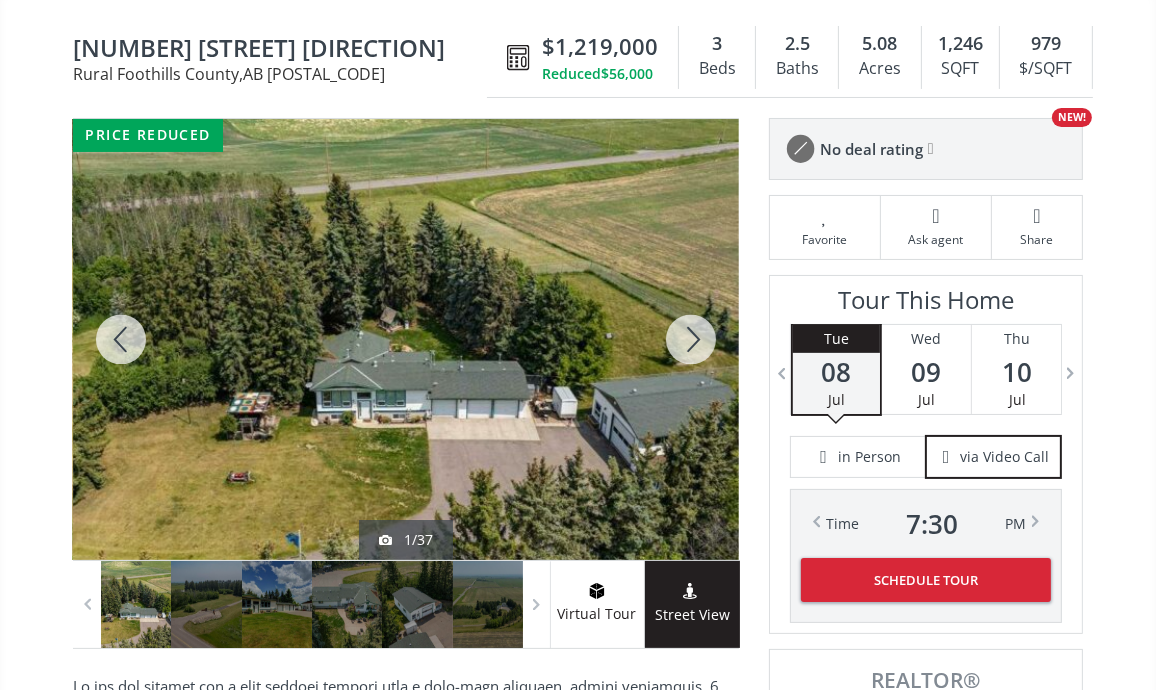 click at bounding box center (691, 339) 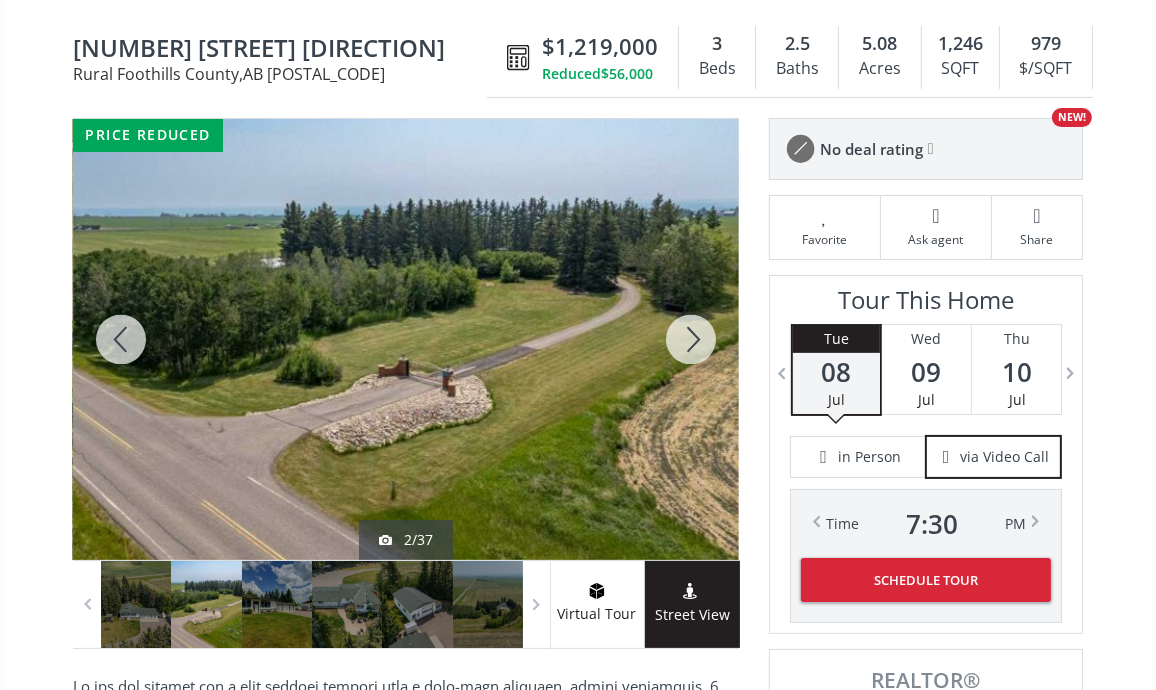 click at bounding box center [691, 339] 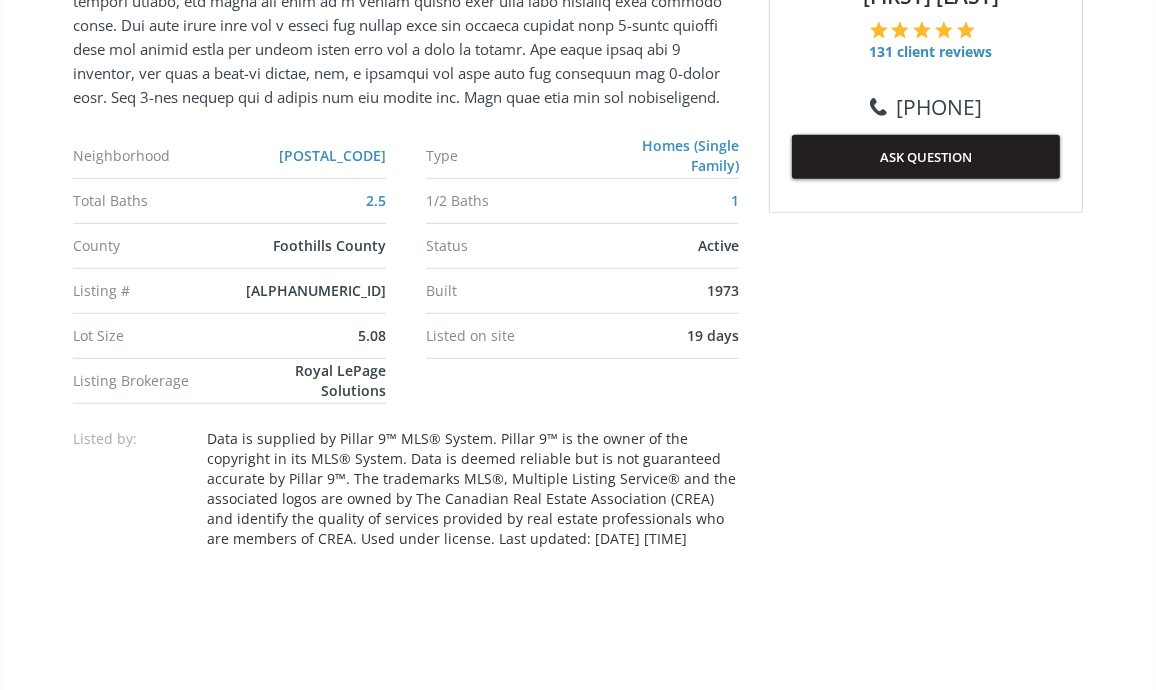 scroll, scrollTop: 1219, scrollLeft: 0, axis: vertical 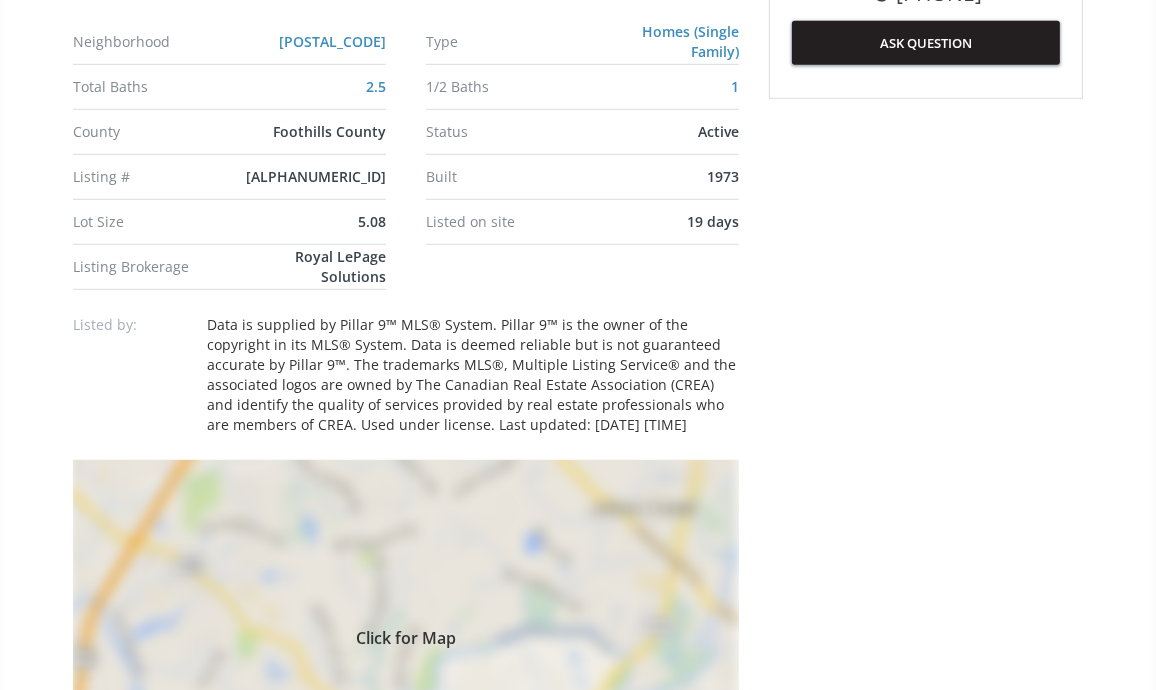 click on "Click for Map" at bounding box center [406, 635] 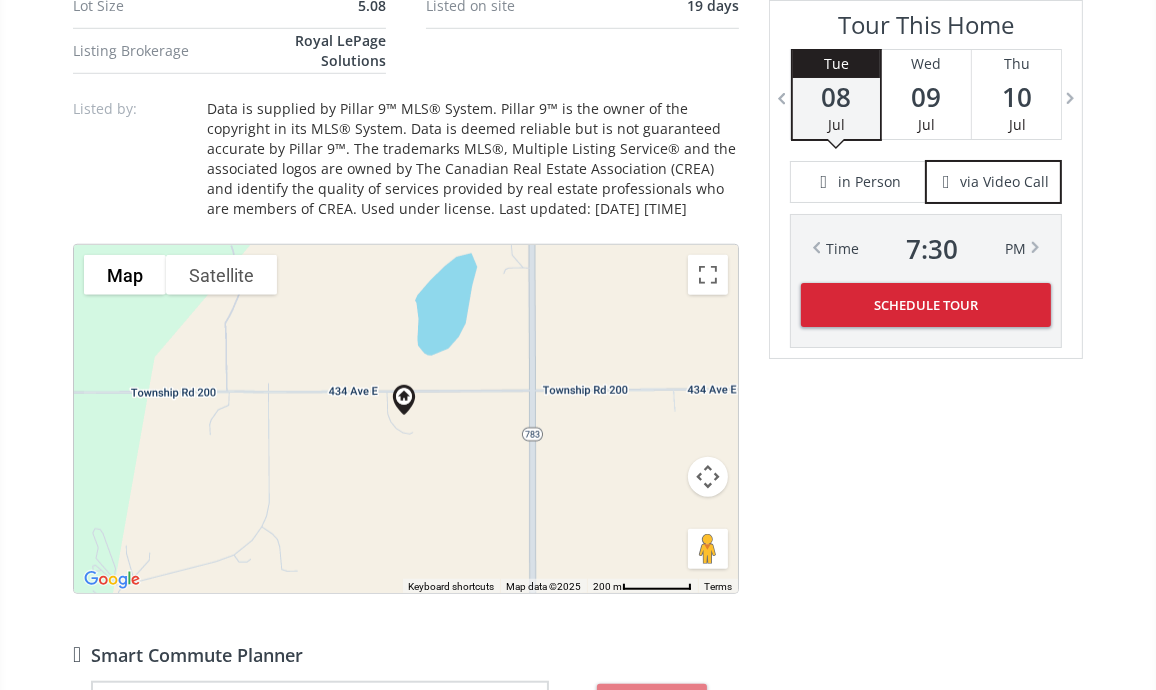 scroll, scrollTop: 1460, scrollLeft: 0, axis: vertical 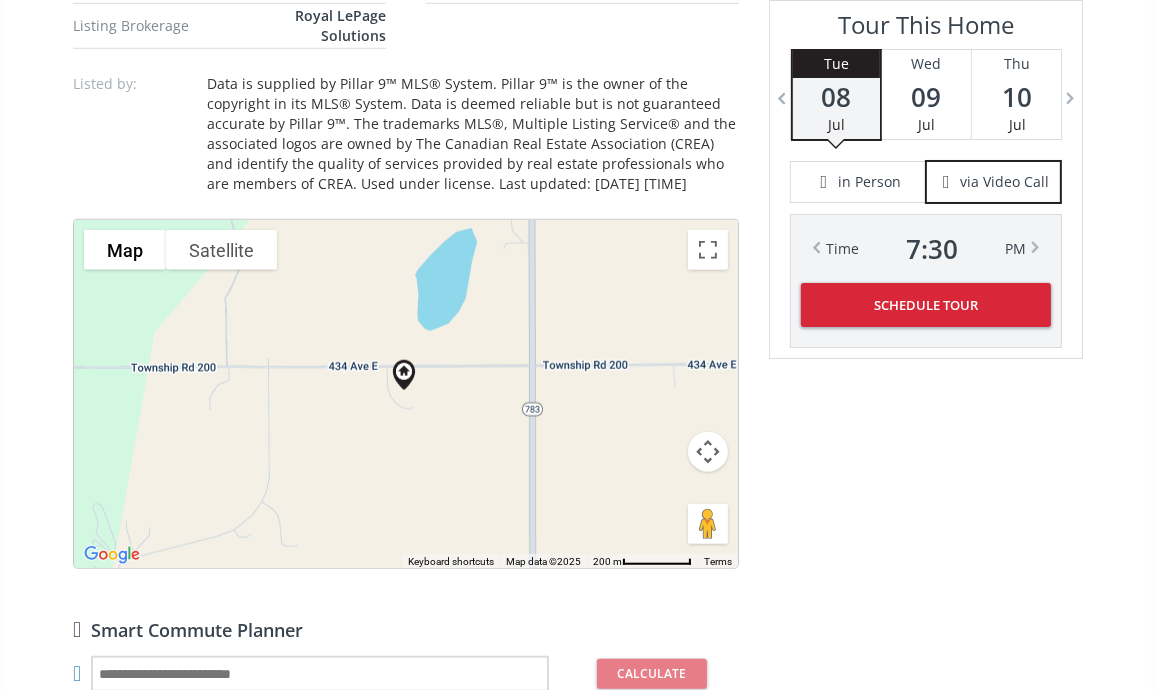 click at bounding box center [708, 452] 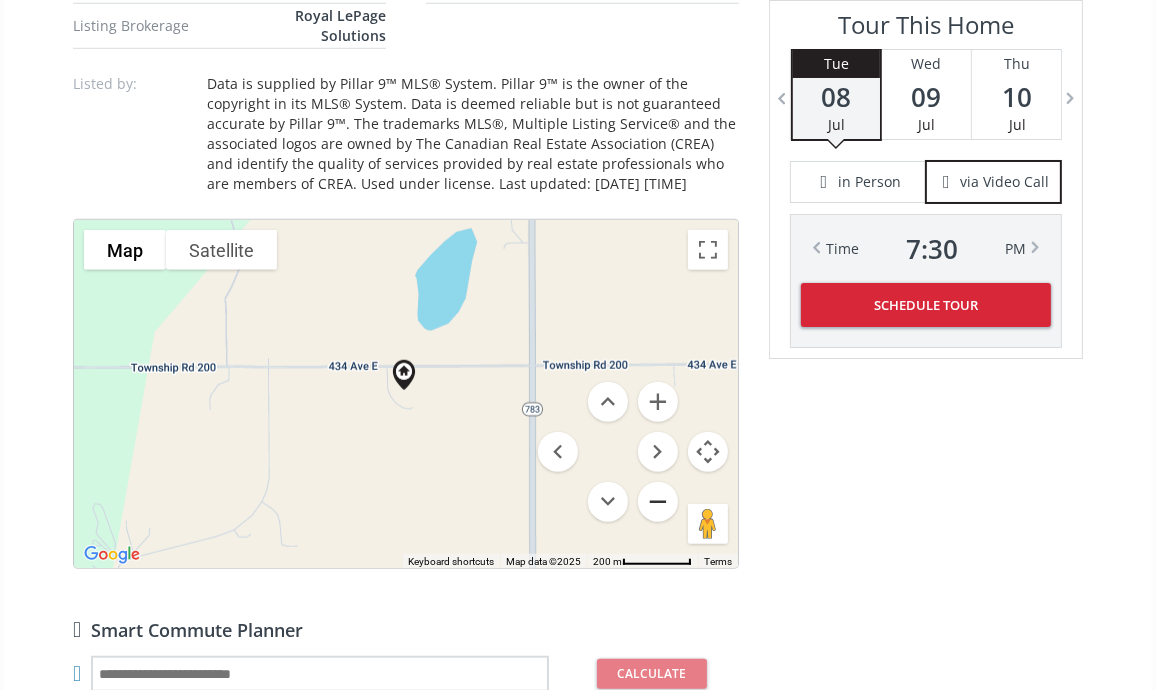 click at bounding box center (658, 502) 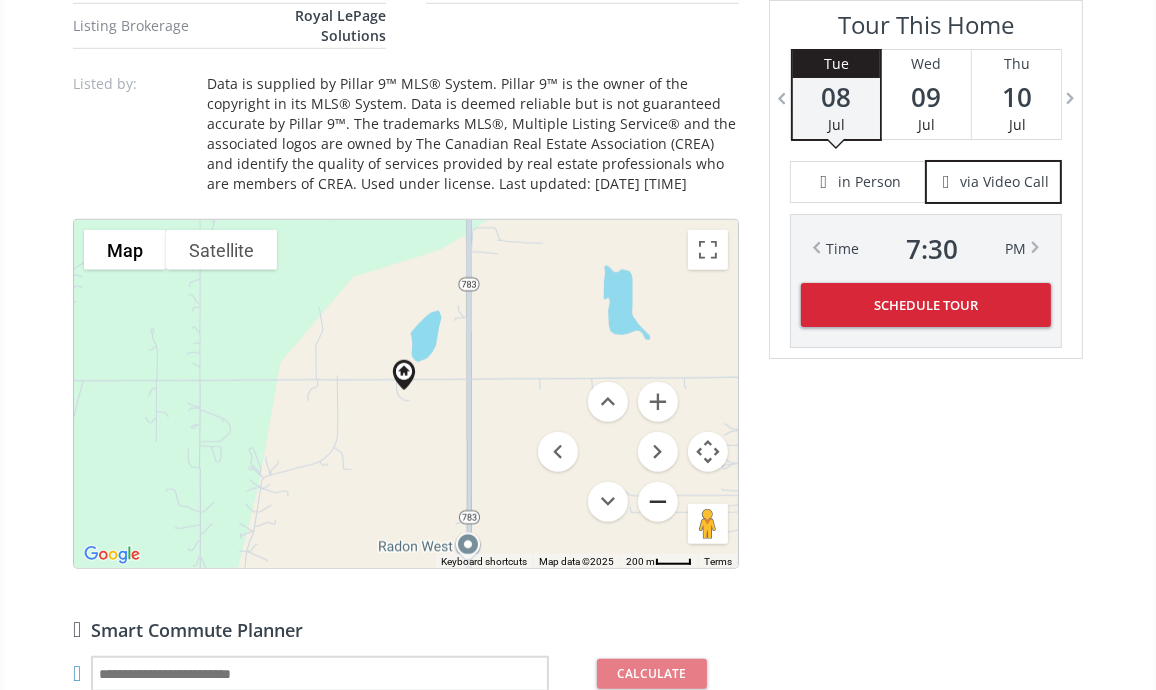 click at bounding box center (658, 502) 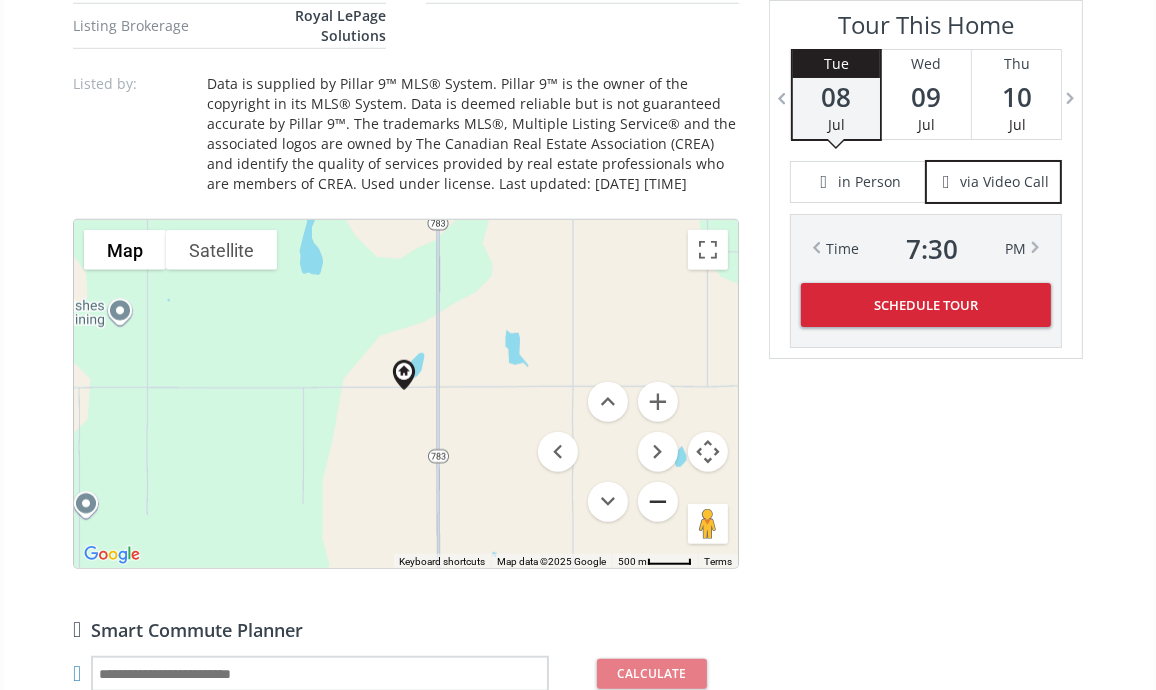 click at bounding box center [658, 502] 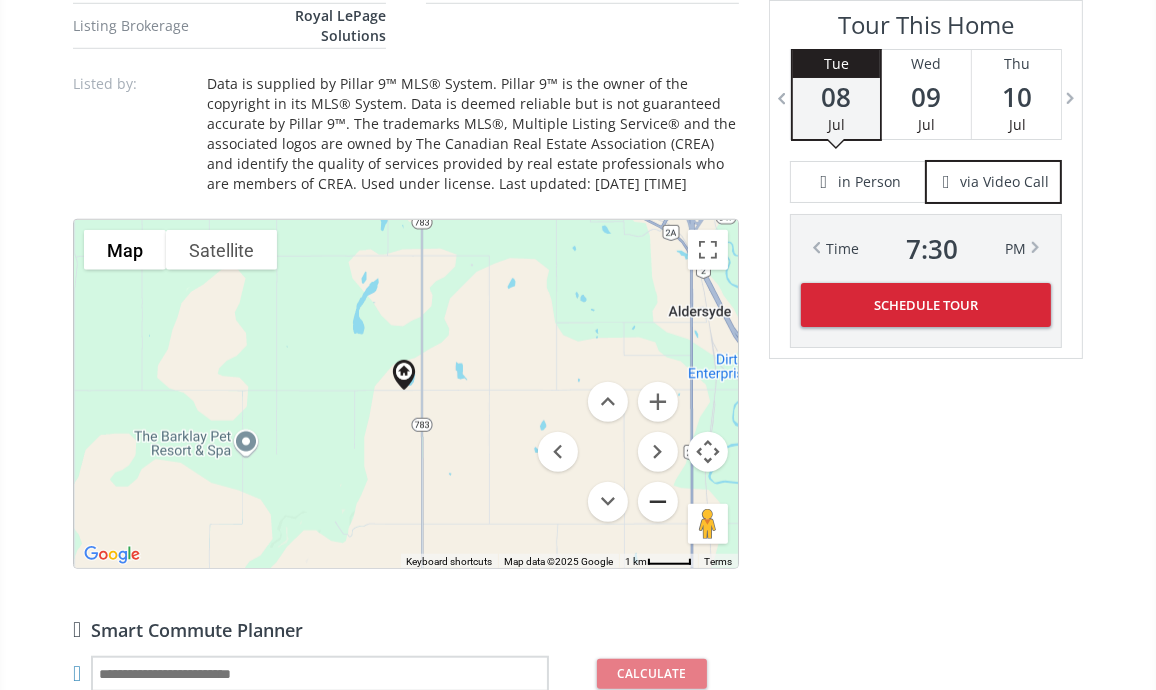 click at bounding box center (658, 502) 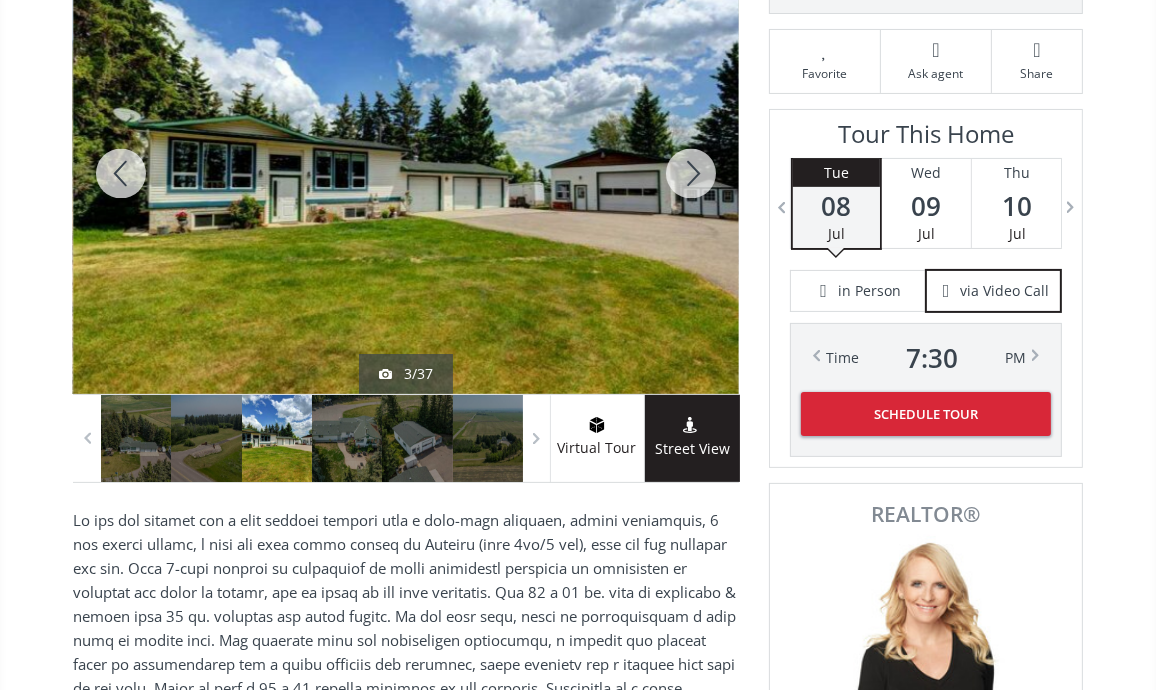 scroll, scrollTop: 339, scrollLeft: 0, axis: vertical 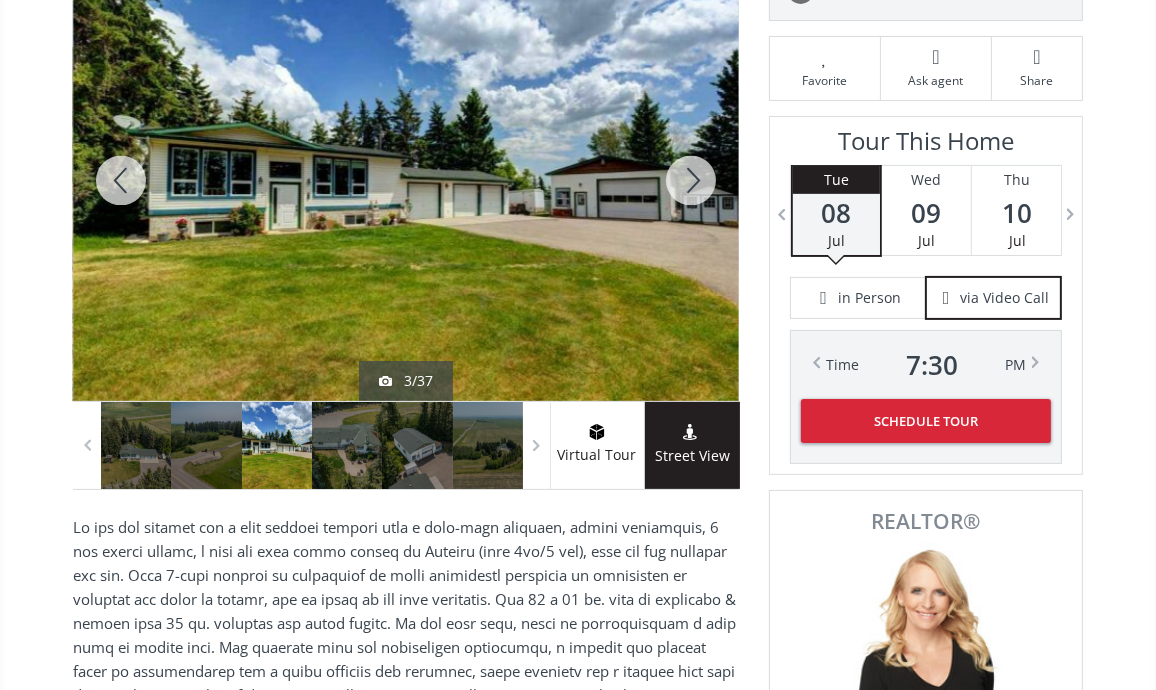 click at bounding box center (691, 180) 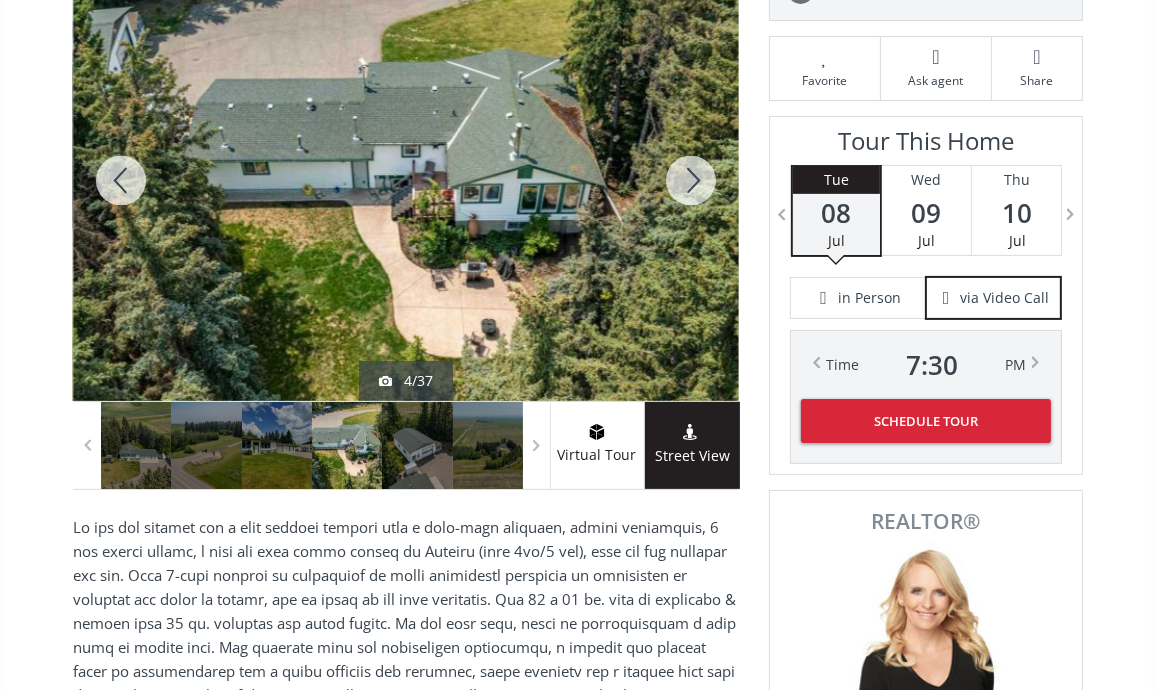 click at bounding box center (691, 180) 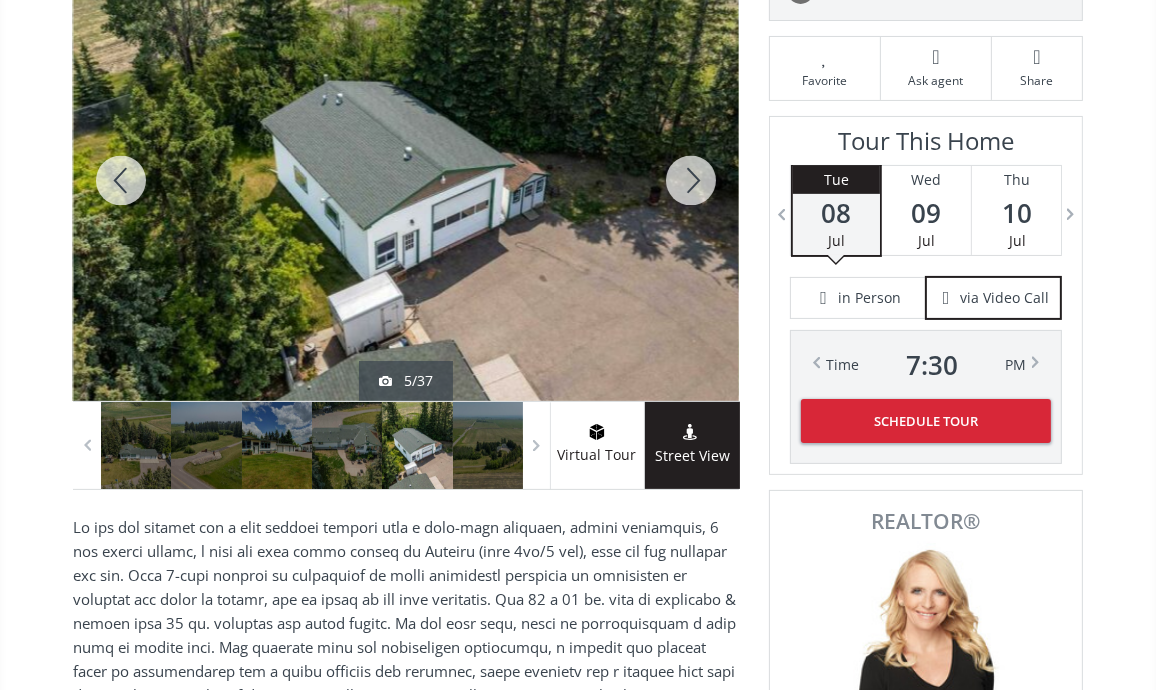 click at bounding box center (691, 180) 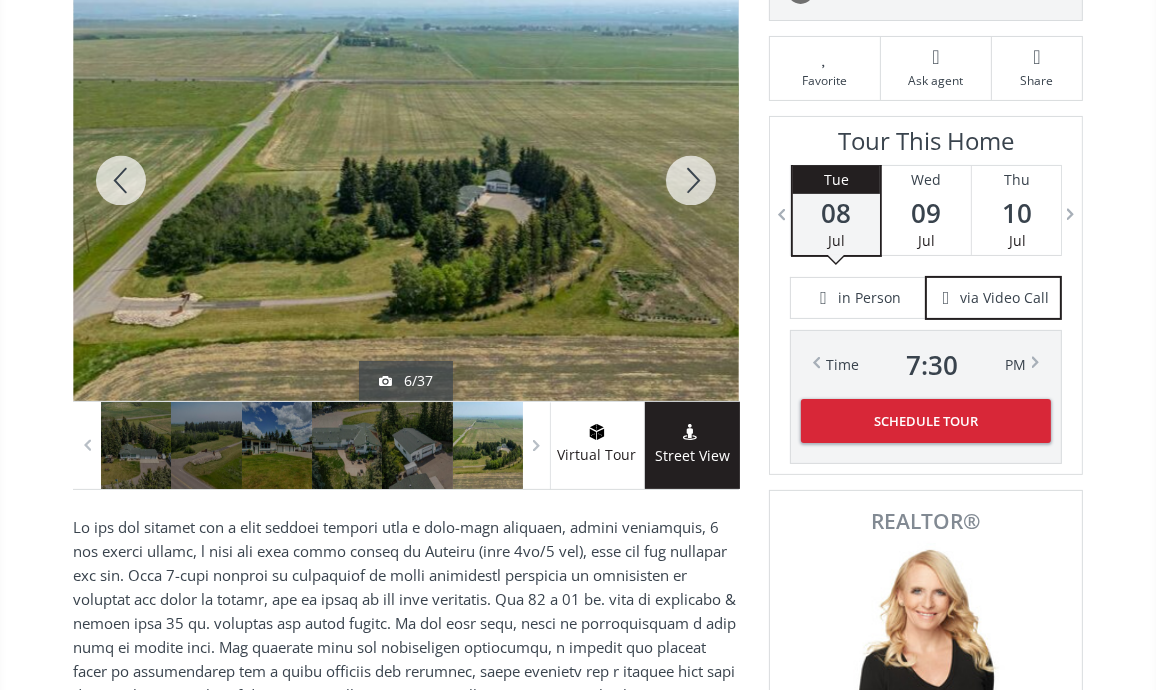 click at bounding box center [691, 180] 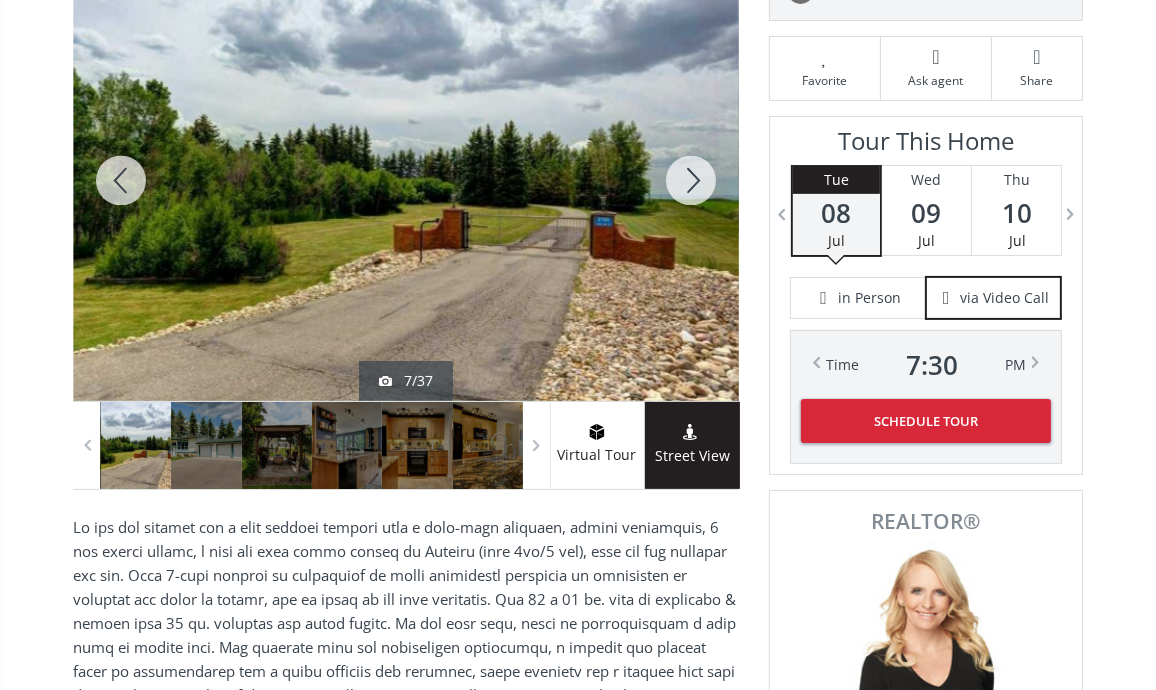 click at bounding box center (691, 180) 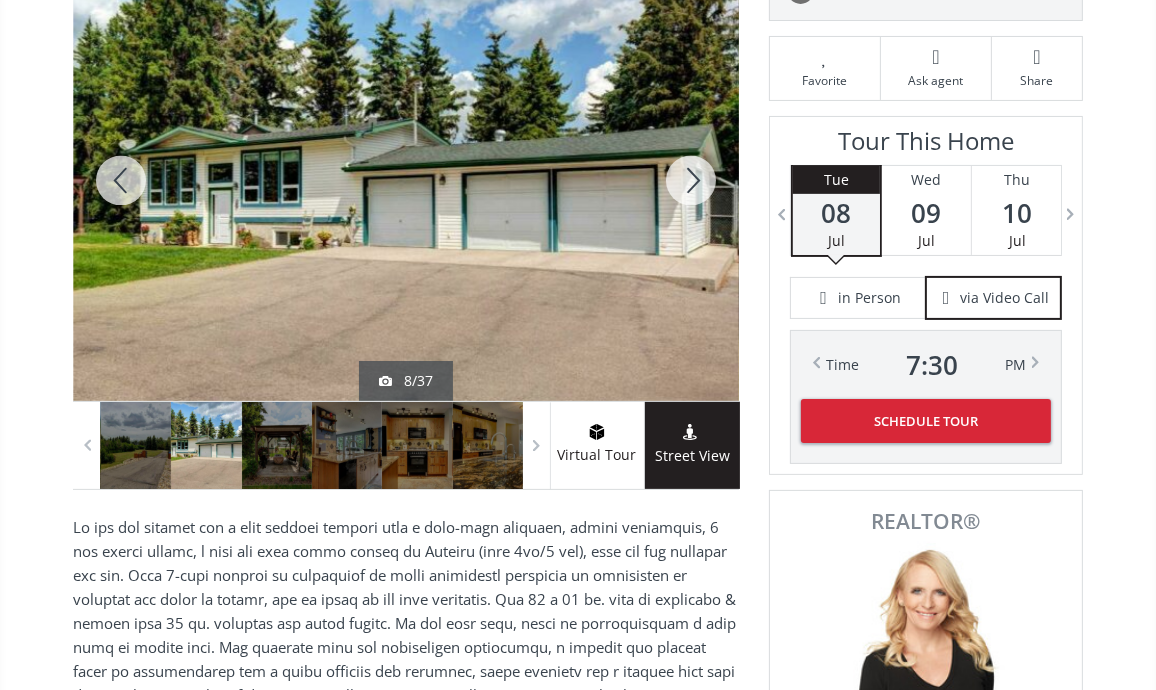 click at bounding box center (691, 180) 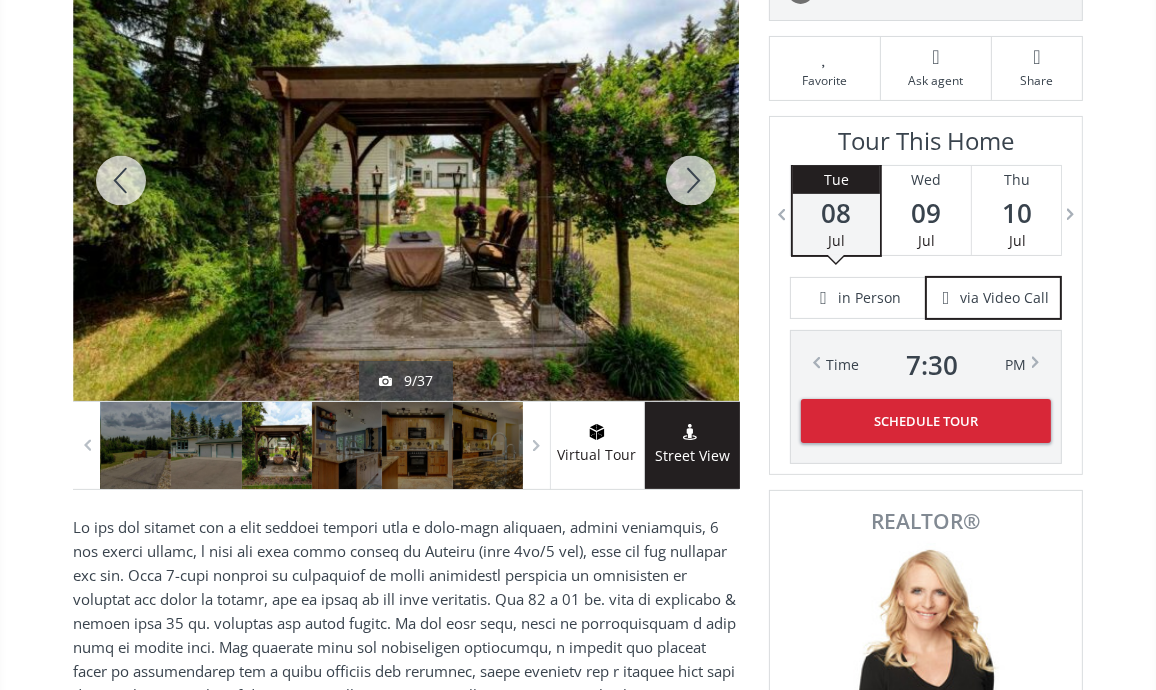click at bounding box center (691, 180) 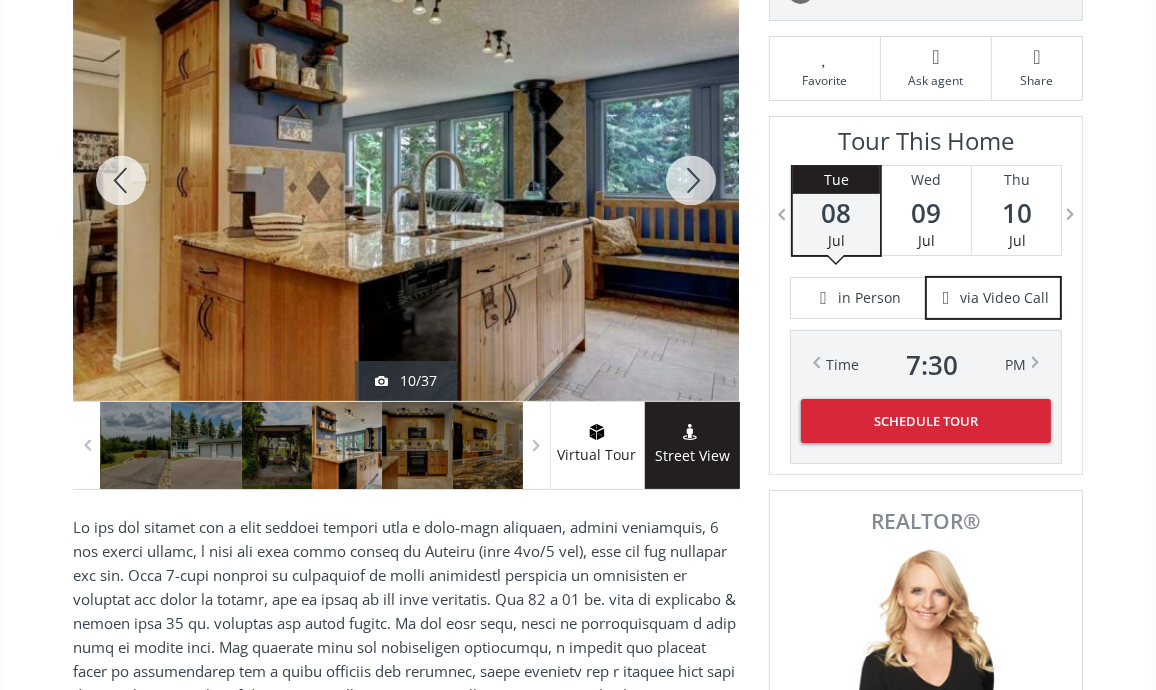 click at bounding box center (691, 180) 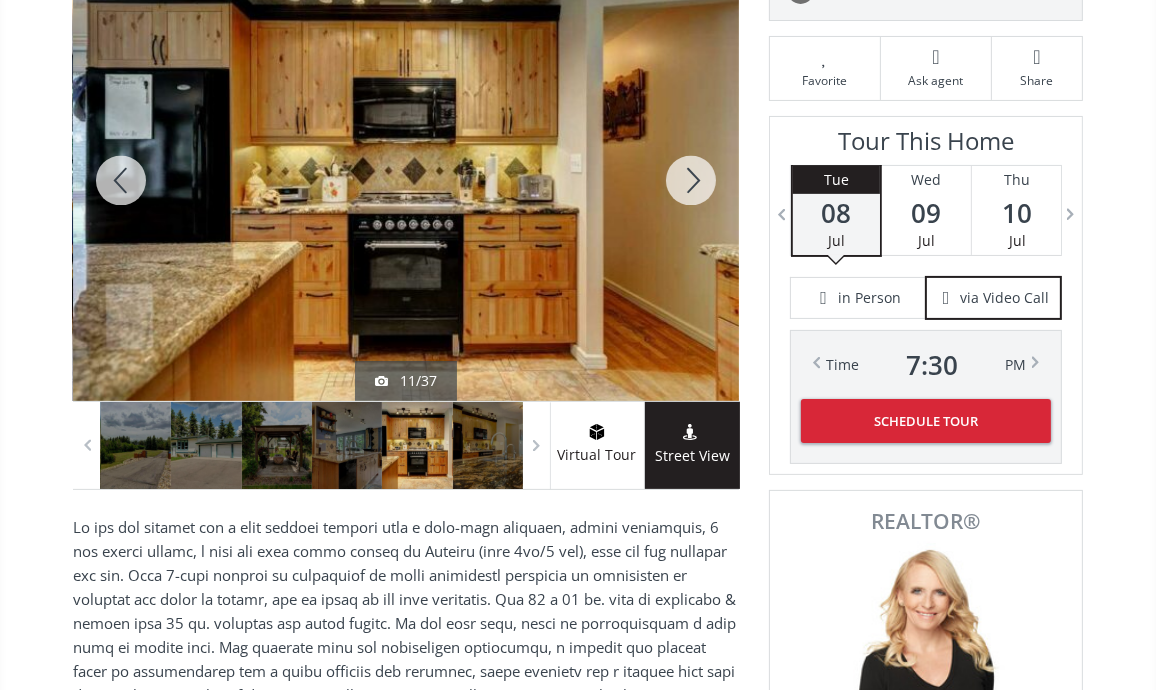 click at bounding box center (691, 180) 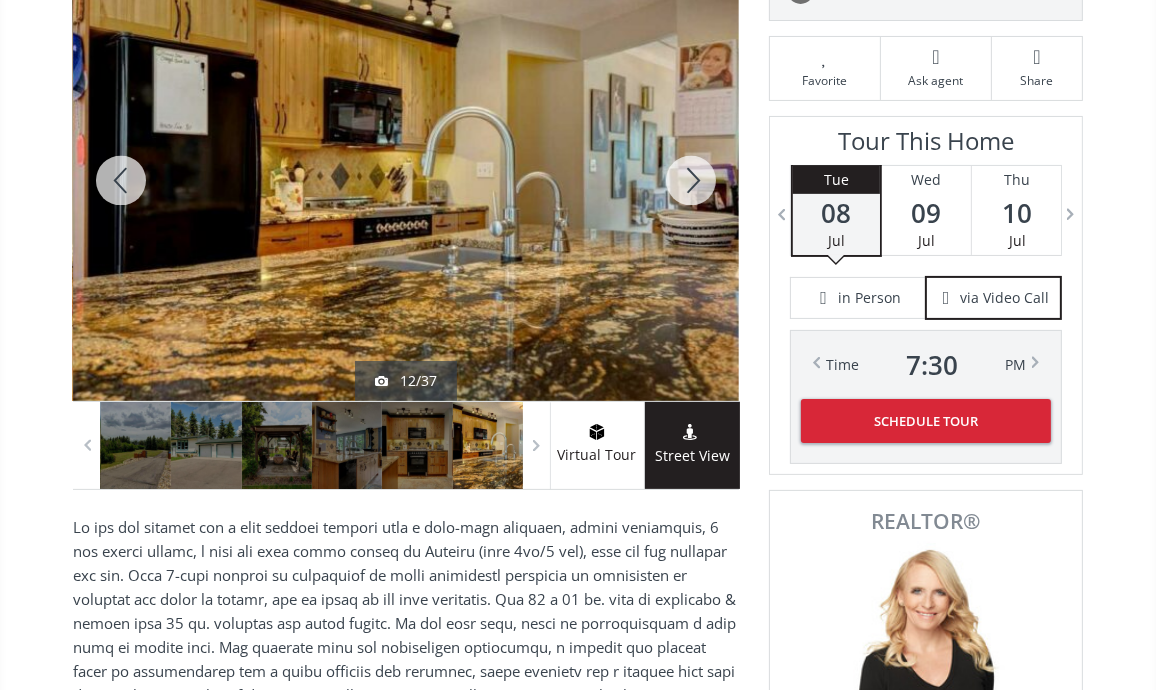 click at bounding box center (691, 180) 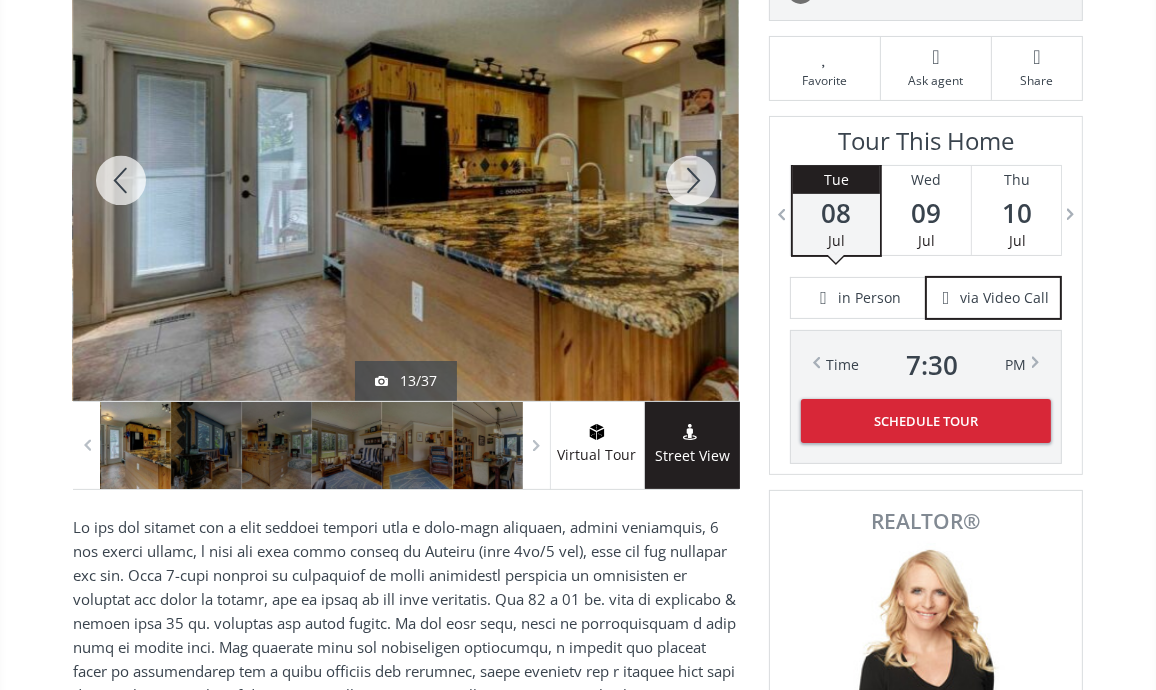 click at bounding box center [691, 180] 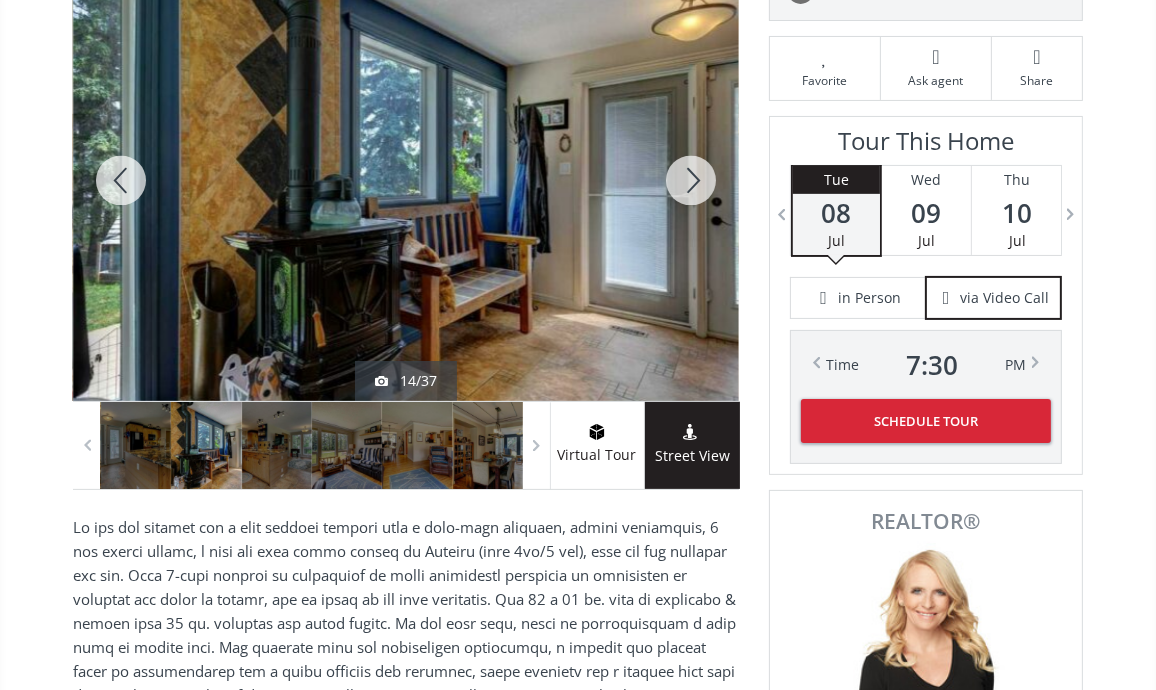 click at bounding box center (691, 180) 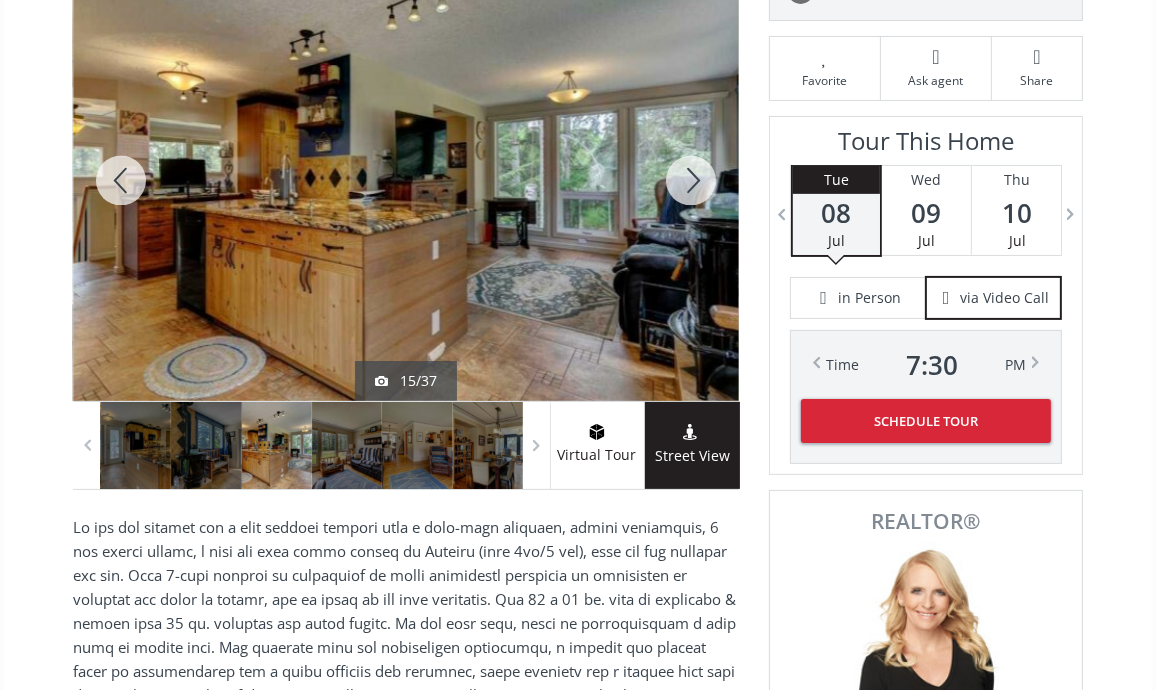click at bounding box center [691, 180] 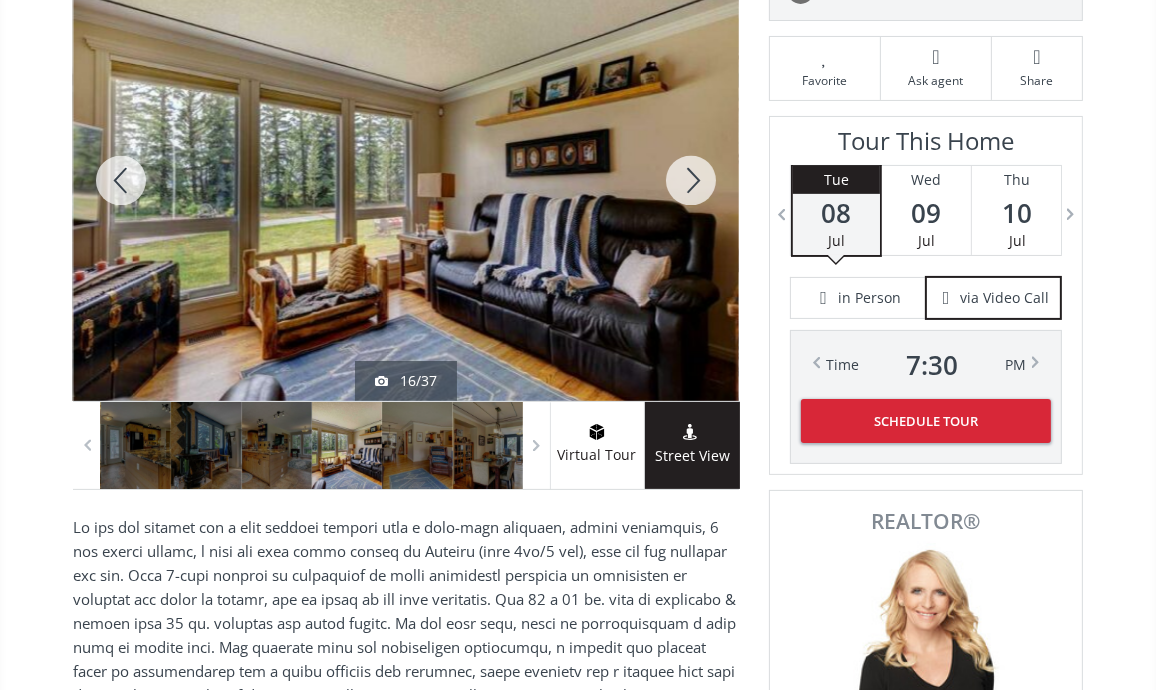 click at bounding box center [691, 180] 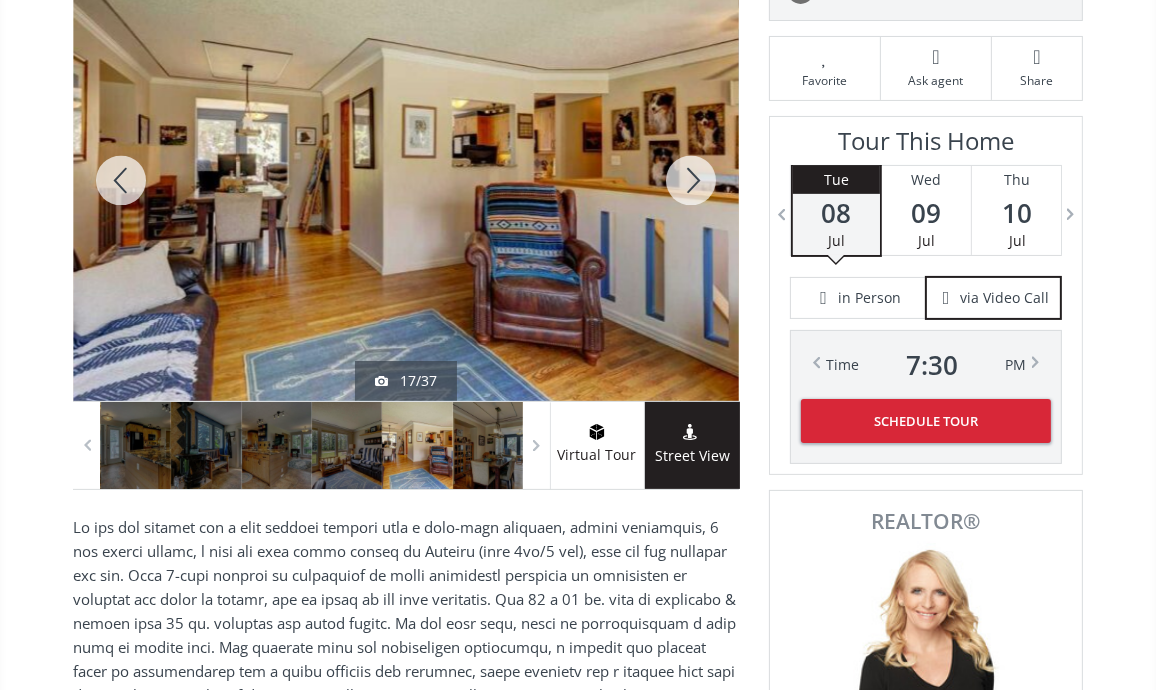 click at bounding box center (691, 180) 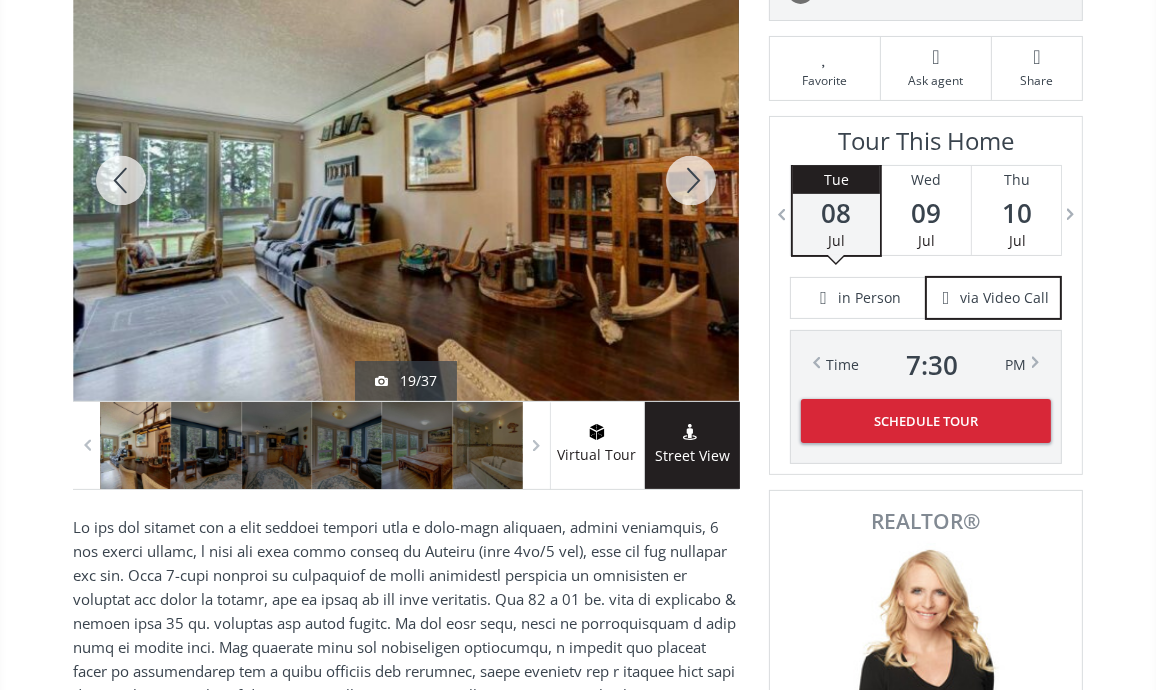click at bounding box center (691, 180) 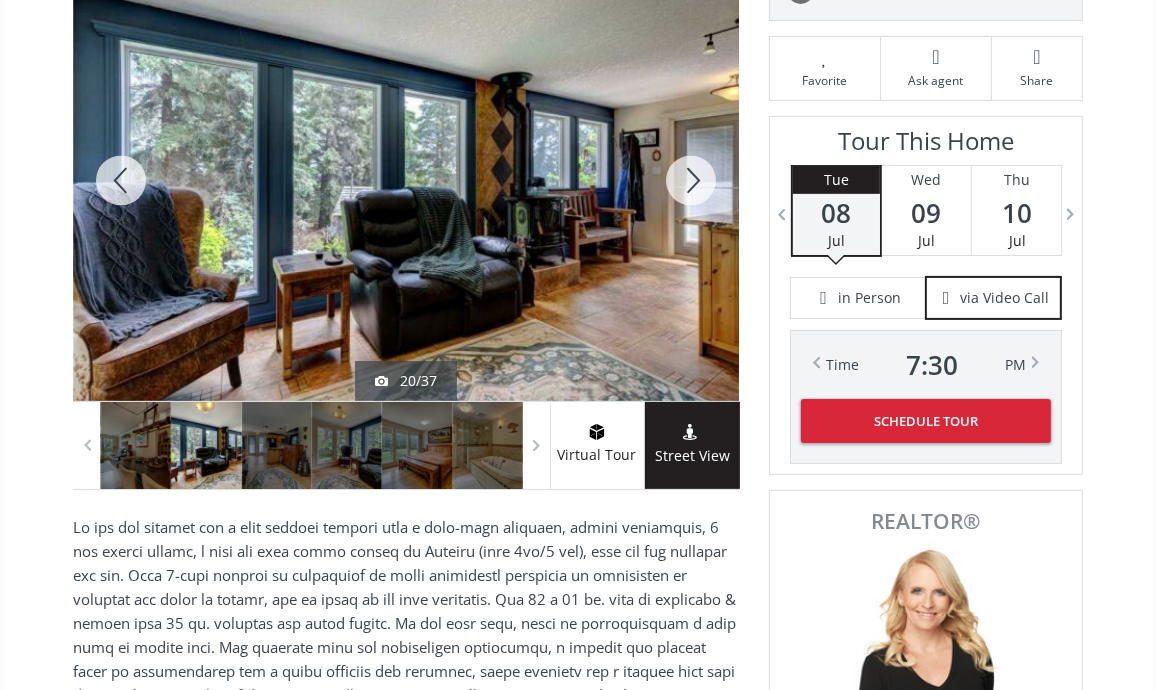 click at bounding box center (691, 180) 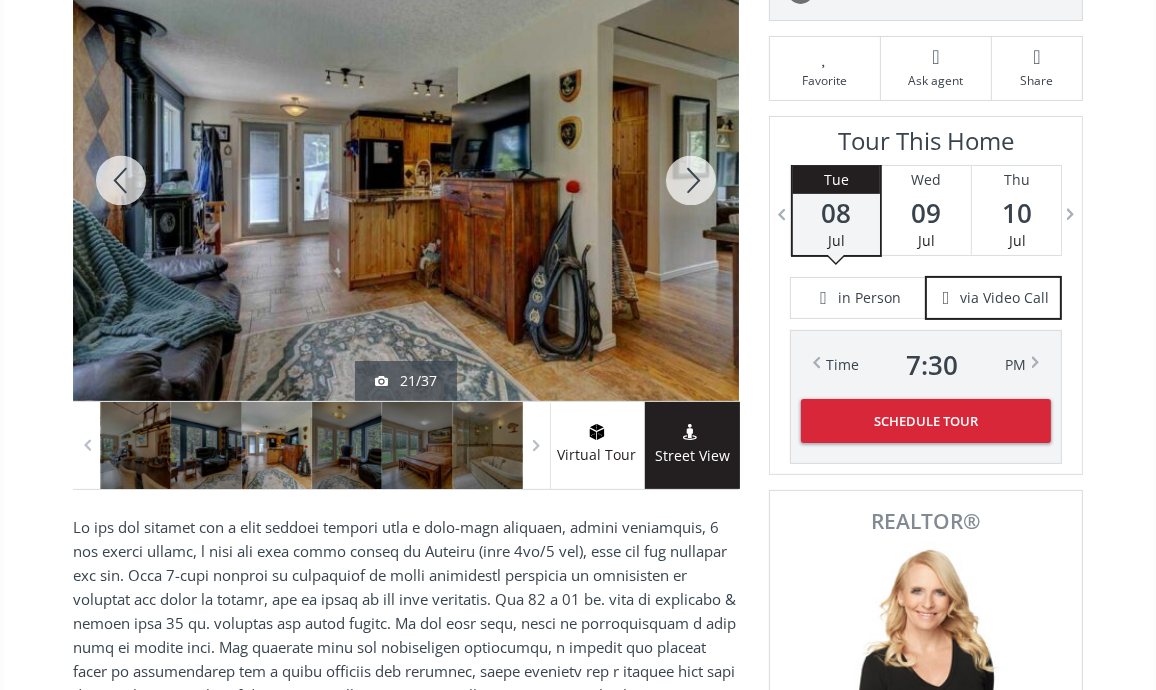 click at bounding box center (691, 180) 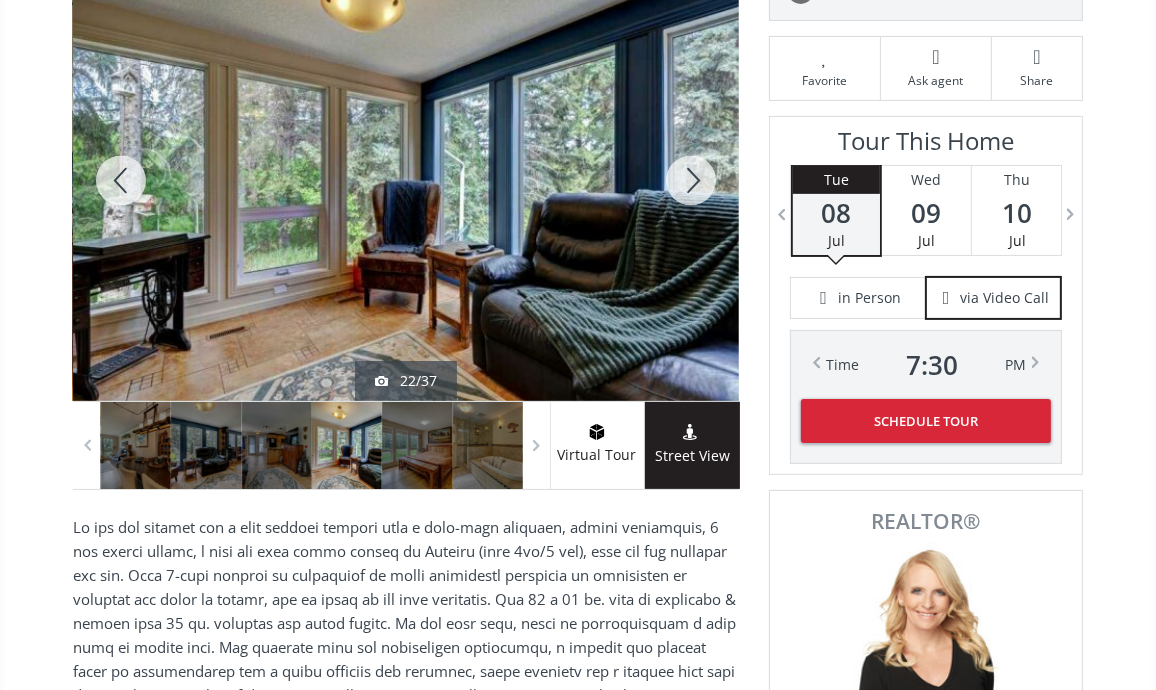 click at bounding box center (691, 180) 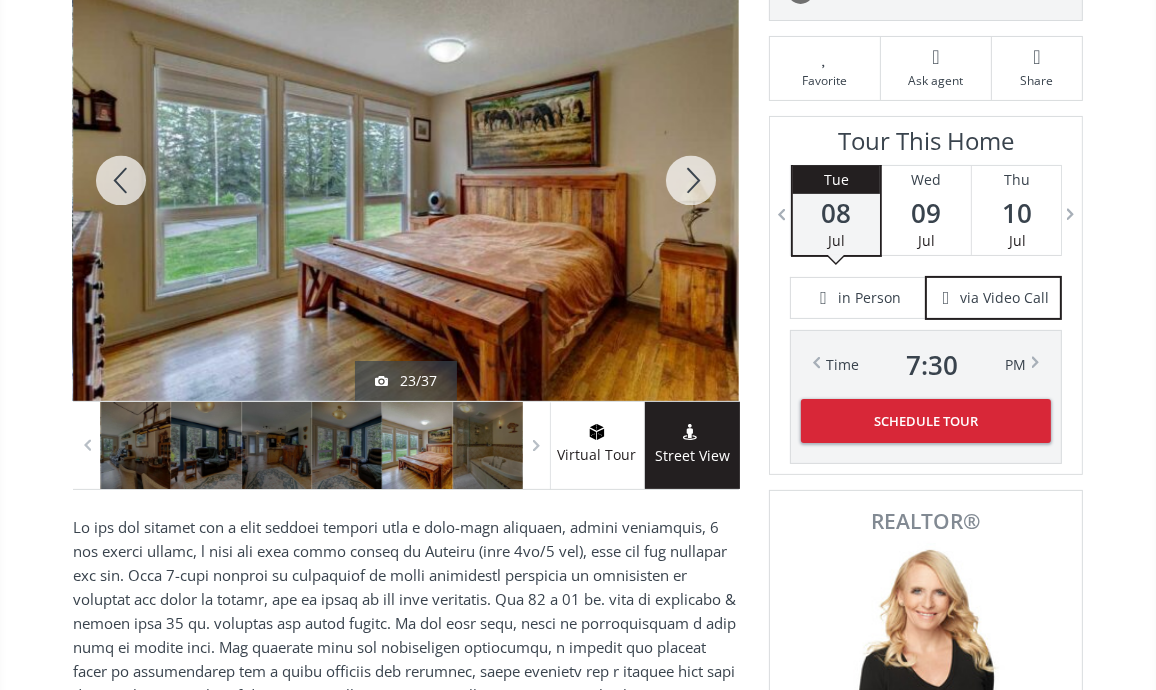 click at bounding box center (691, 180) 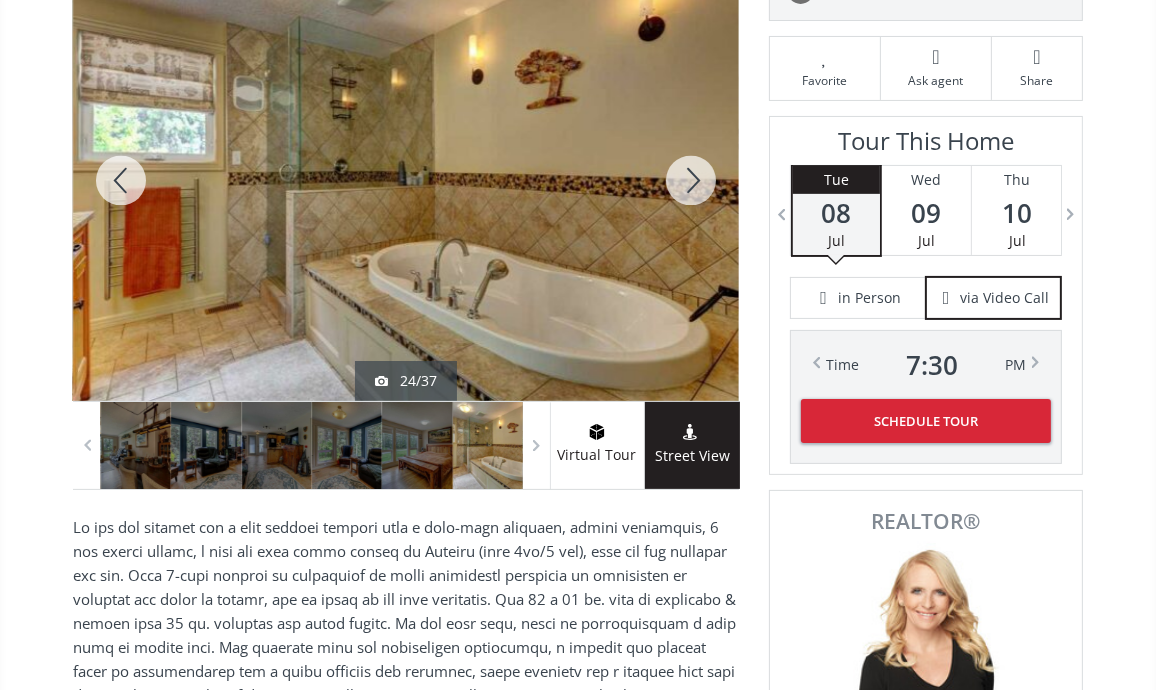click at bounding box center [691, 180] 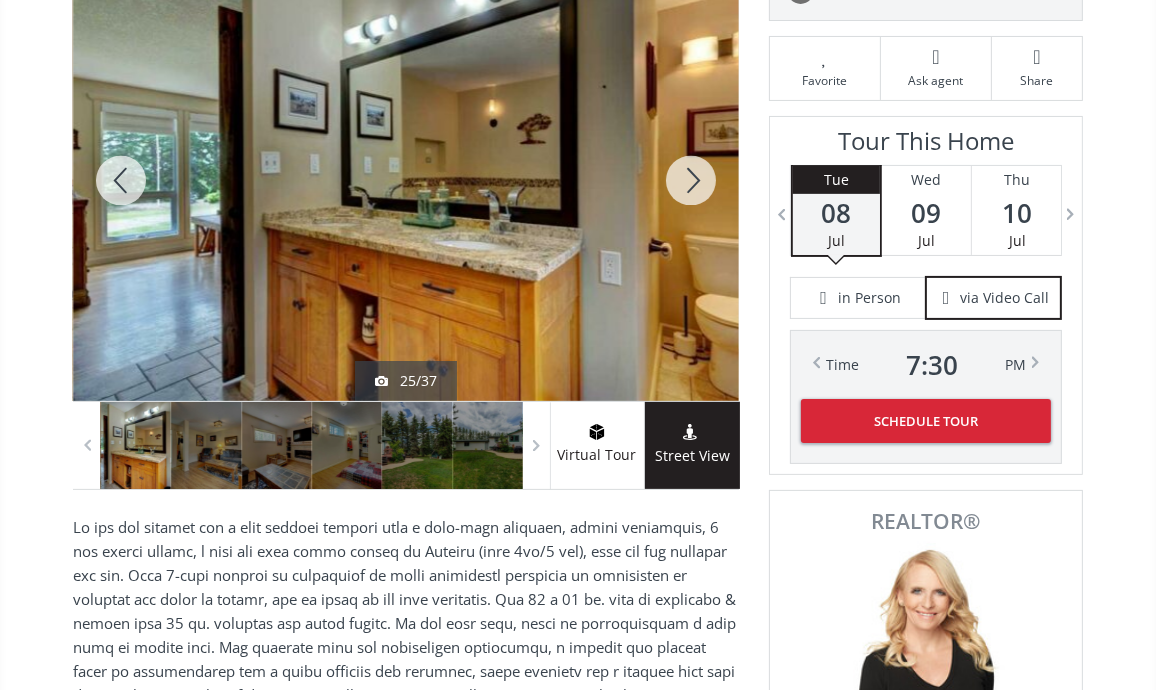click at bounding box center (691, 180) 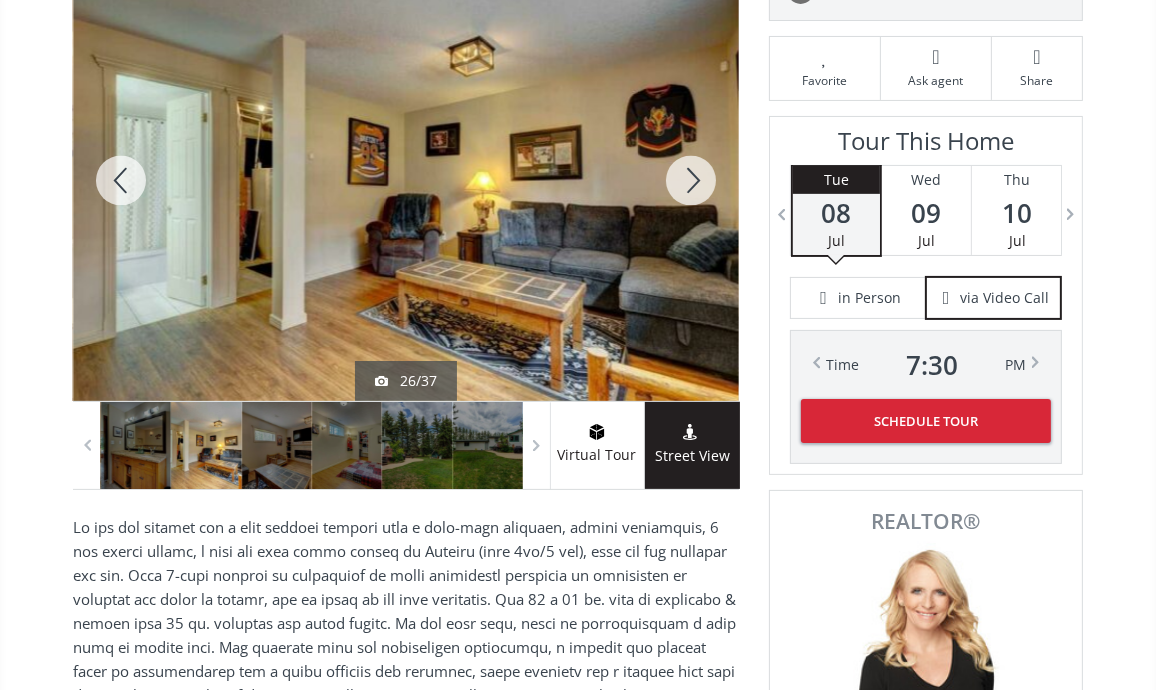 click at bounding box center (691, 180) 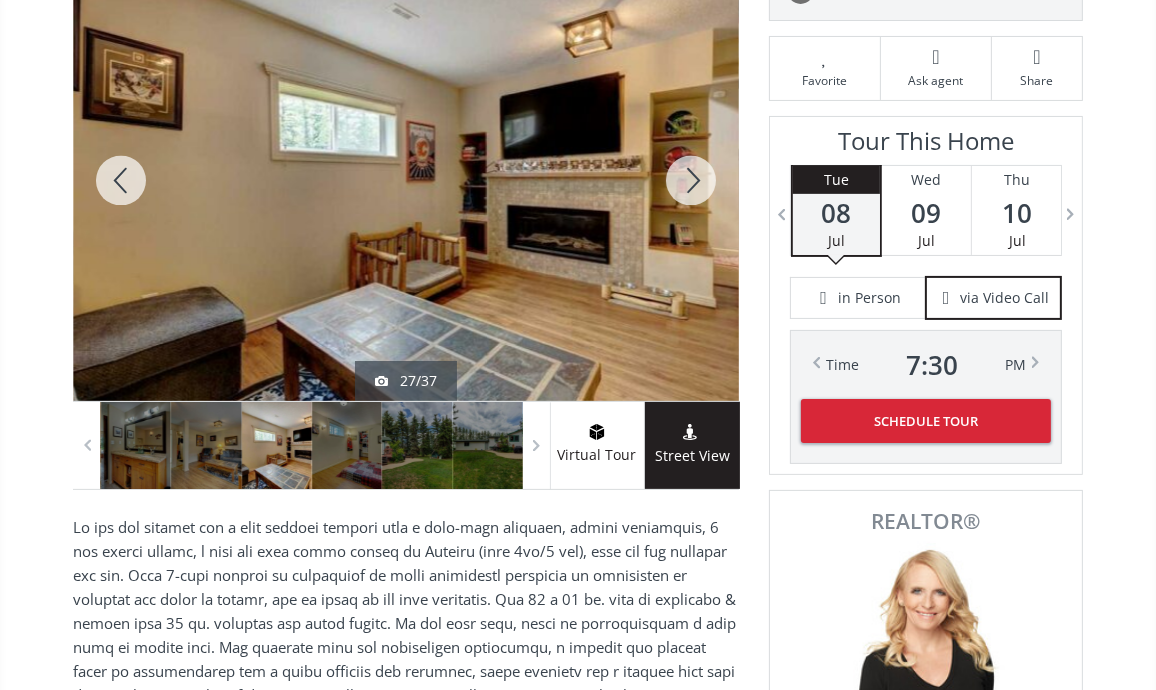 click at bounding box center [691, 180] 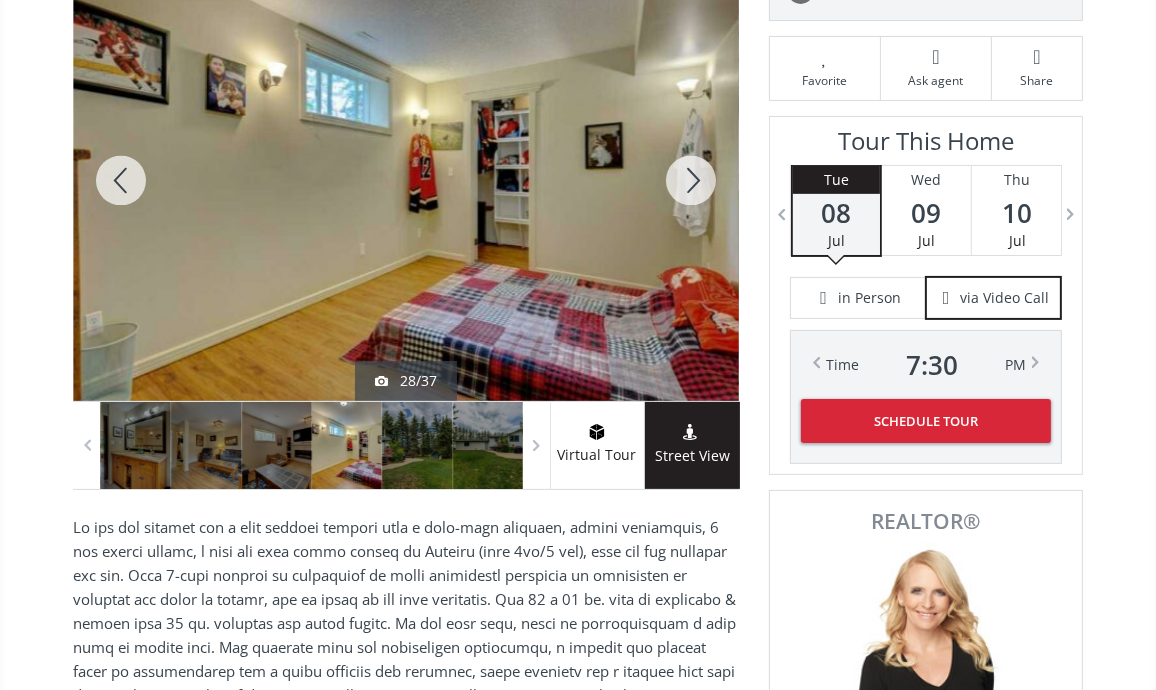 click at bounding box center [691, 180] 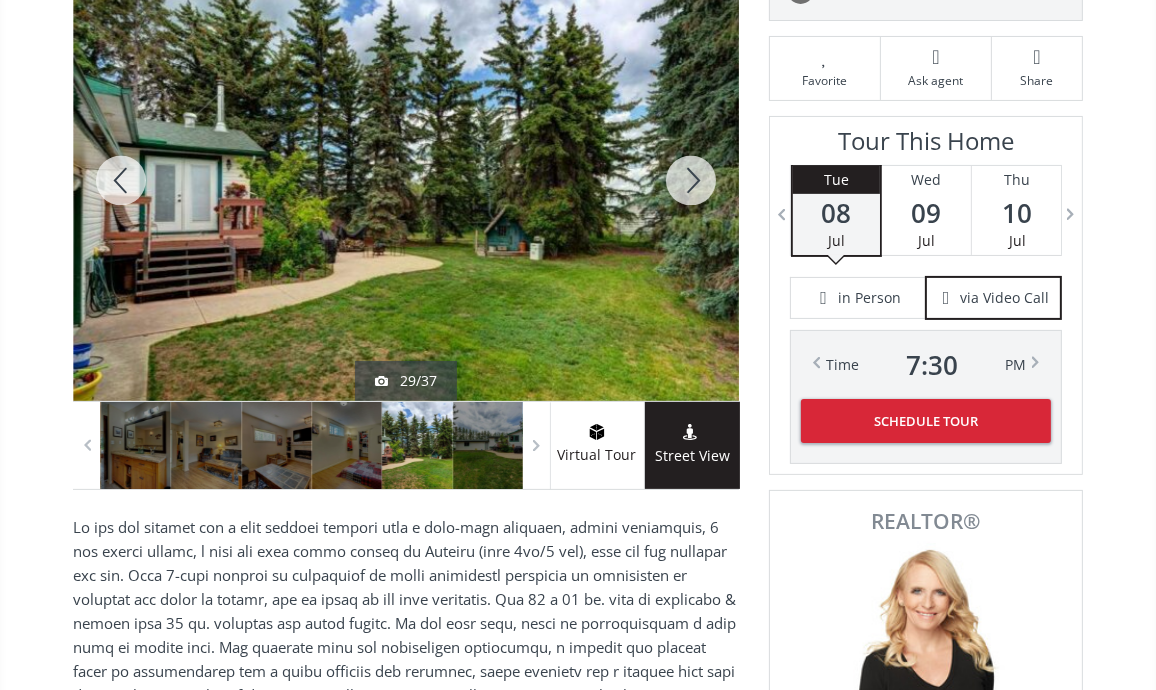 click at bounding box center [691, 180] 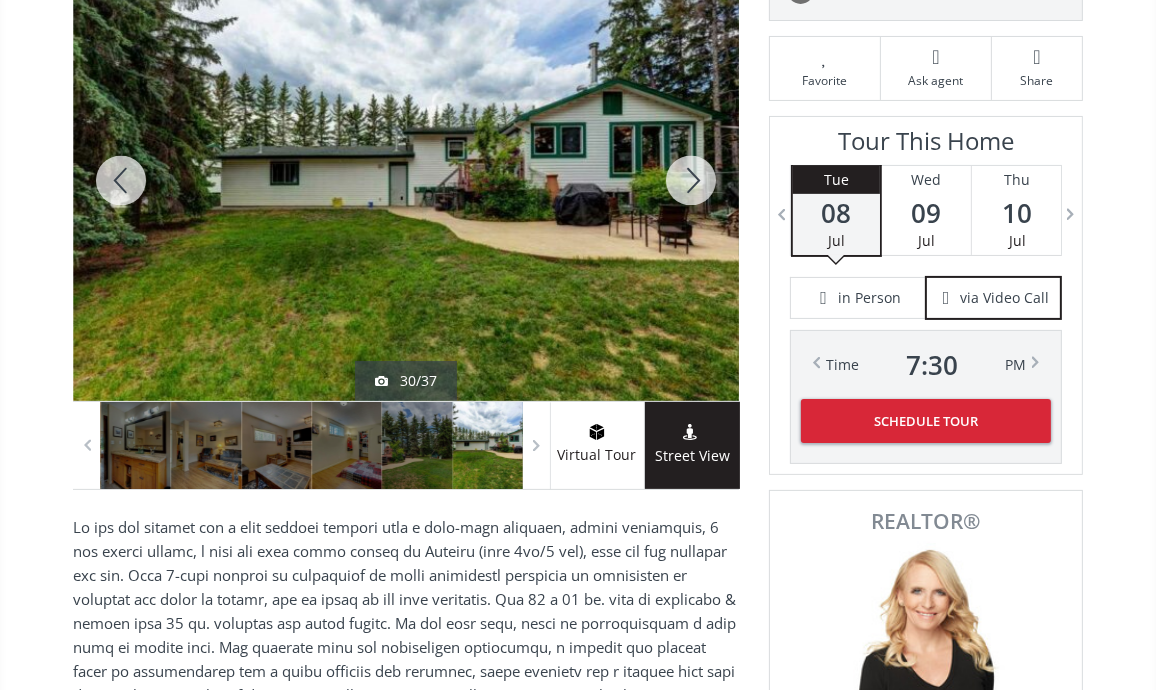 click at bounding box center [691, 180] 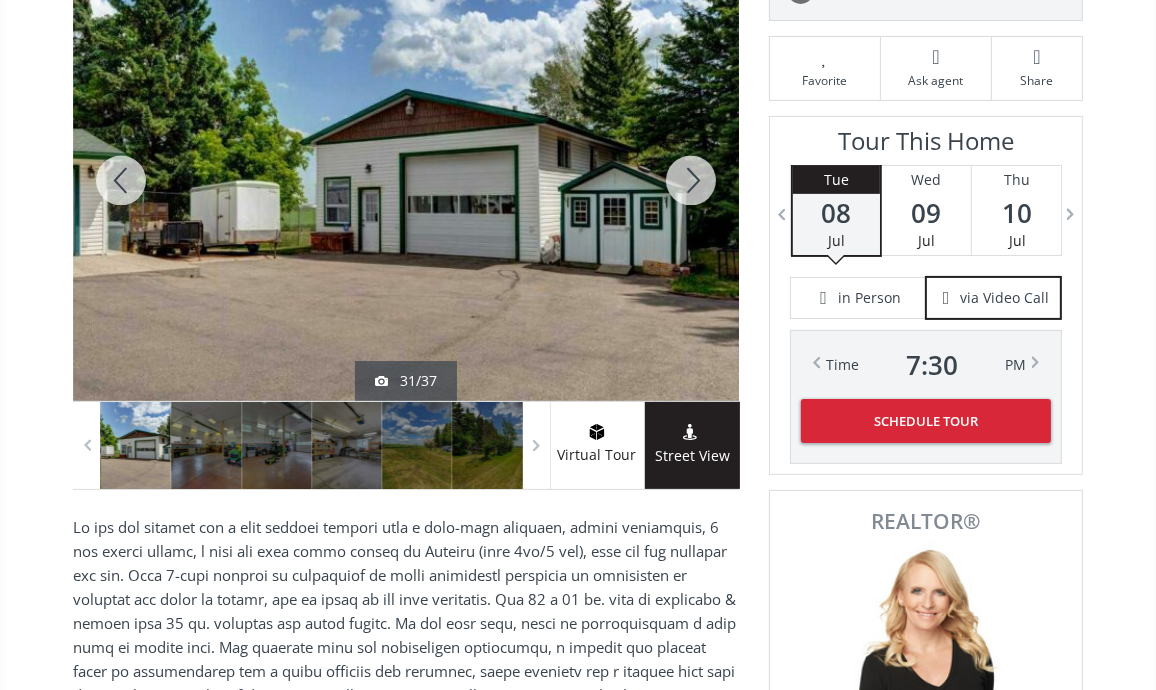 click at bounding box center [691, 180] 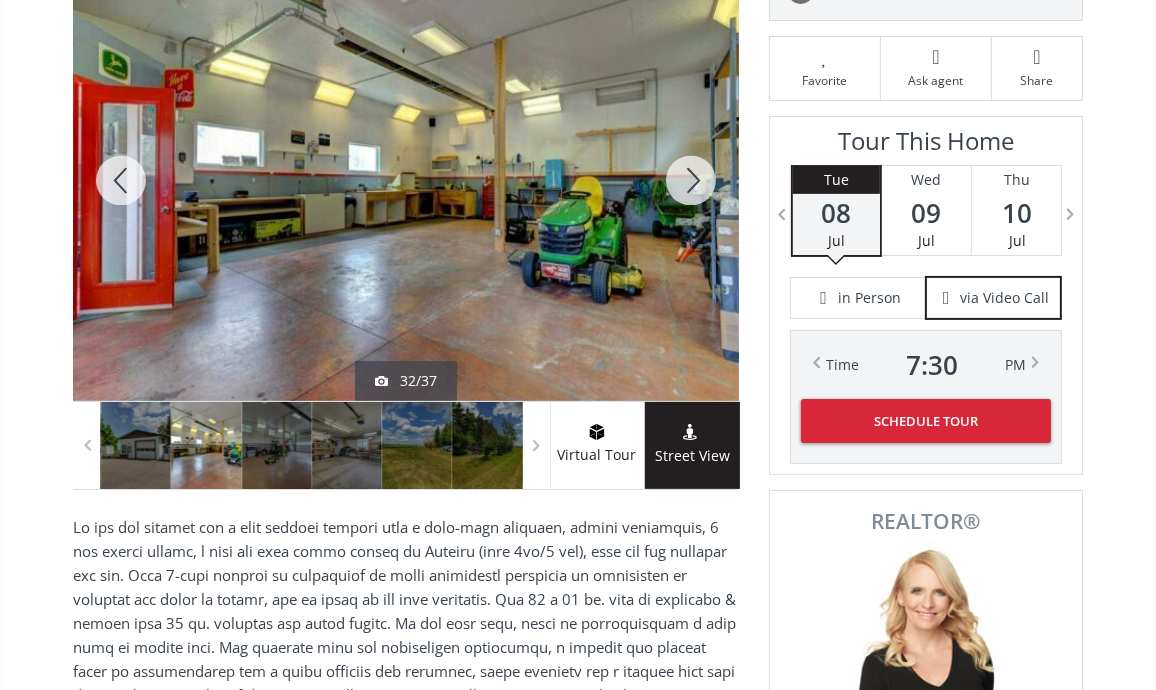 click at bounding box center [691, 180] 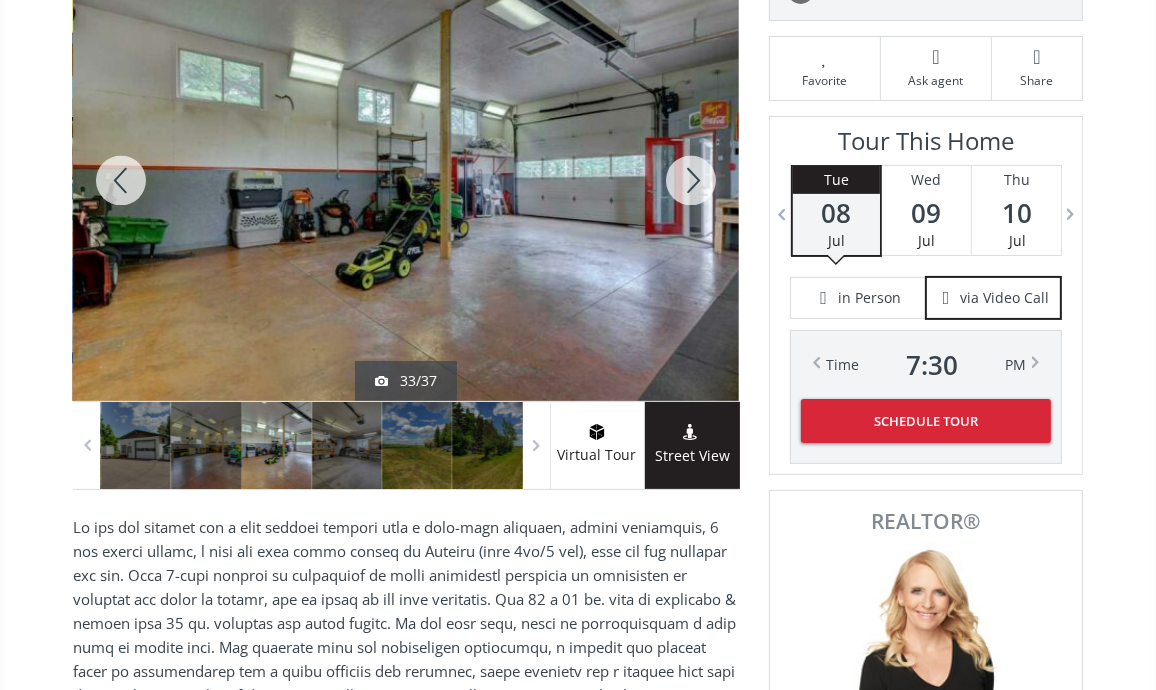 click at bounding box center [691, 180] 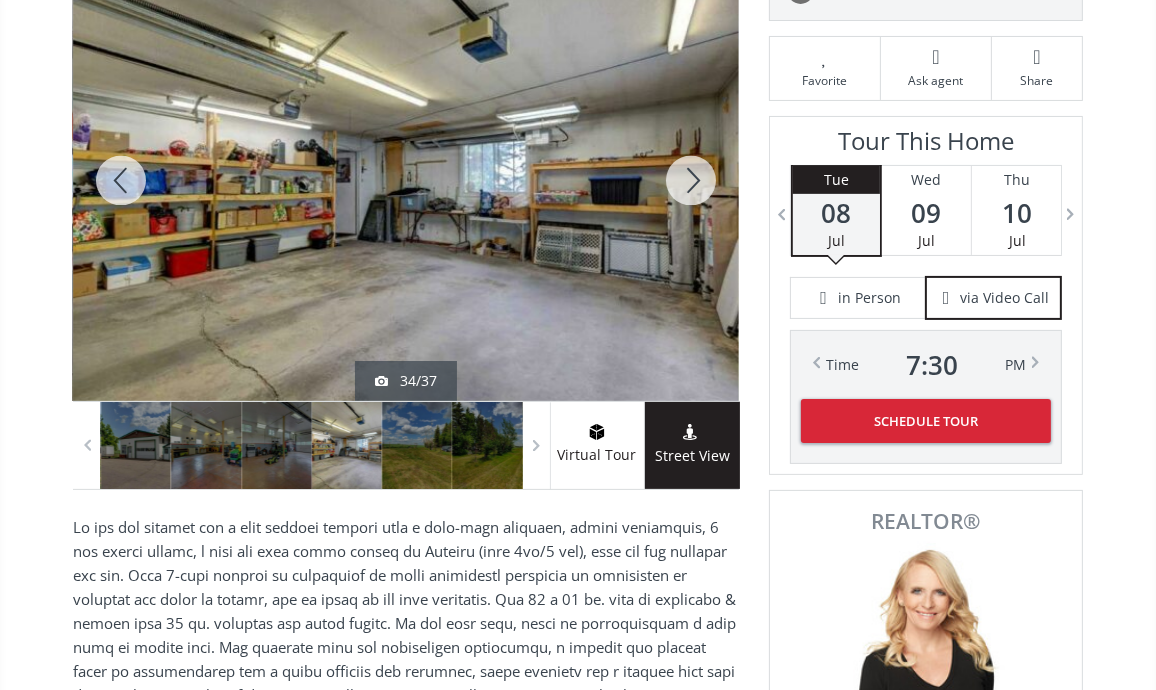 click at bounding box center (691, 180) 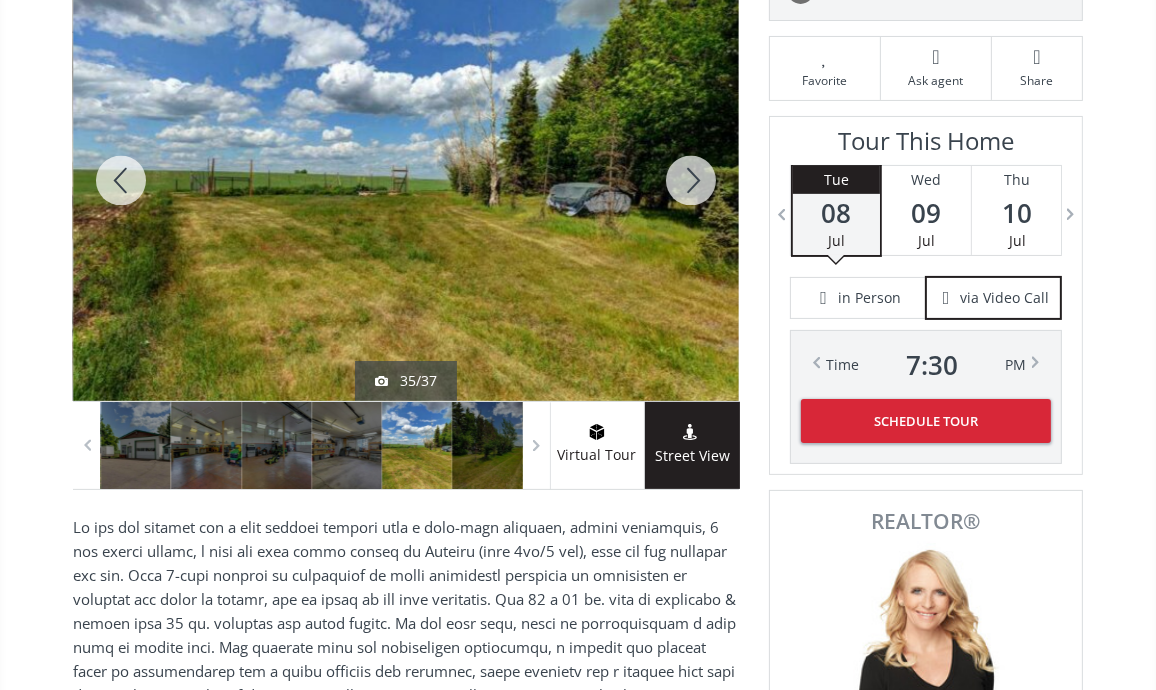 click at bounding box center [691, 180] 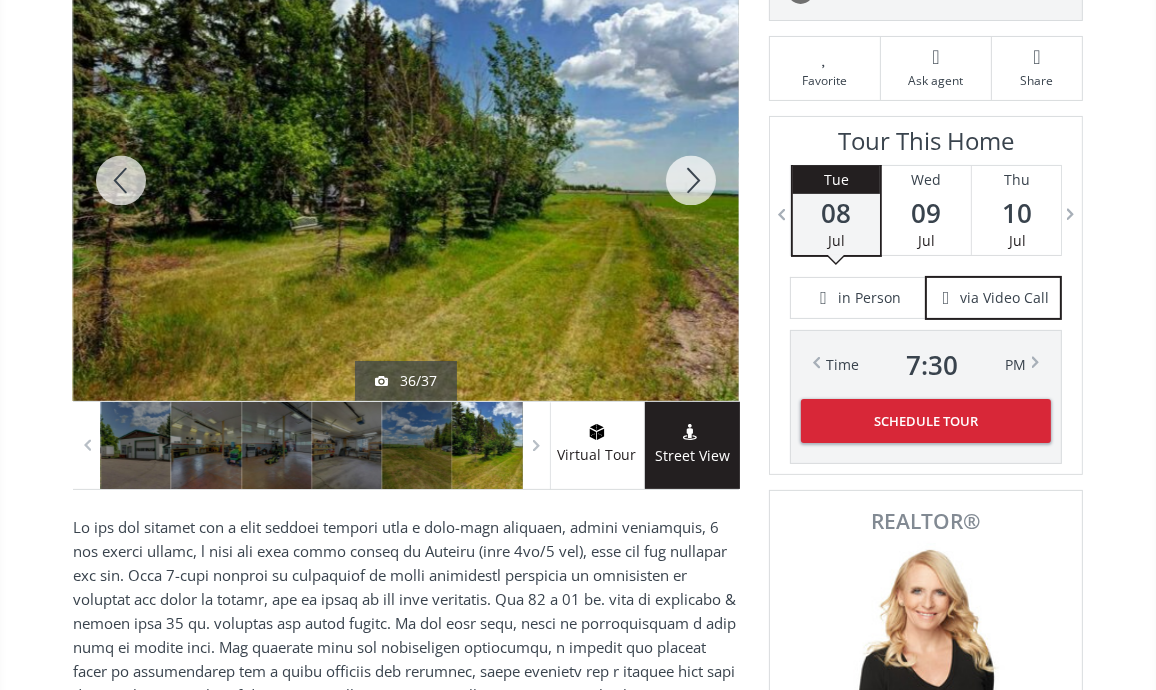 click at bounding box center (691, 180) 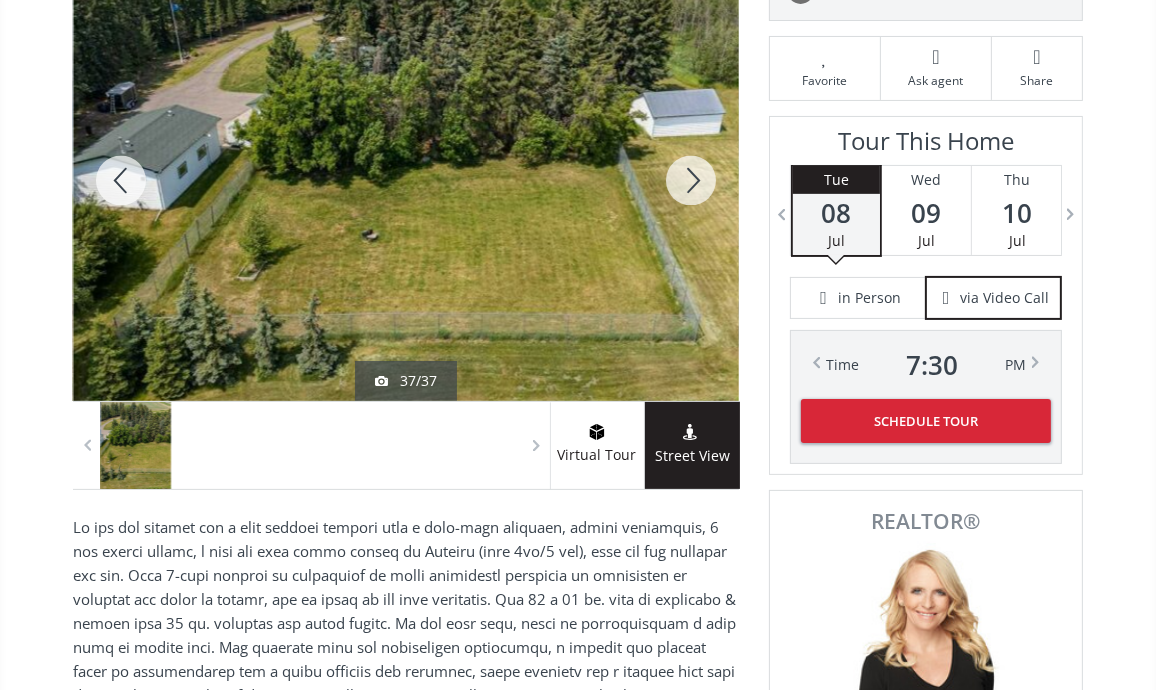 click at bounding box center (691, 180) 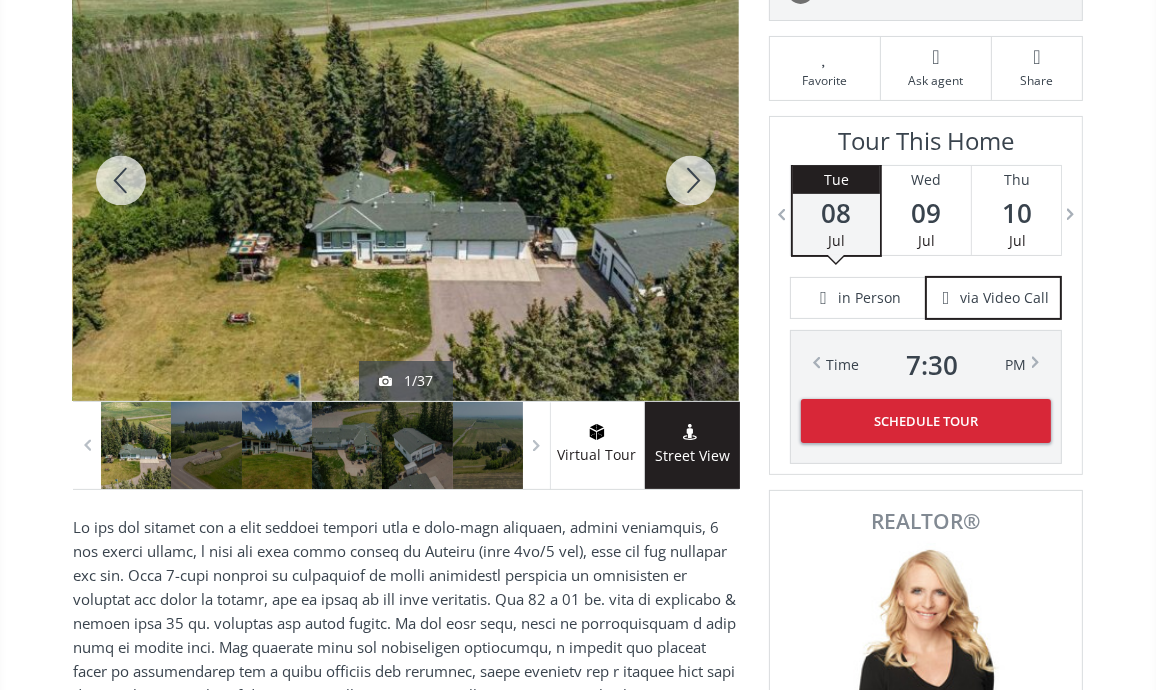 click at bounding box center [691, 180] 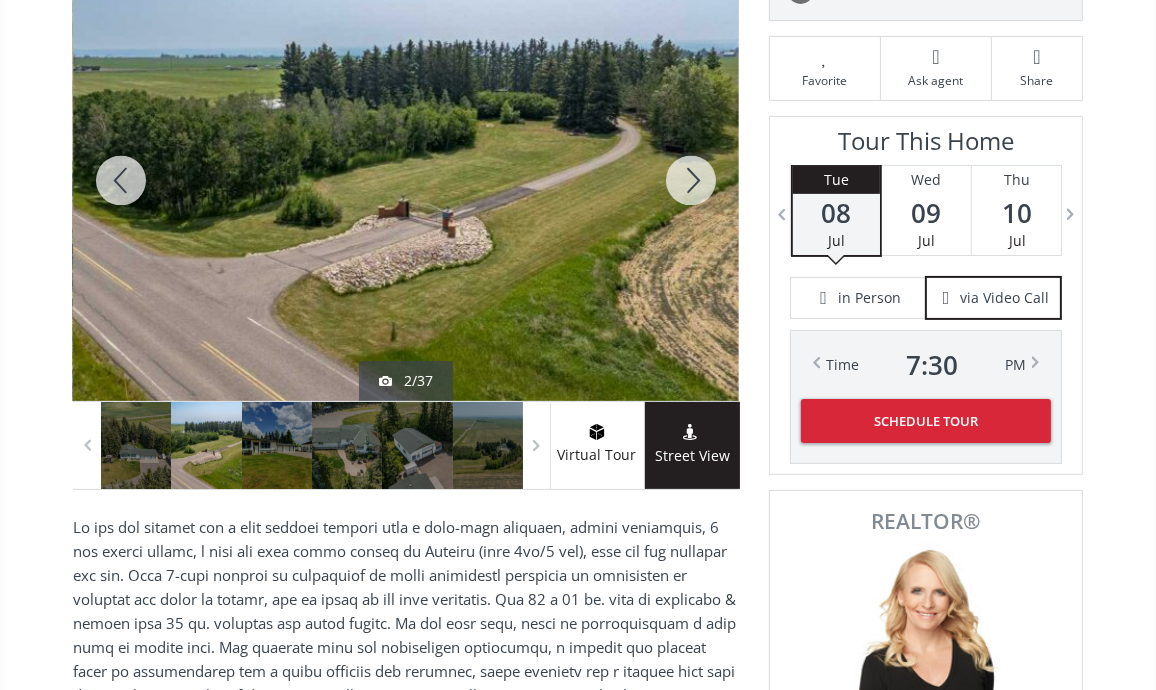 click at bounding box center (691, 180) 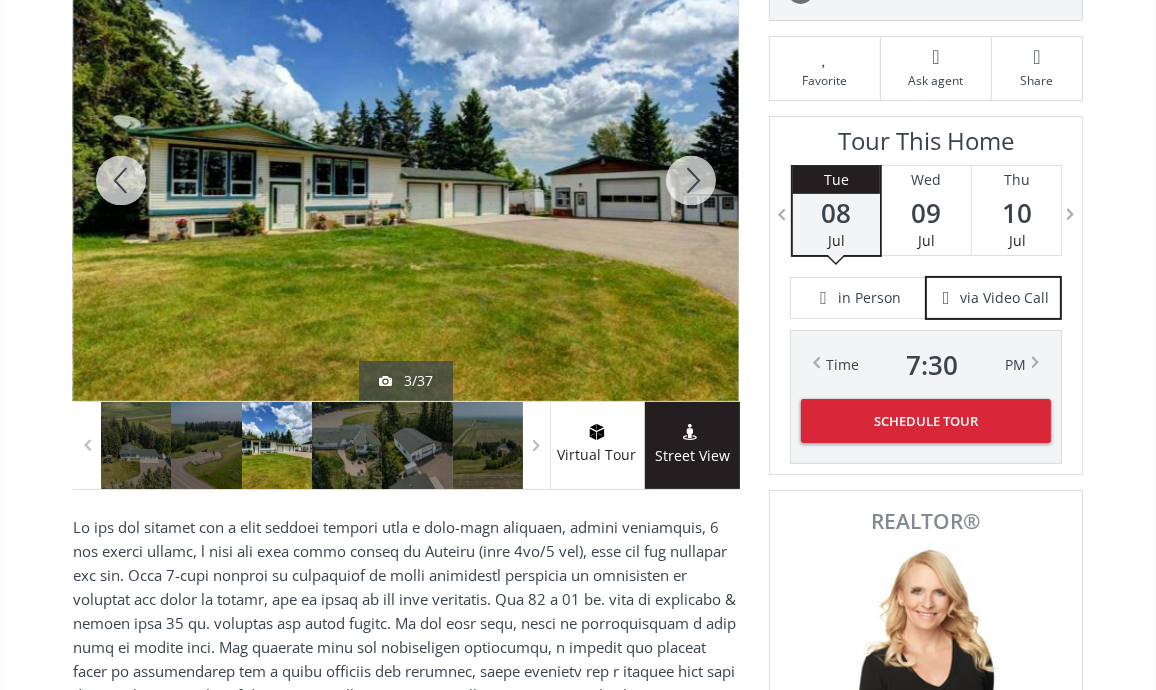 click at bounding box center (691, 180) 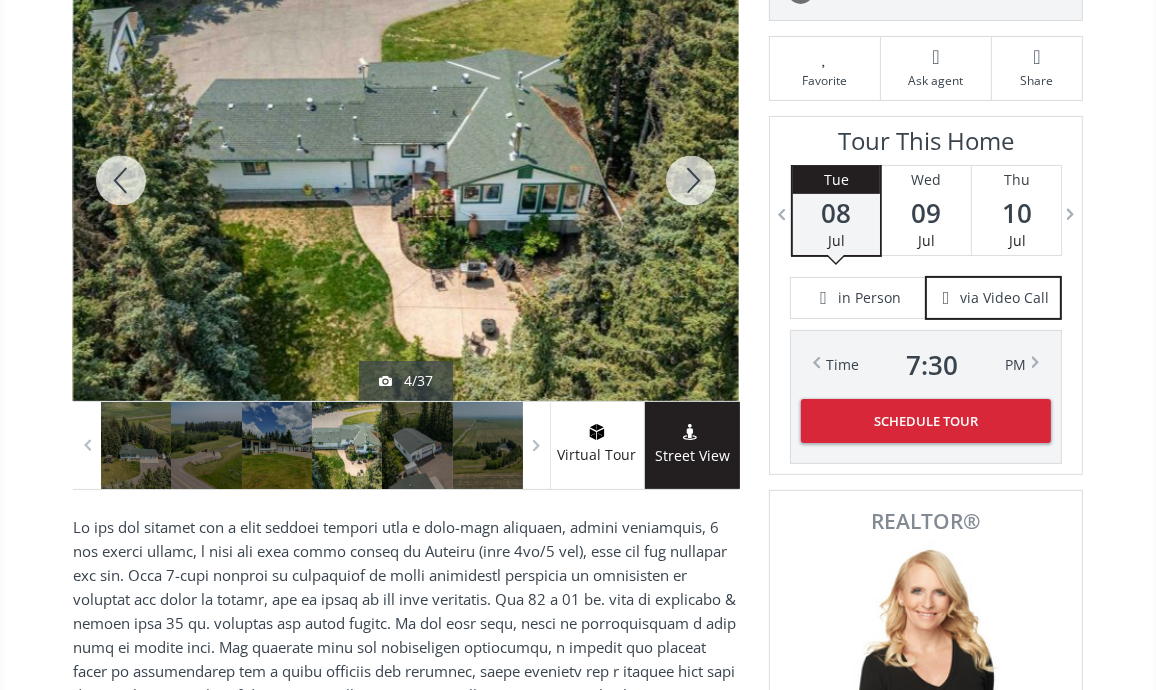 click at bounding box center [691, 180] 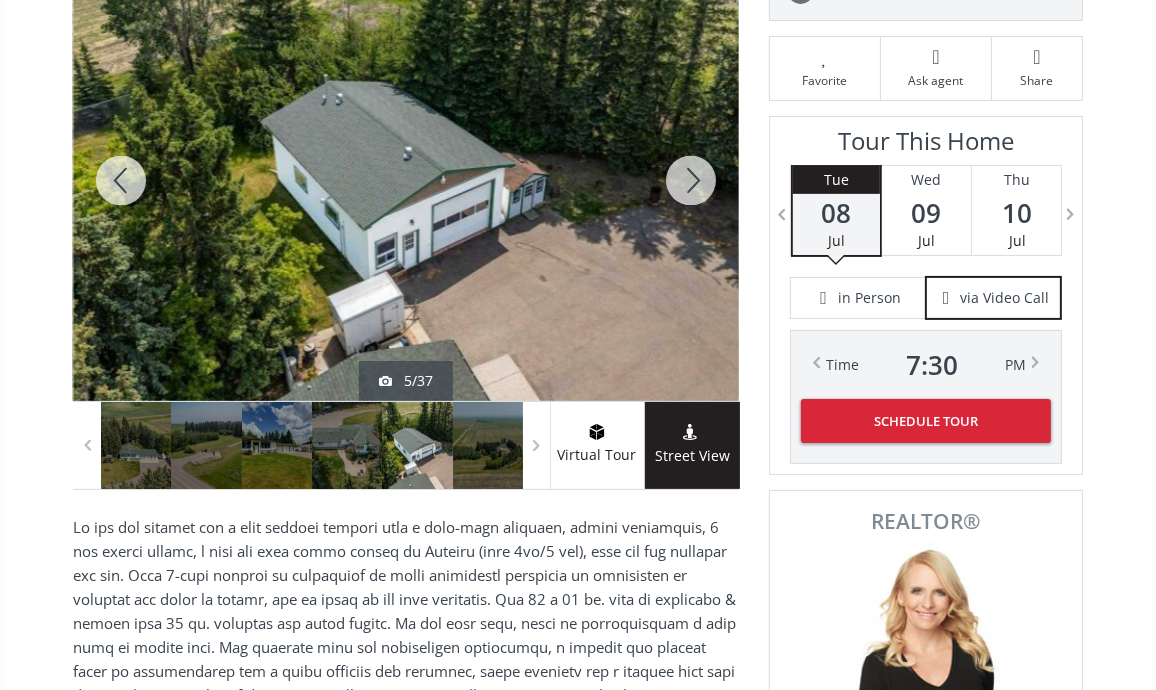 click at bounding box center [691, 180] 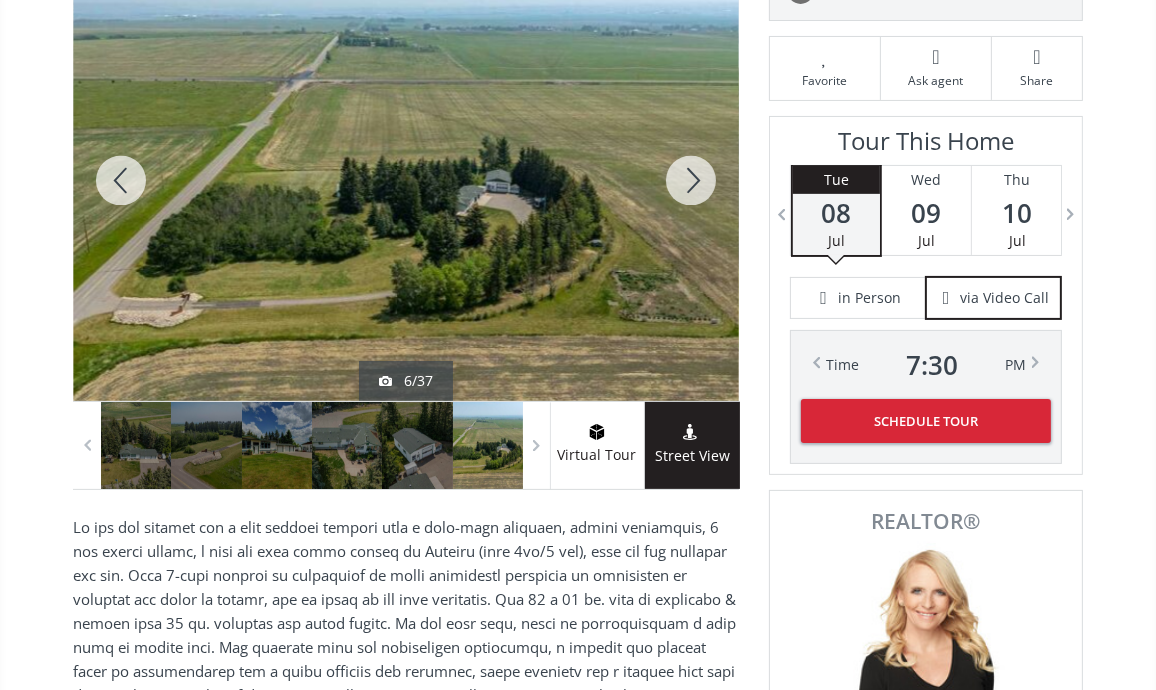 click at bounding box center [691, 180] 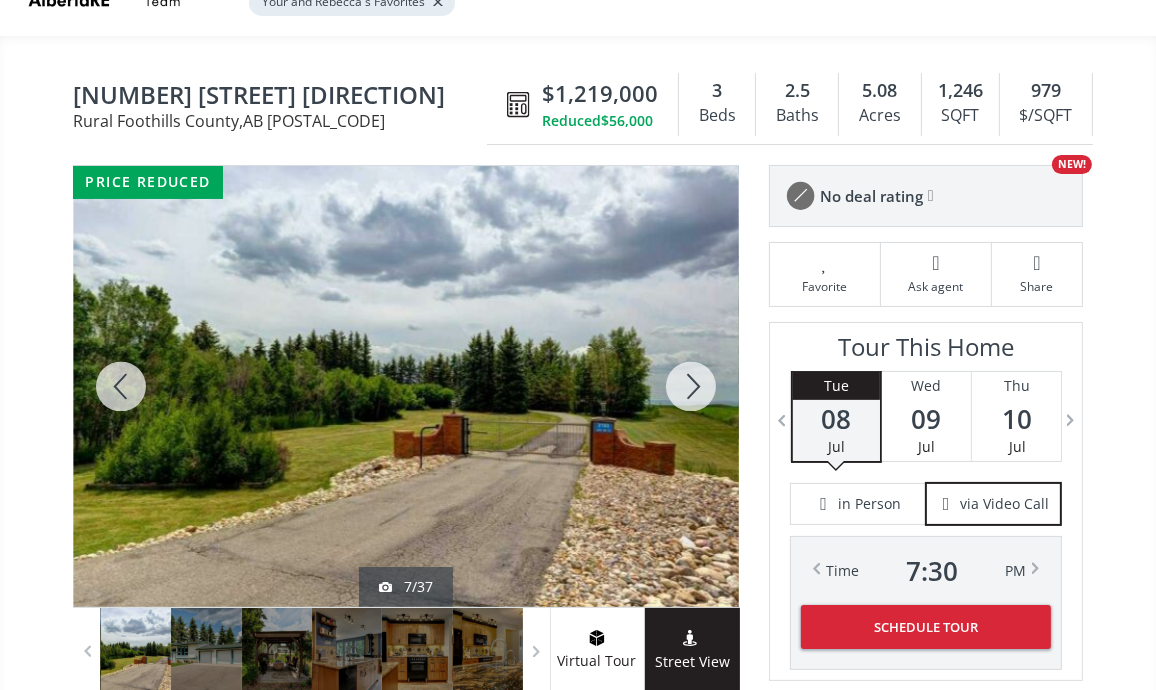 scroll, scrollTop: 99, scrollLeft: 0, axis: vertical 